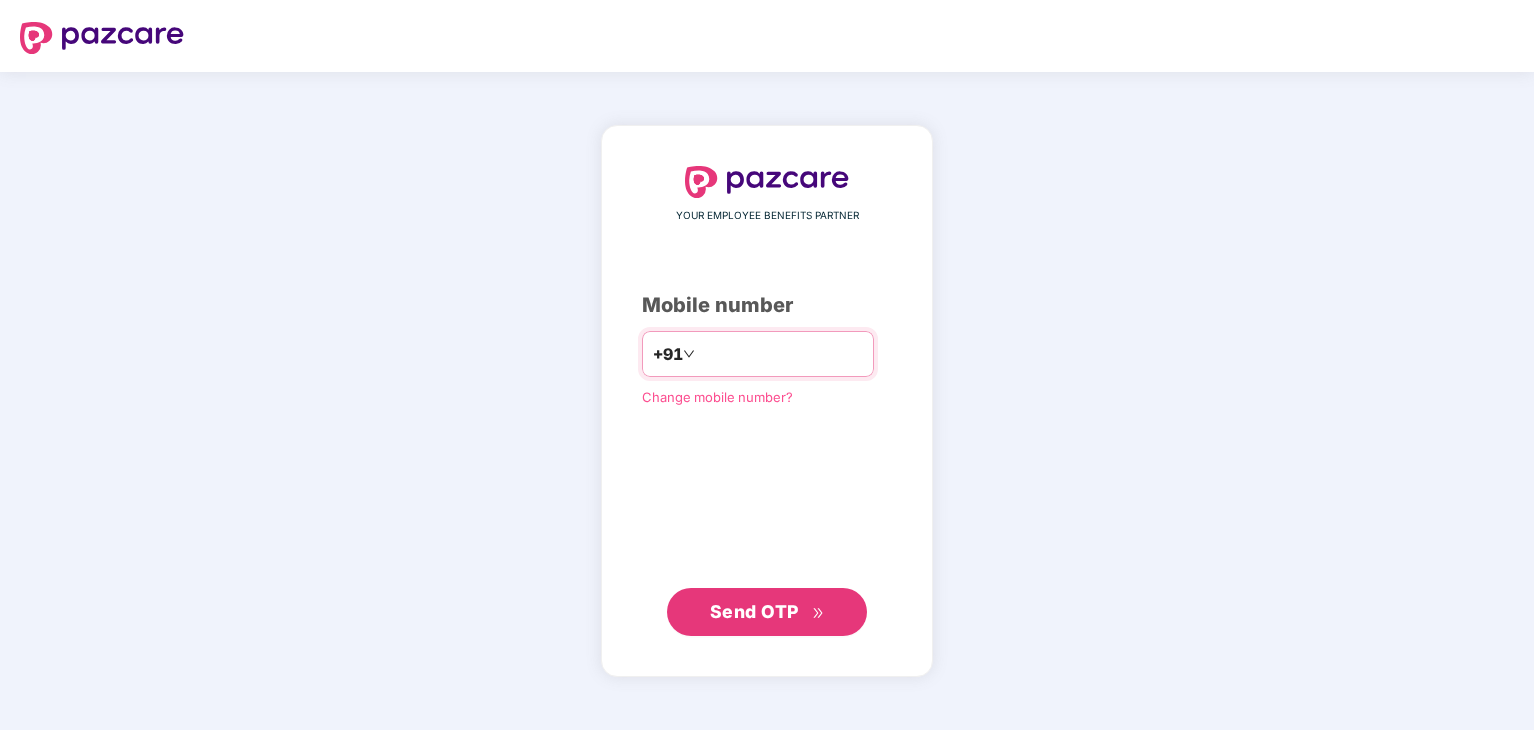 scroll, scrollTop: 0, scrollLeft: 0, axis: both 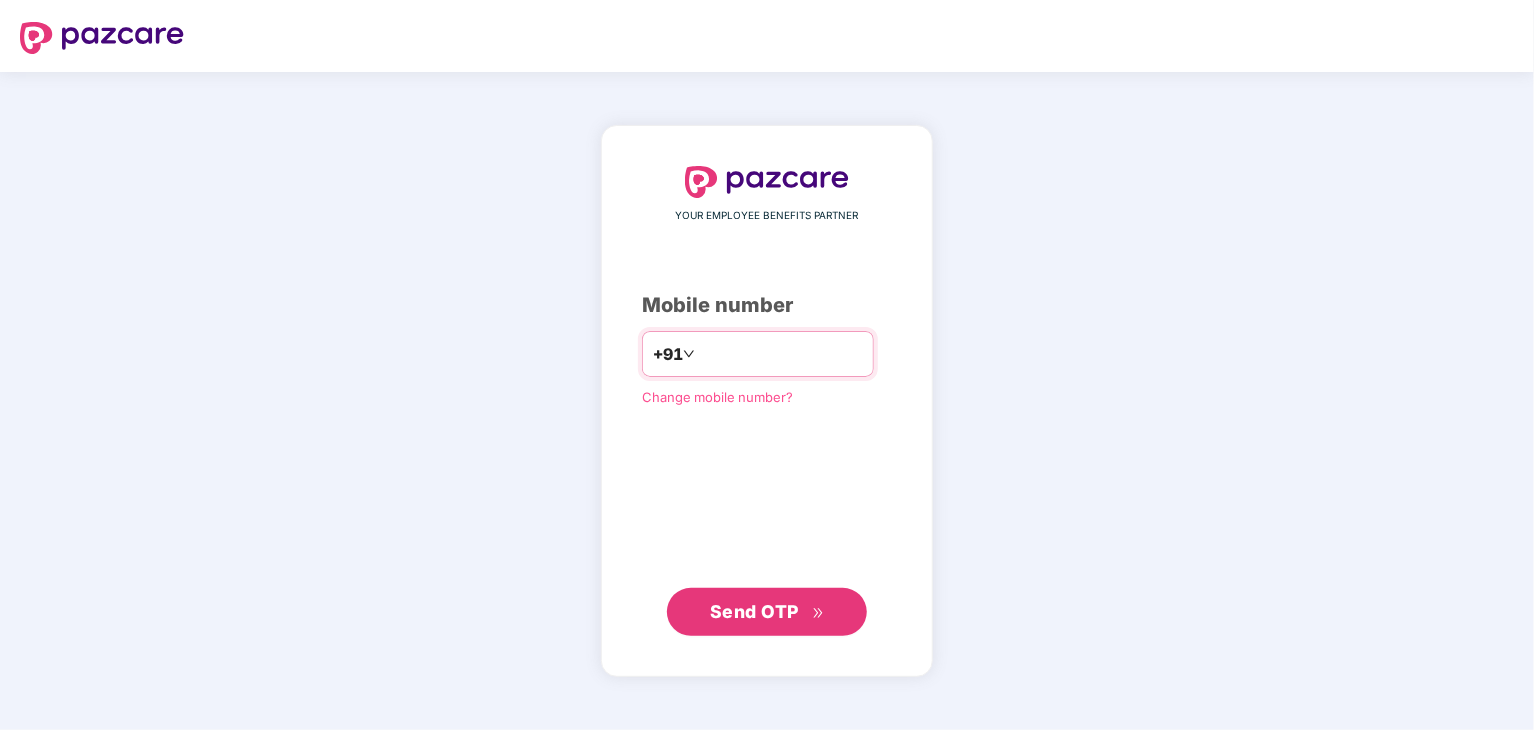 type on "**********" 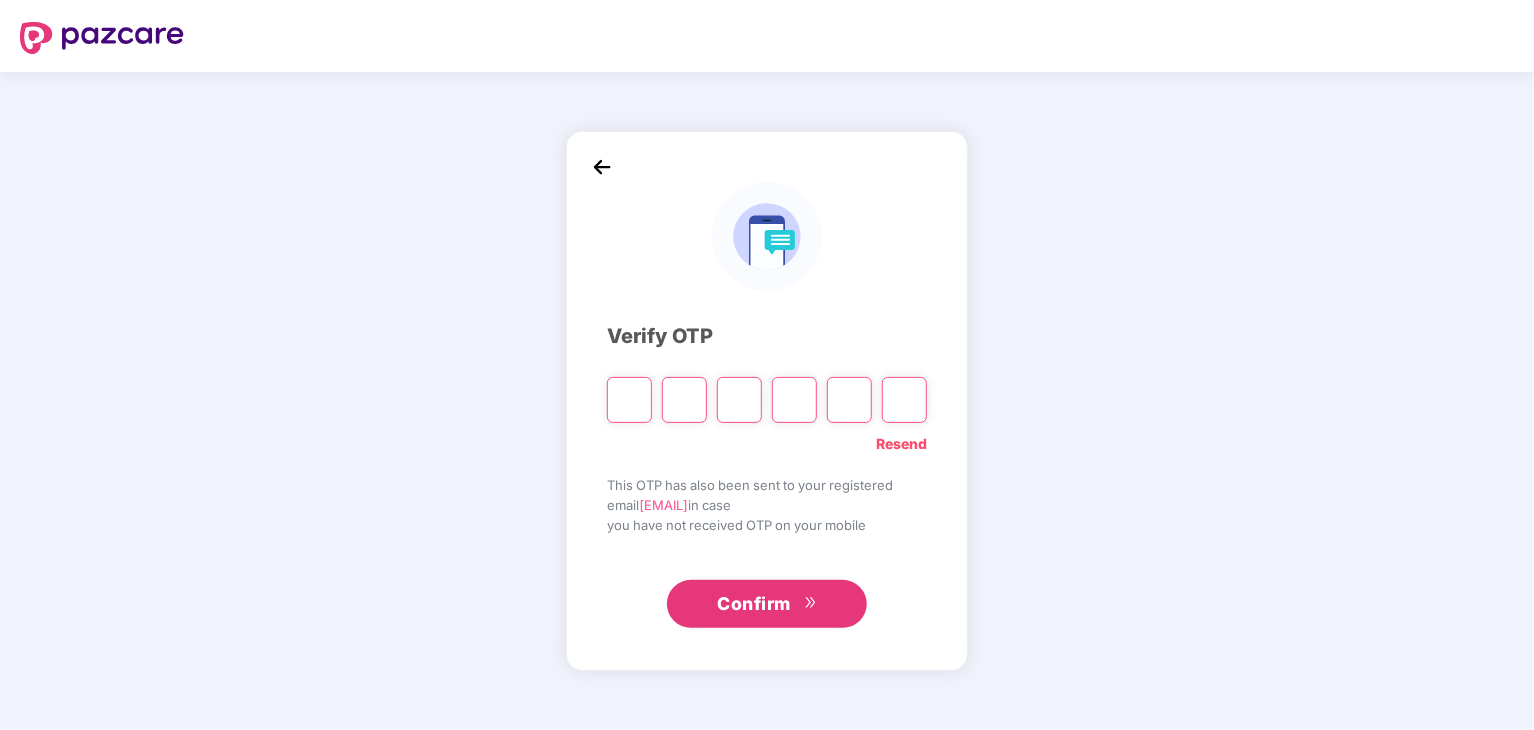 type on "*" 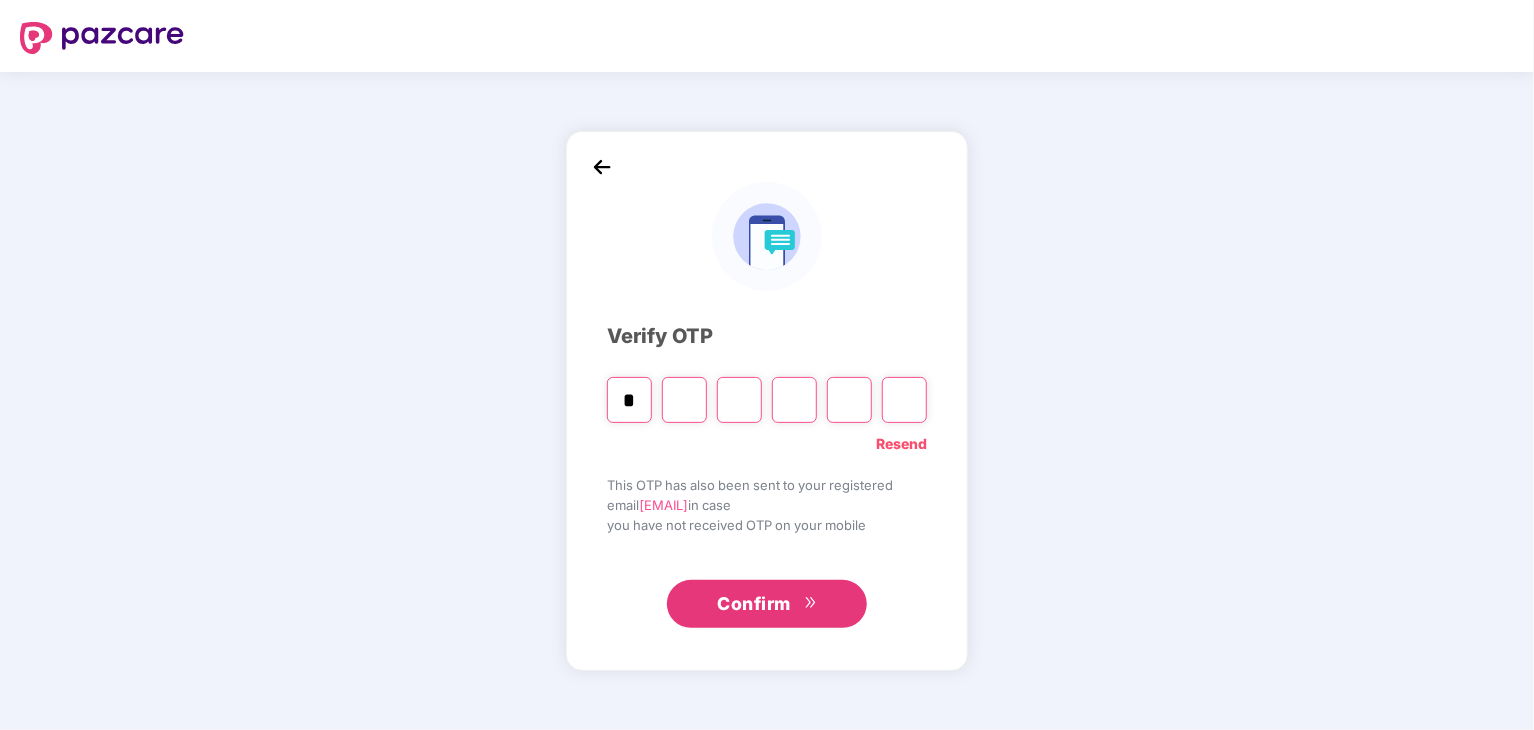 type on "*" 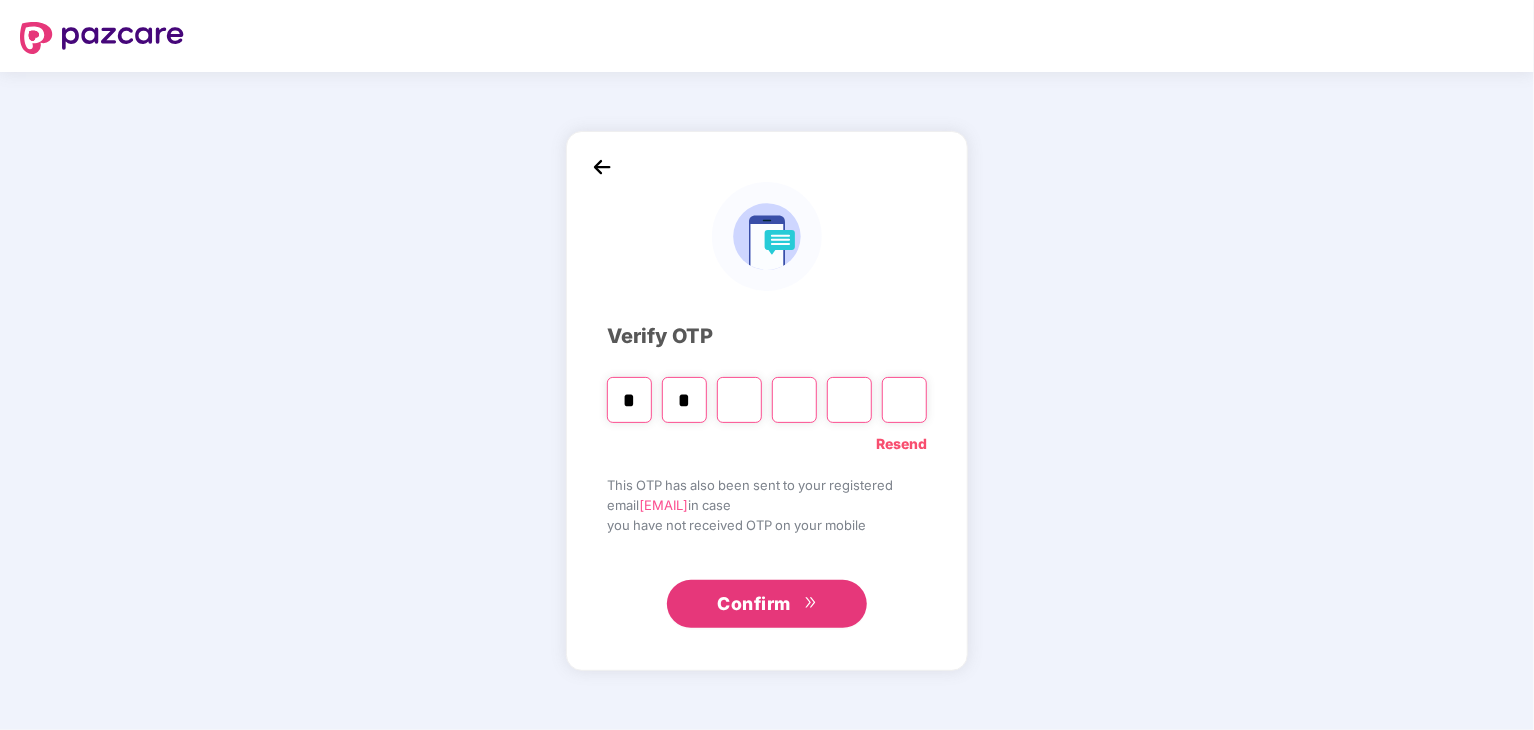 type on "*" 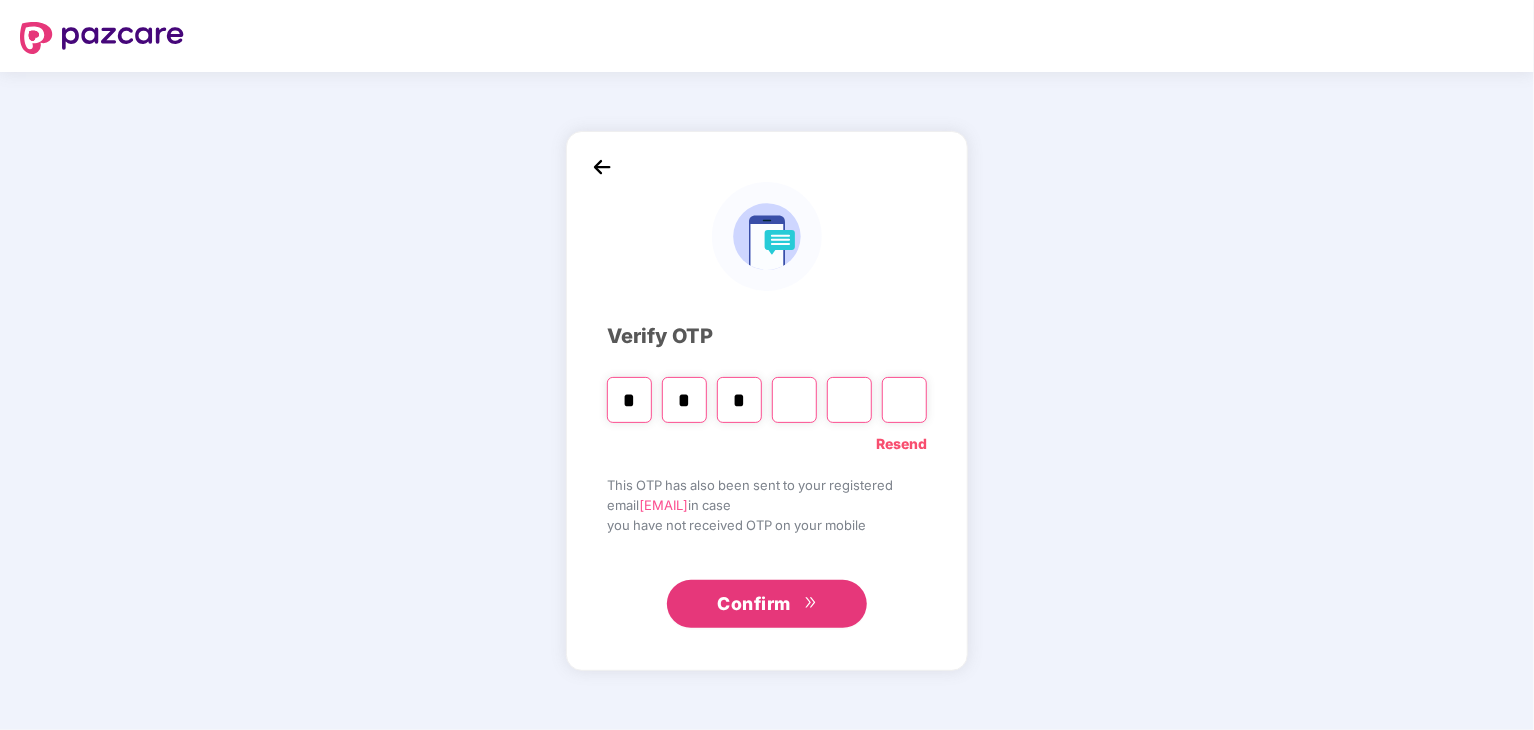 type on "*" 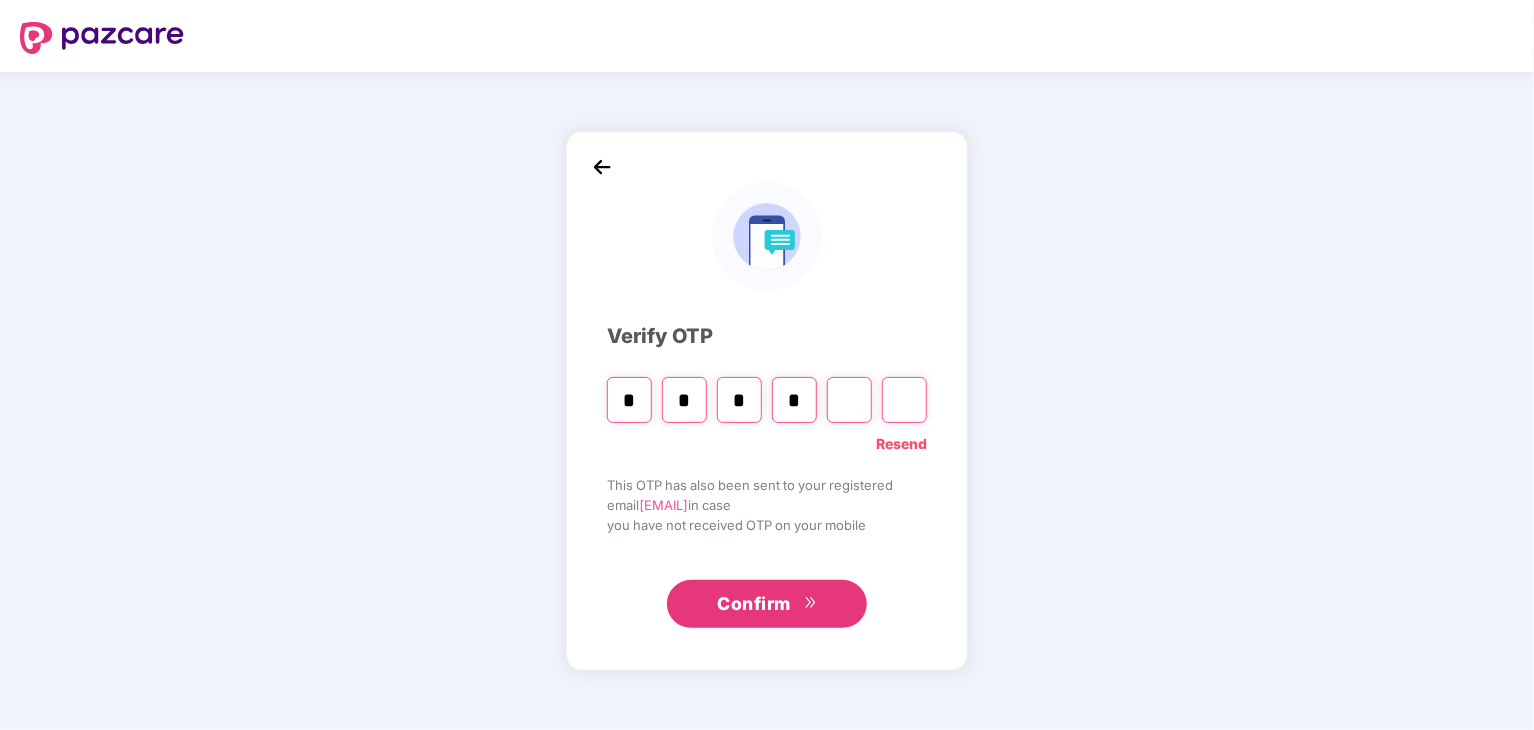 type on "*" 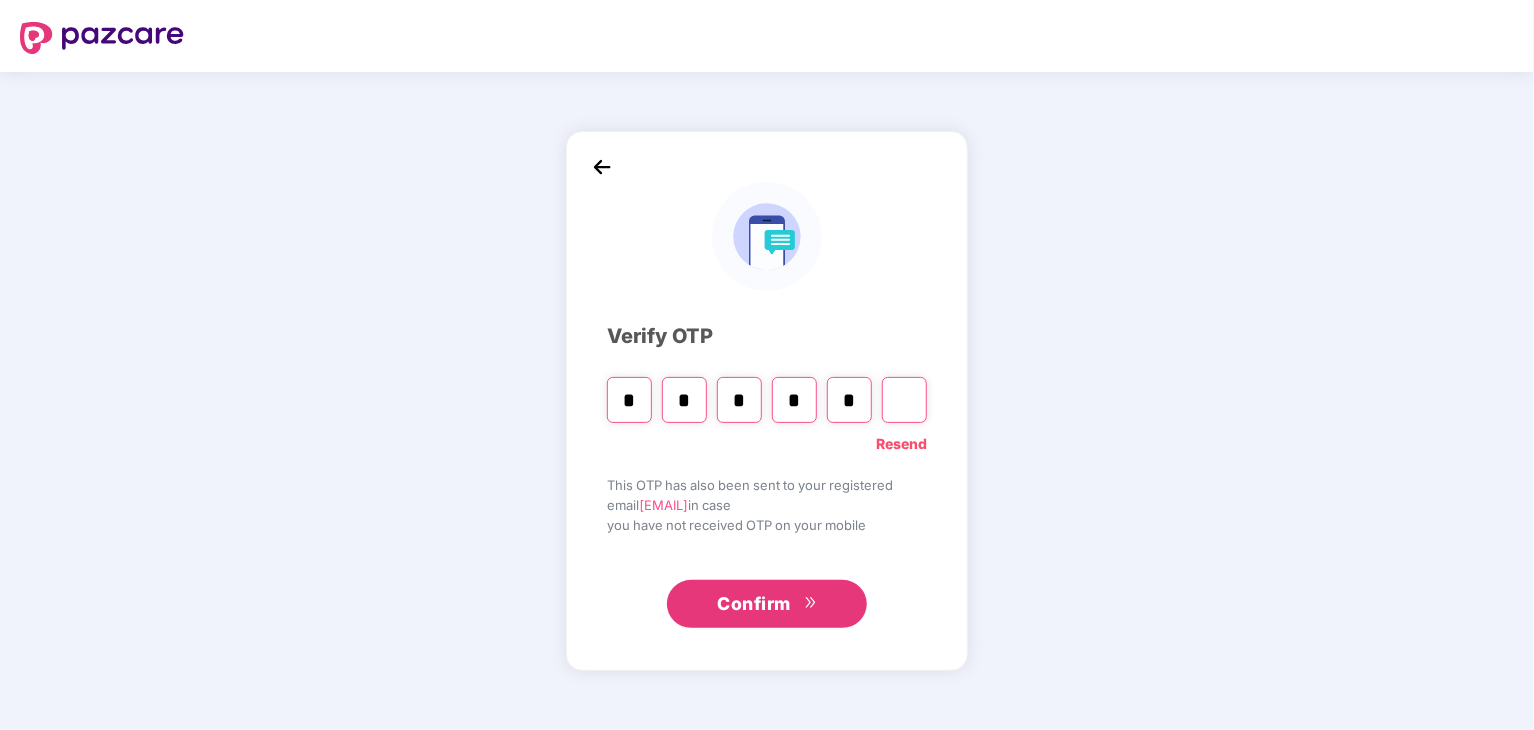 type on "*" 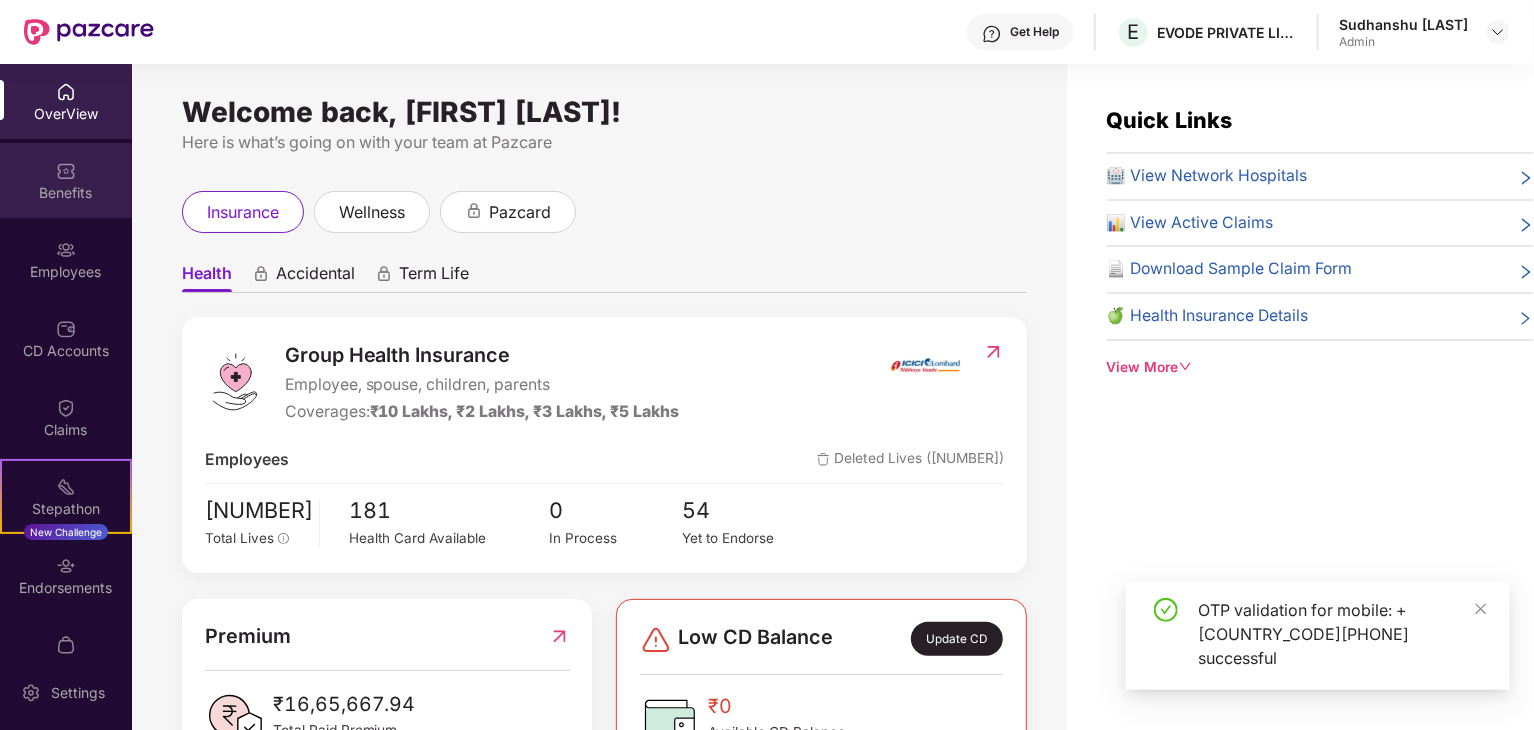 click on "Benefits" at bounding box center [66, 180] 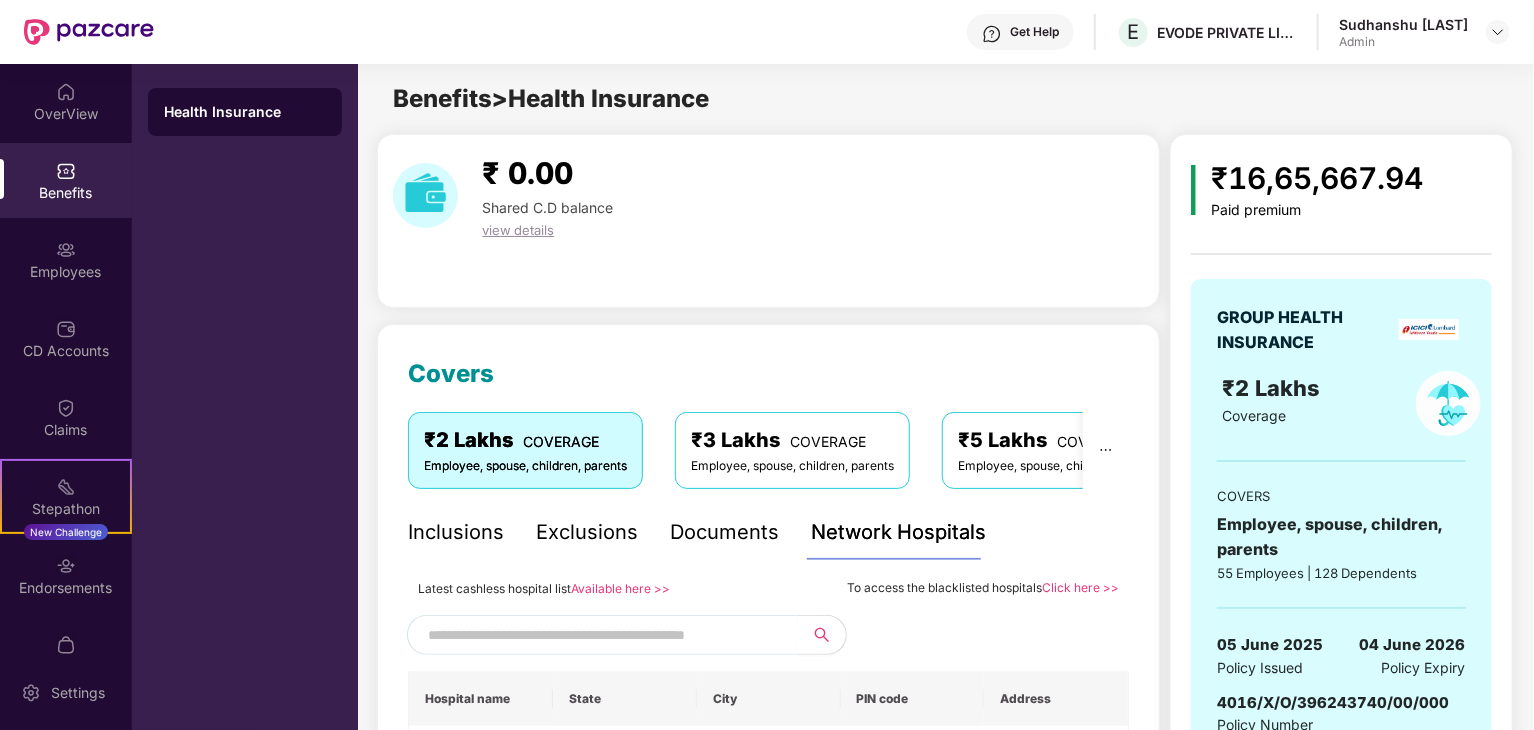click on "Vineeta Hospital Private Limited Uttar Pradesh [CITY] [POSTAL_CODE] [NUMBER]-[NUMBER], [STREET], [AREA] Shishodia Orthopedic Hospital Uttar Pradesh [CITY] [POSTAL_CODE] [NUMBER] [STREET] Aarogya Hospital Haryana [CITY] [POSTAL_CODE] [NUMBER]&[NUMBER], [STREET], [AREA], [CITY] Prashanth Hospital Karnataka [CITY] [POSTAL_CODE] No [NUMBER]/[NUMBER], [AREA], [STREET] KG hospital Kerala Angamaly [POSTAL_CODE] Near [AREA], [STREET], [AREA] Dhingra General Hospital Punjab [CITY] [POSTAL_CODE] [NUMBER]-[NUMBER], [AREA] Care Hospital Uttar Pradesh [CITY] [POSTAL_CODE] [CITY]" at bounding box center (945, 1802) 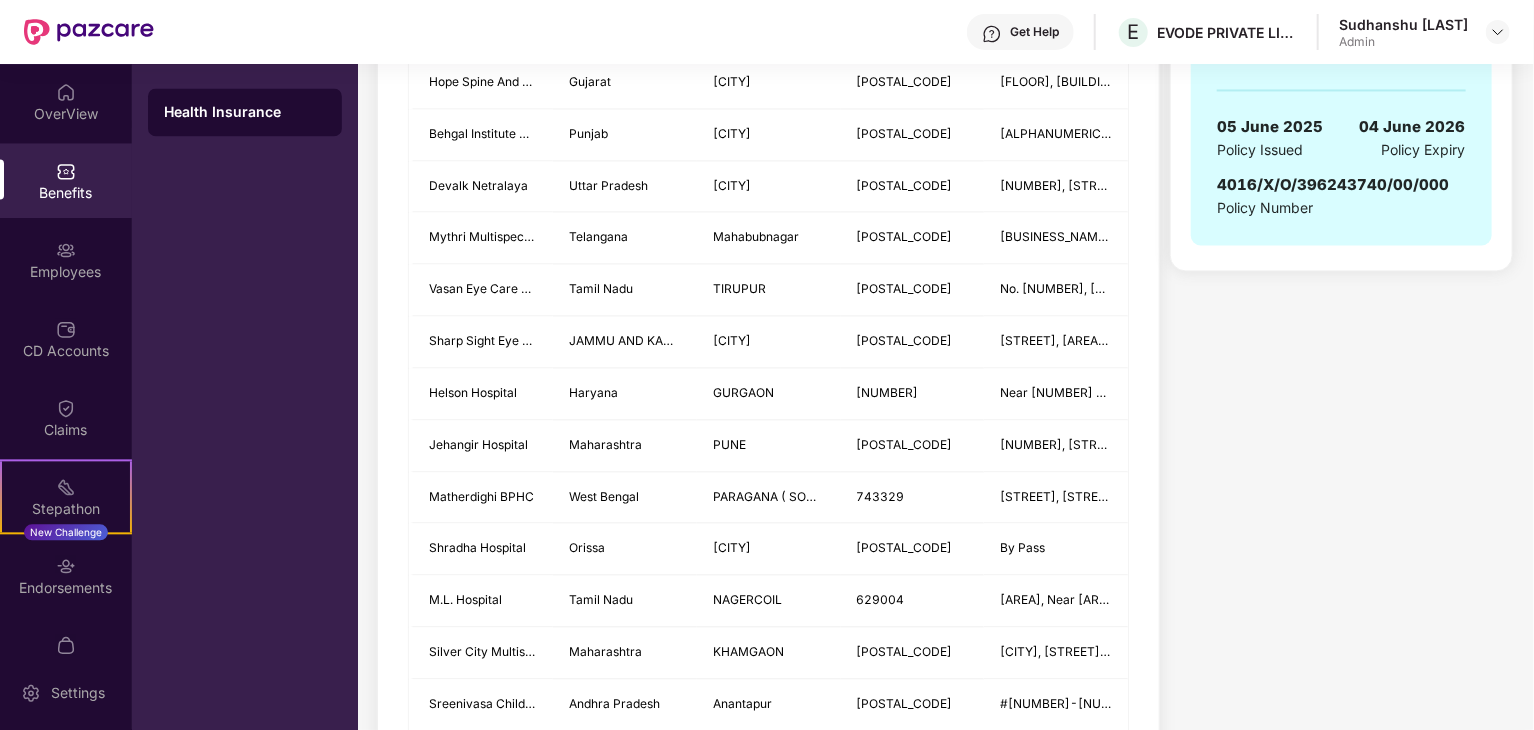 scroll, scrollTop: 0, scrollLeft: 0, axis: both 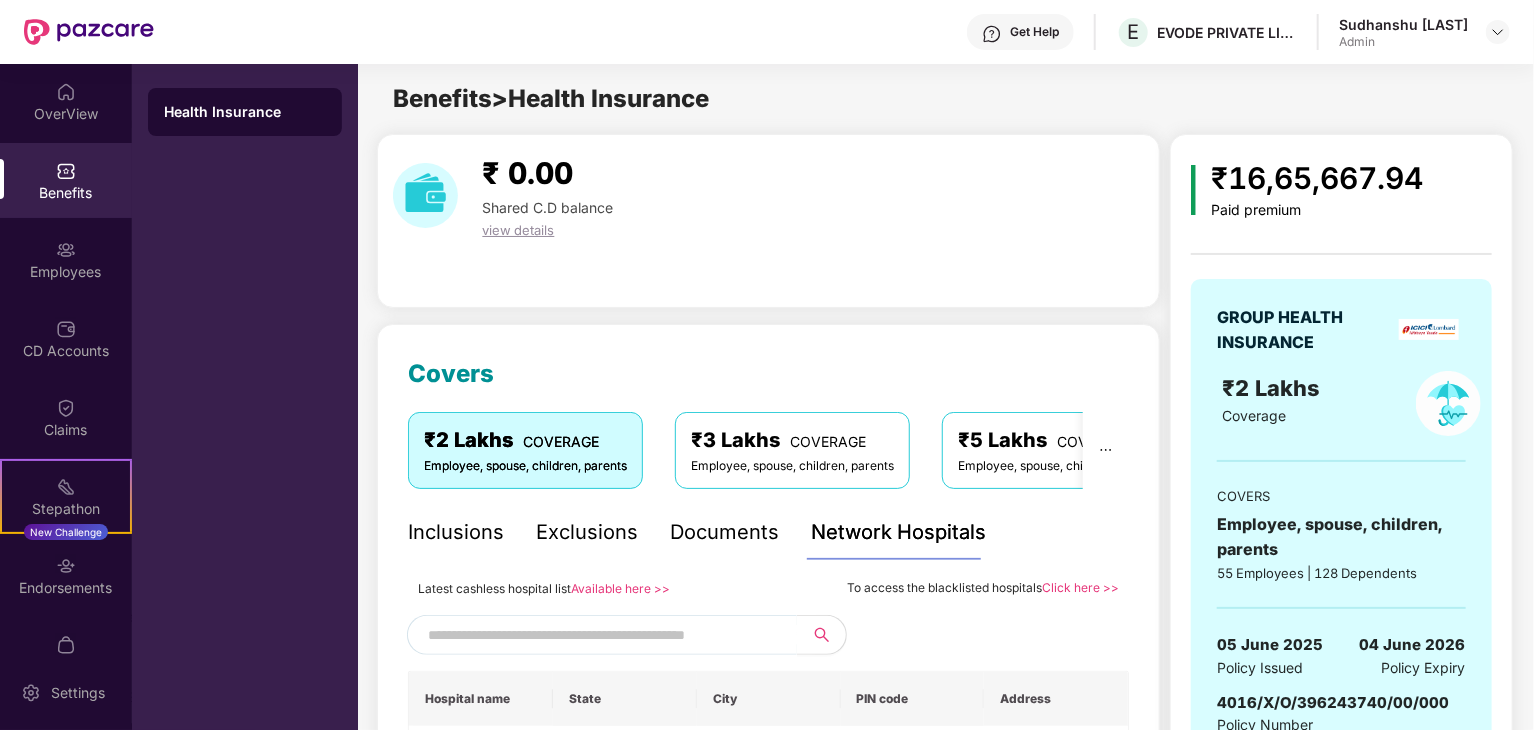 click on "Documents" at bounding box center [724, 532] 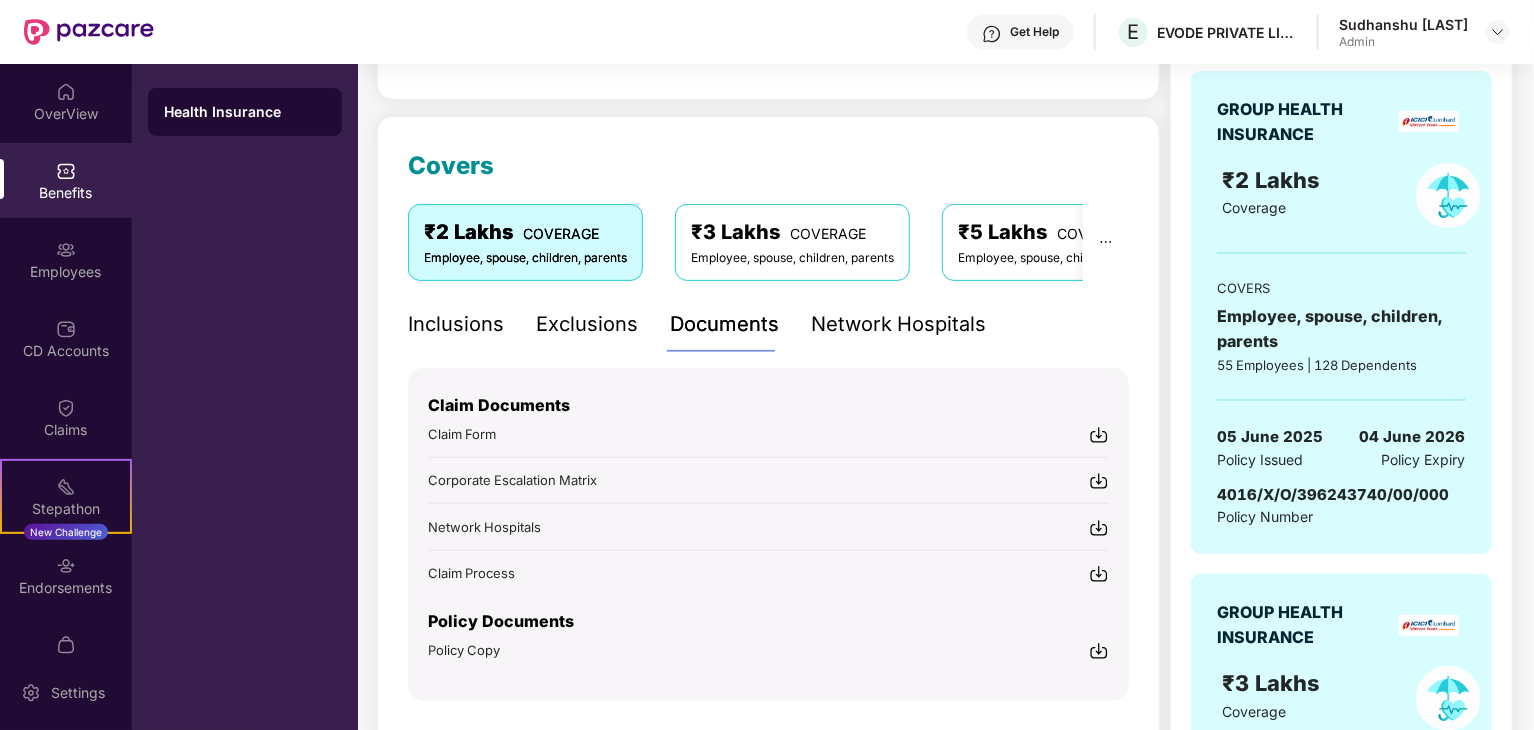 scroll, scrollTop: 240, scrollLeft: 0, axis: vertical 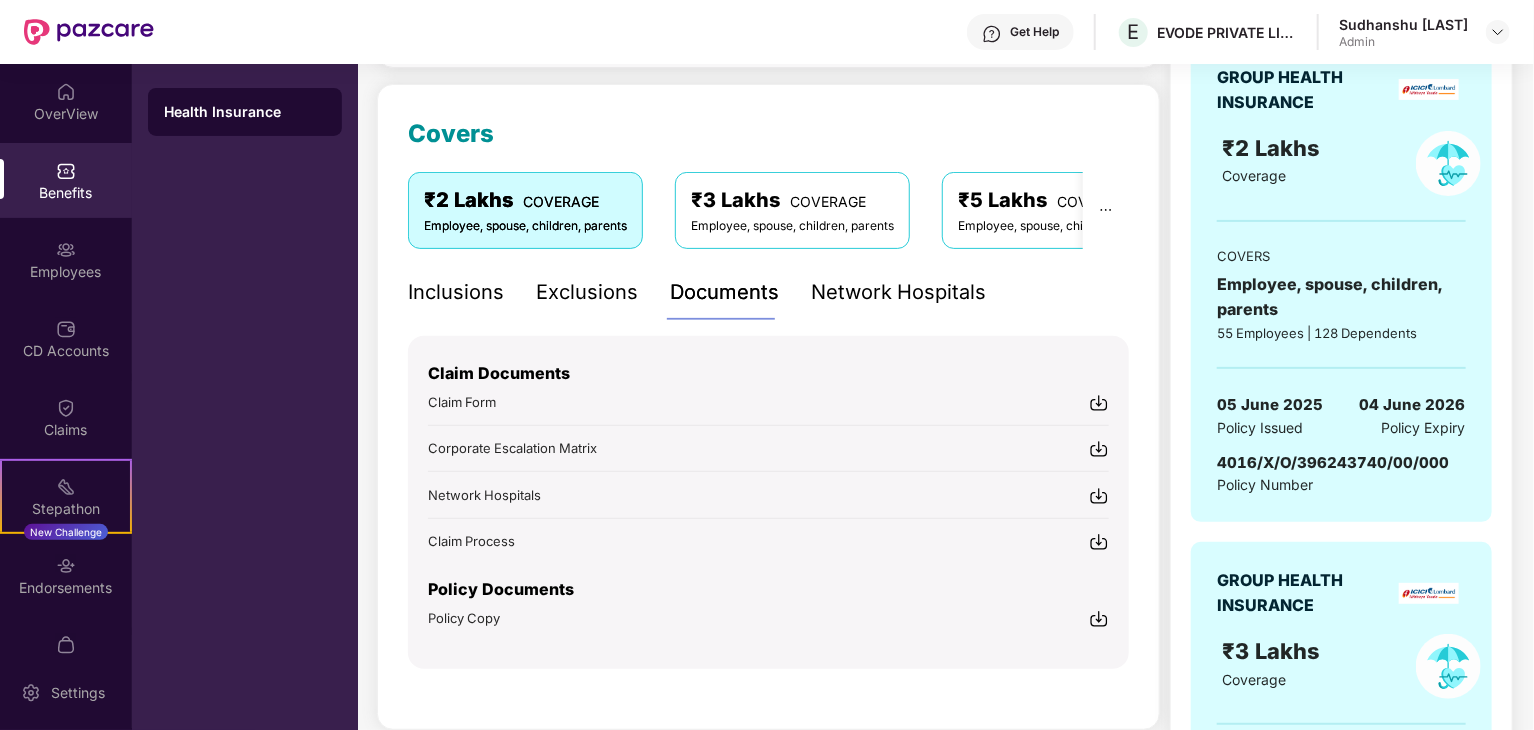 click on "Exclusions" at bounding box center (587, 292) 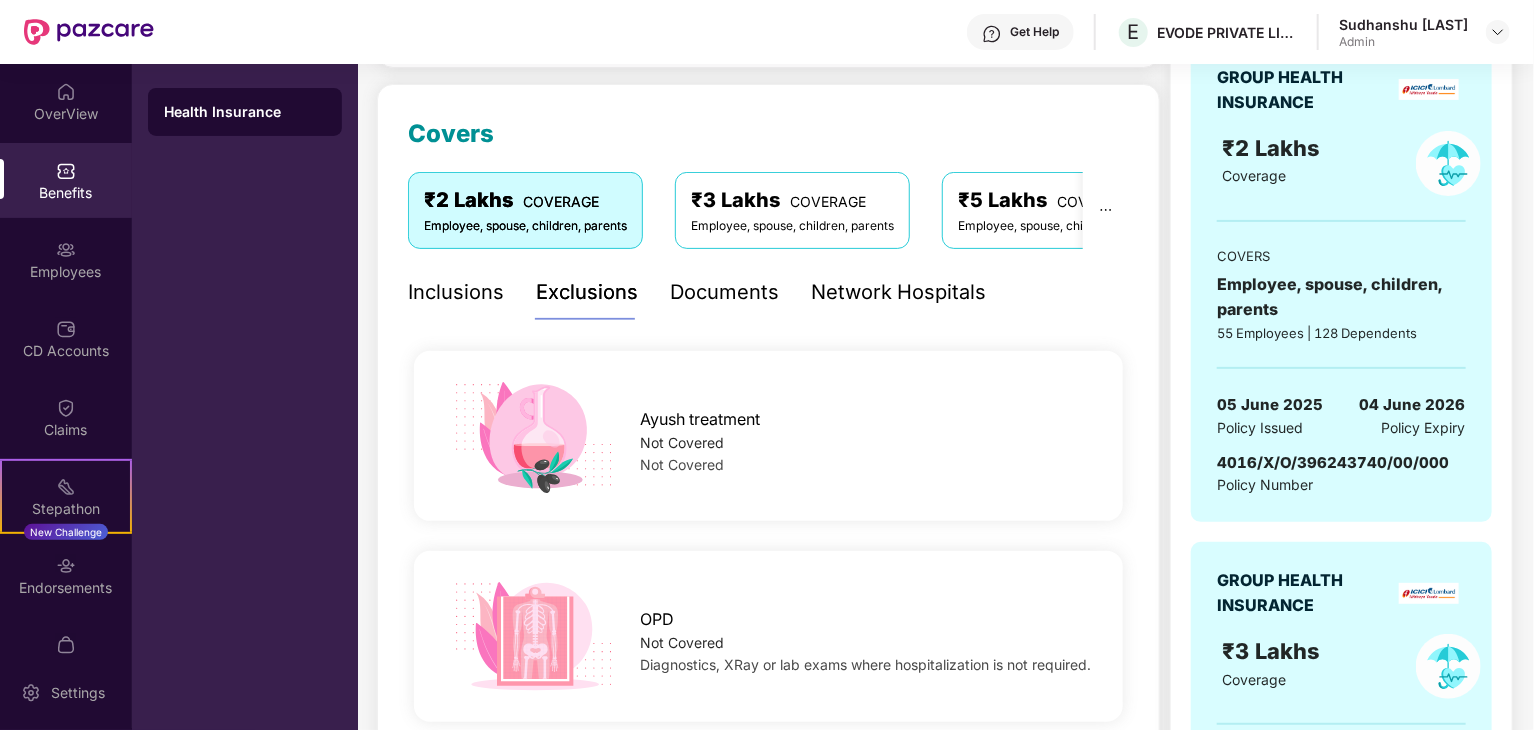 click on "Inclusions" at bounding box center (456, 292) 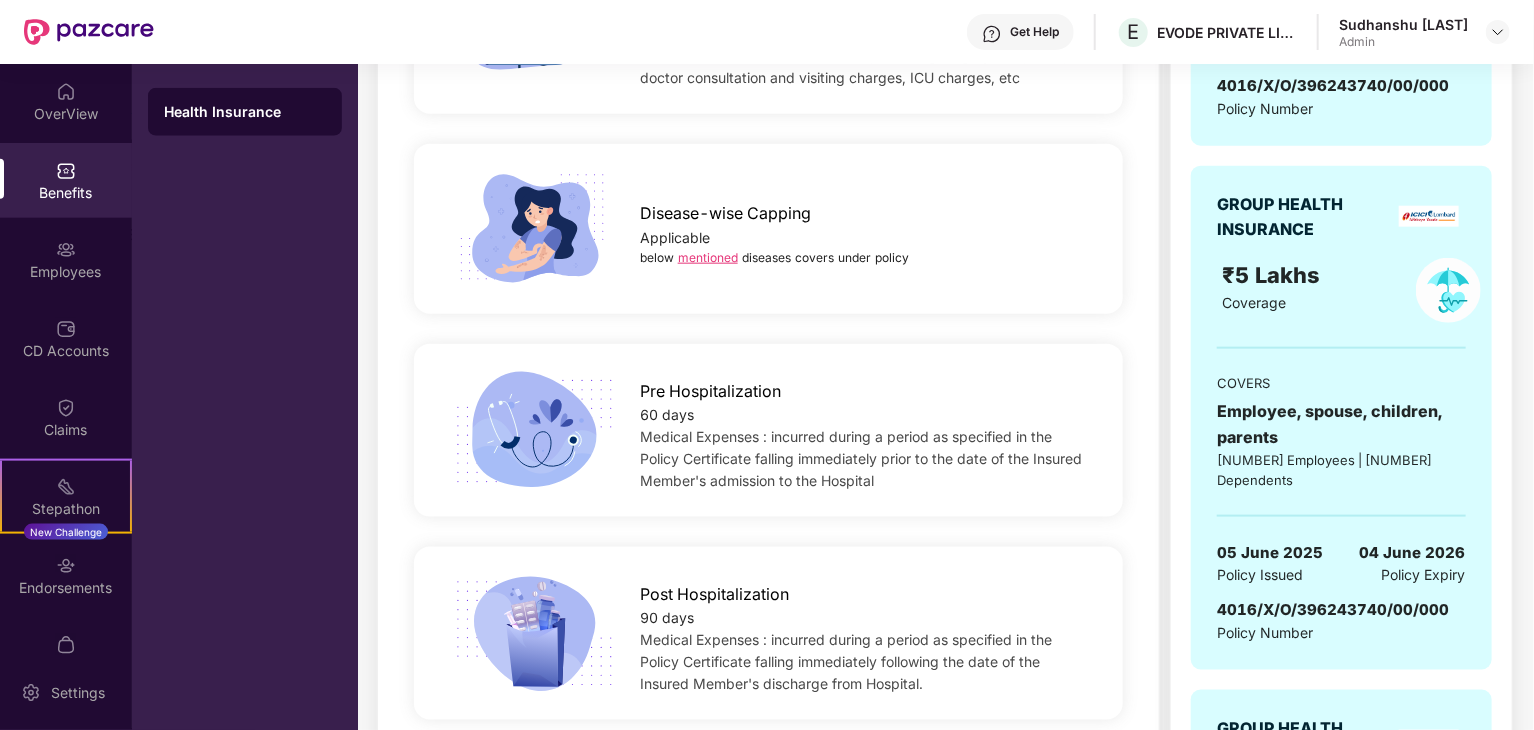 scroll, scrollTop: 1080, scrollLeft: 0, axis: vertical 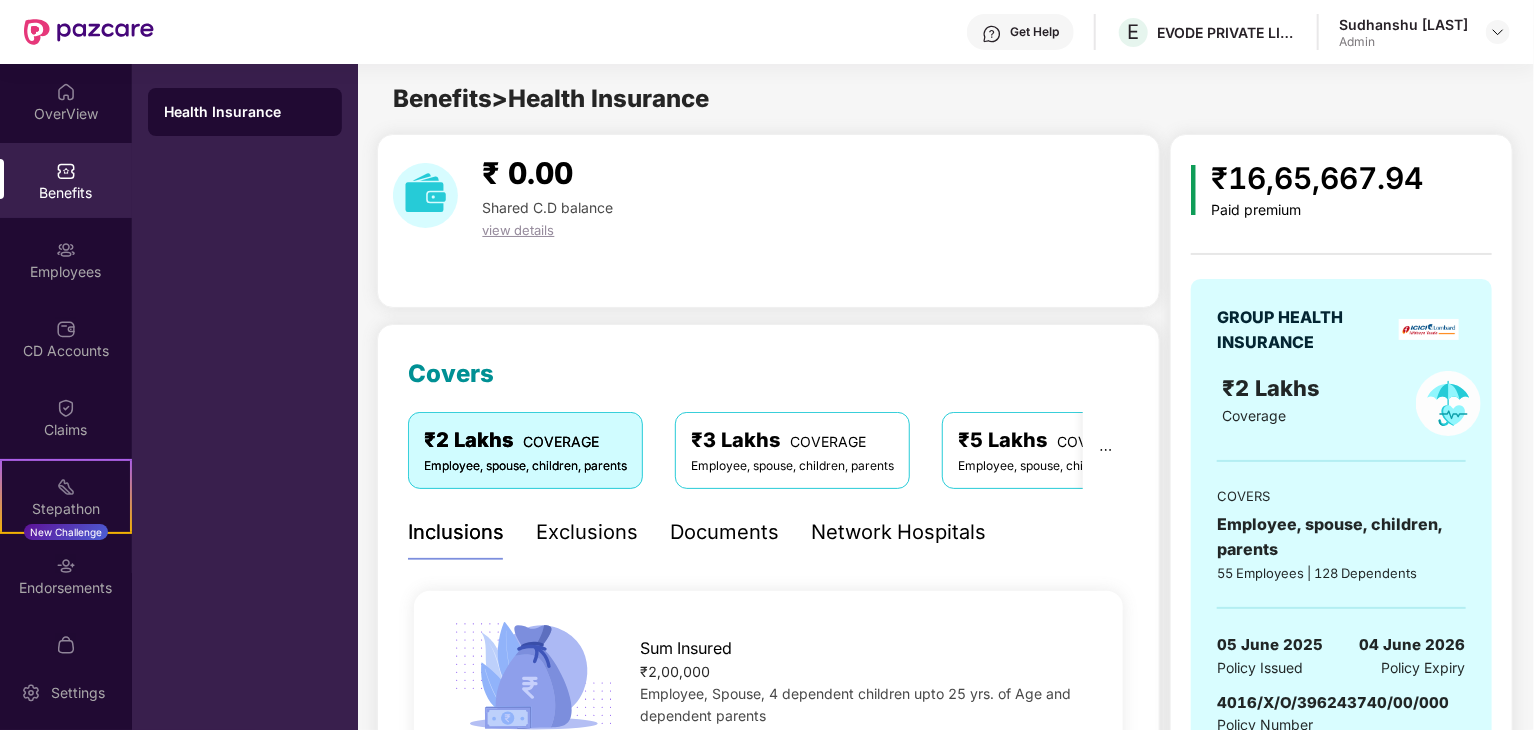 click on "view details" at bounding box center (518, 230) 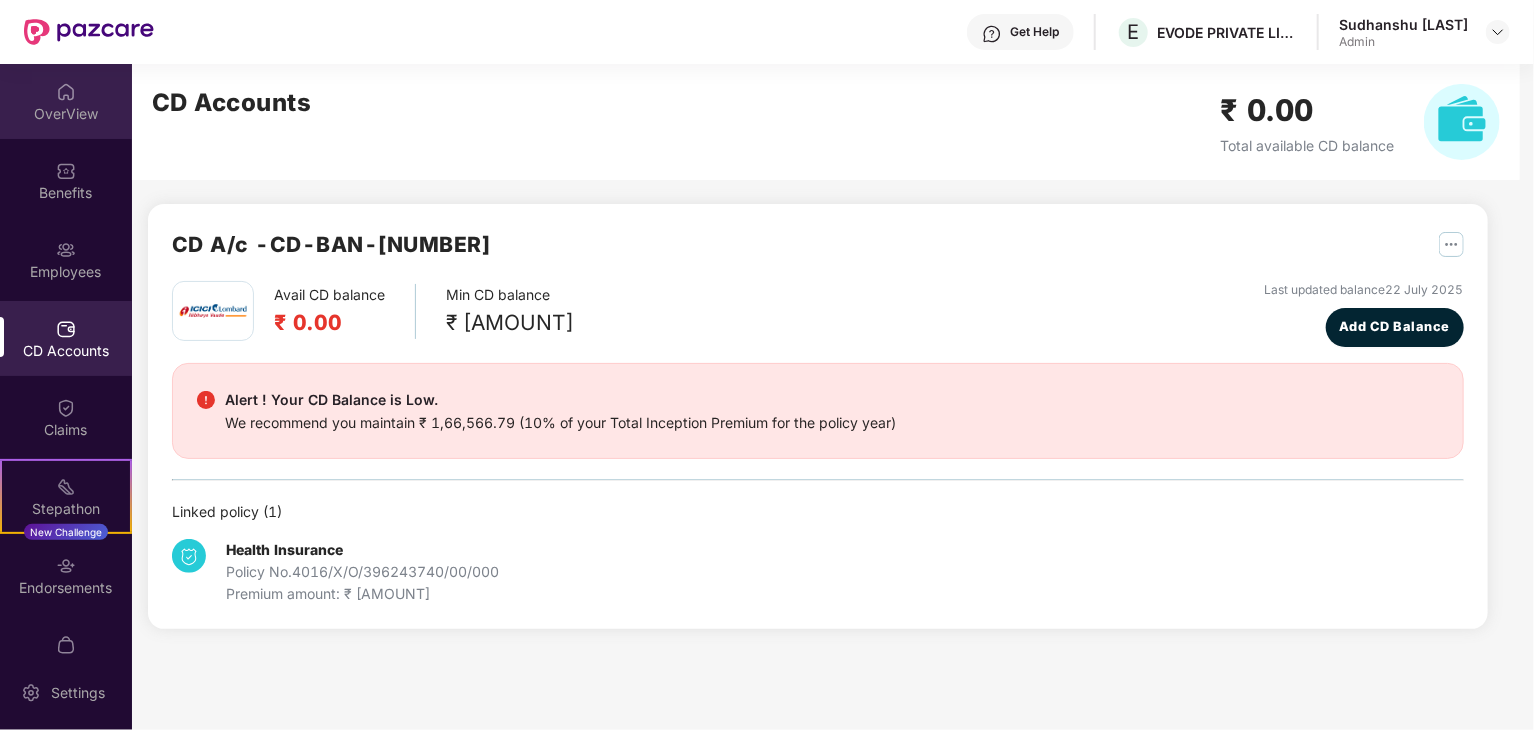 click at bounding box center [66, 92] 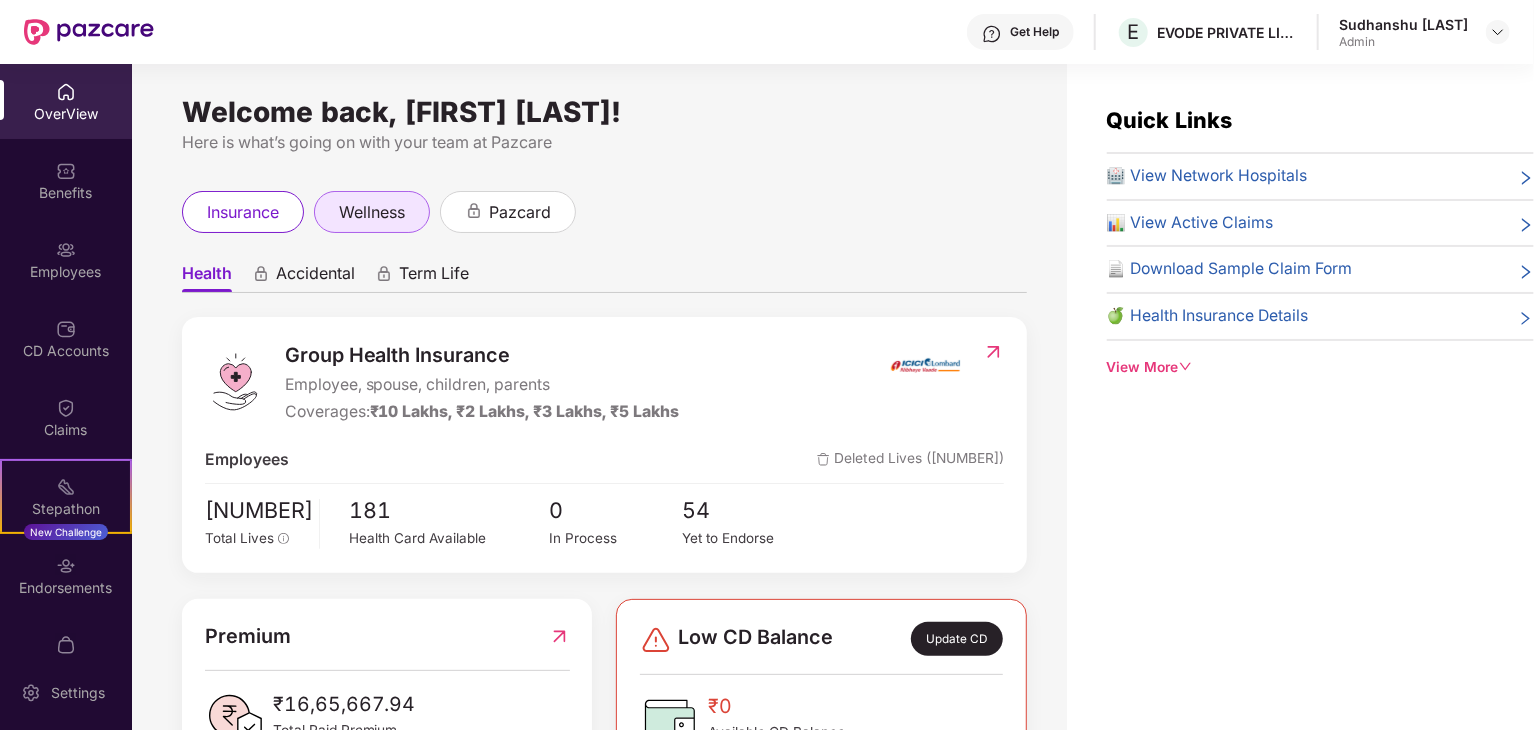 drag, startPoint x: 372, startPoint y: 177, endPoint x: 380, endPoint y: 229, distance: 52.611786 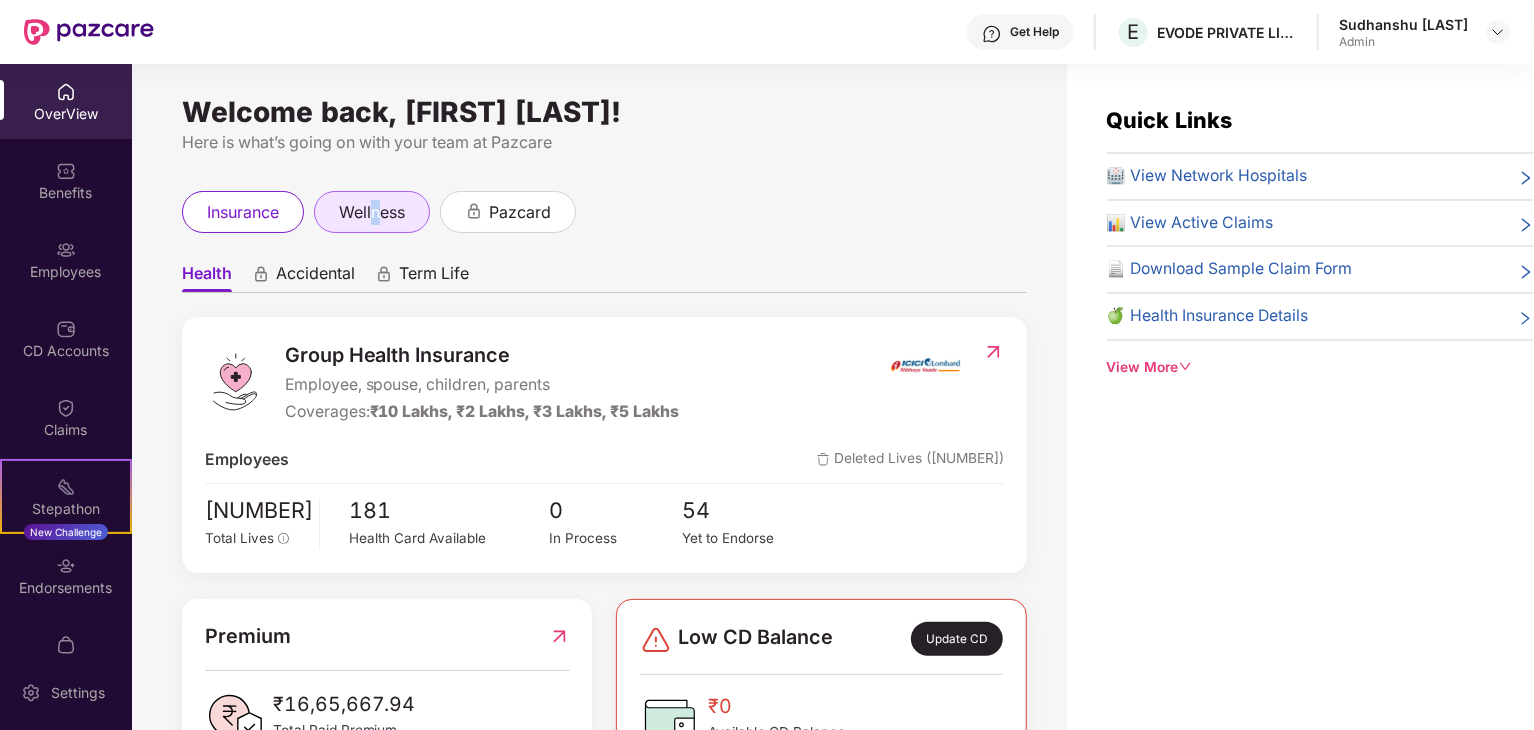 click on "wellness" at bounding box center (372, 212) 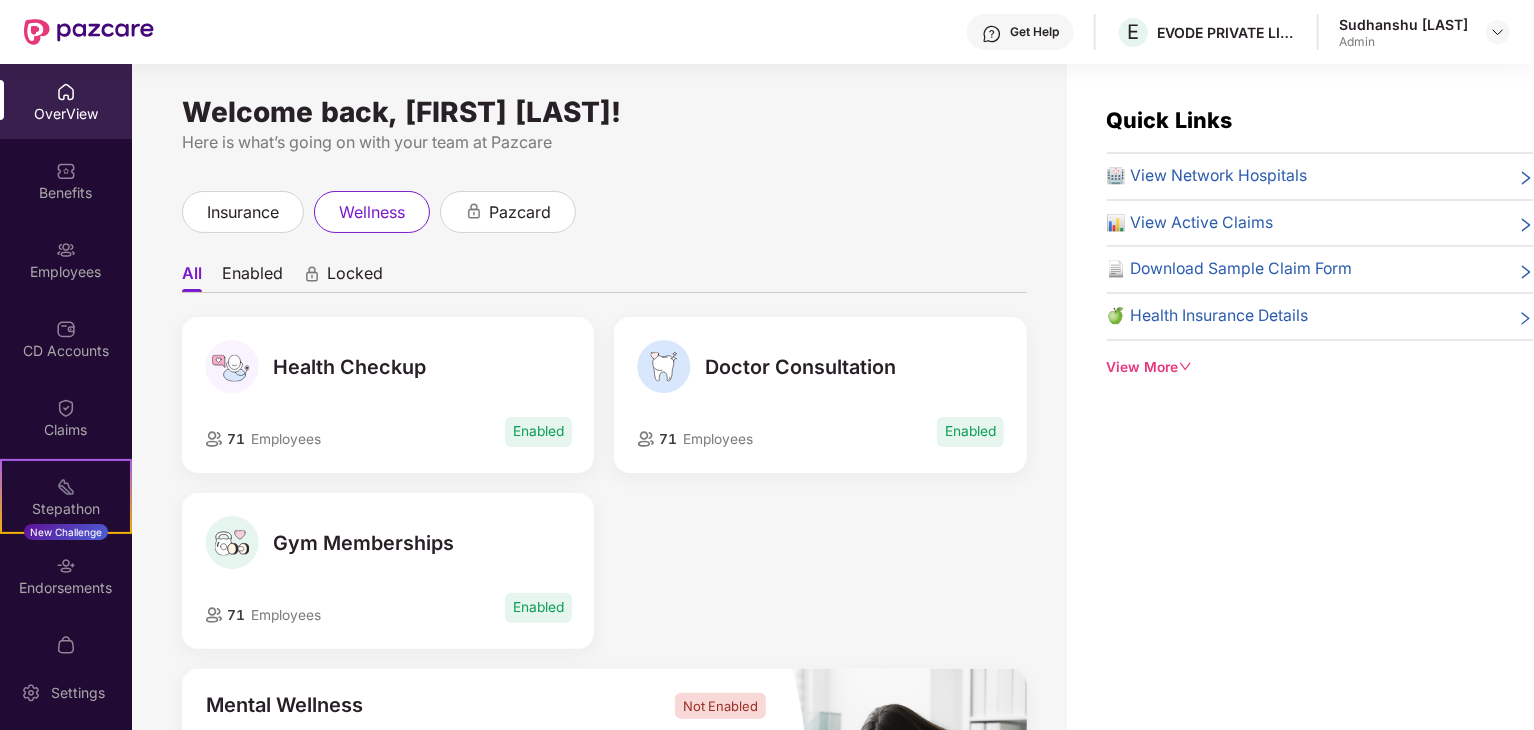 click on "Health Checkup [NUMBER] Employees Enabled" at bounding box center [388, 395] 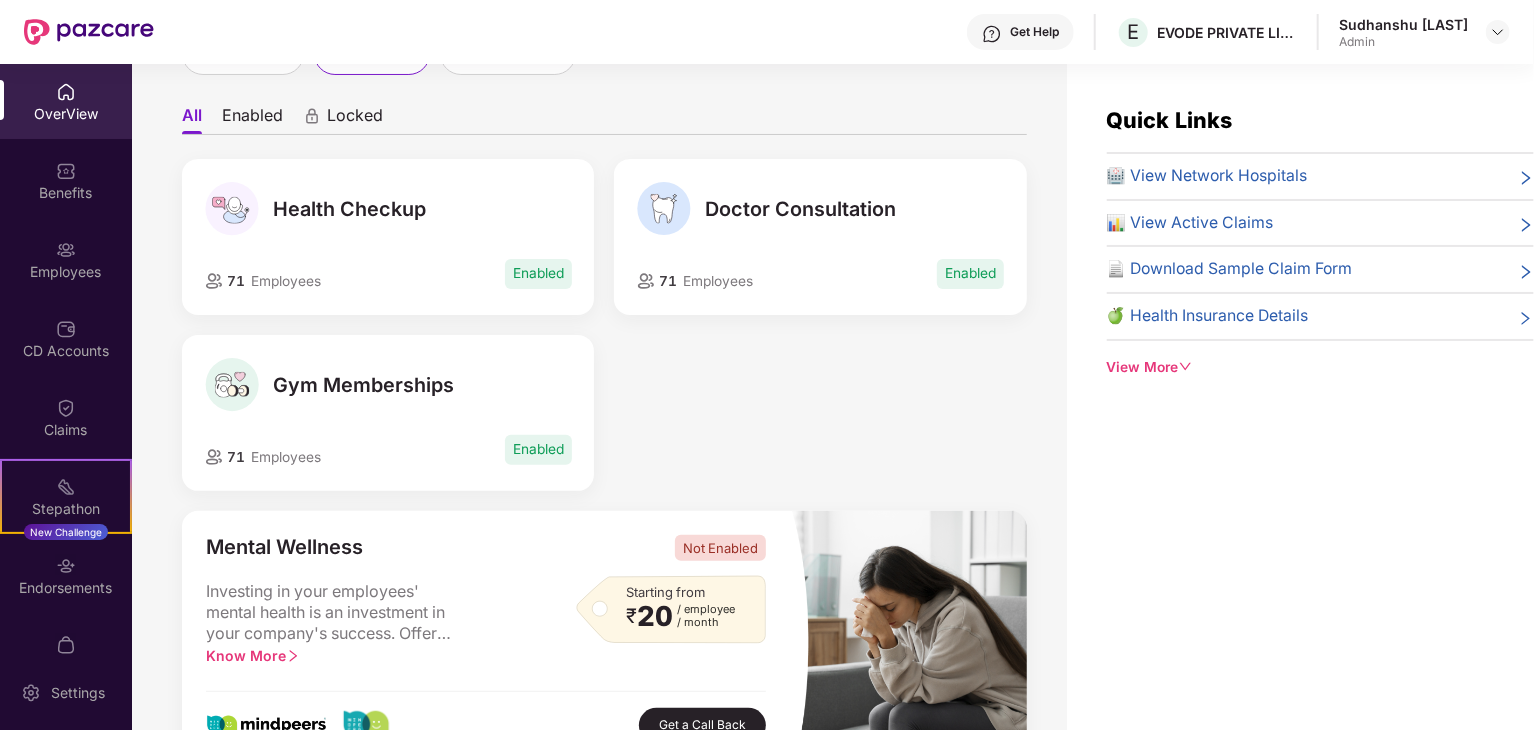 scroll, scrollTop: 160, scrollLeft: 0, axis: vertical 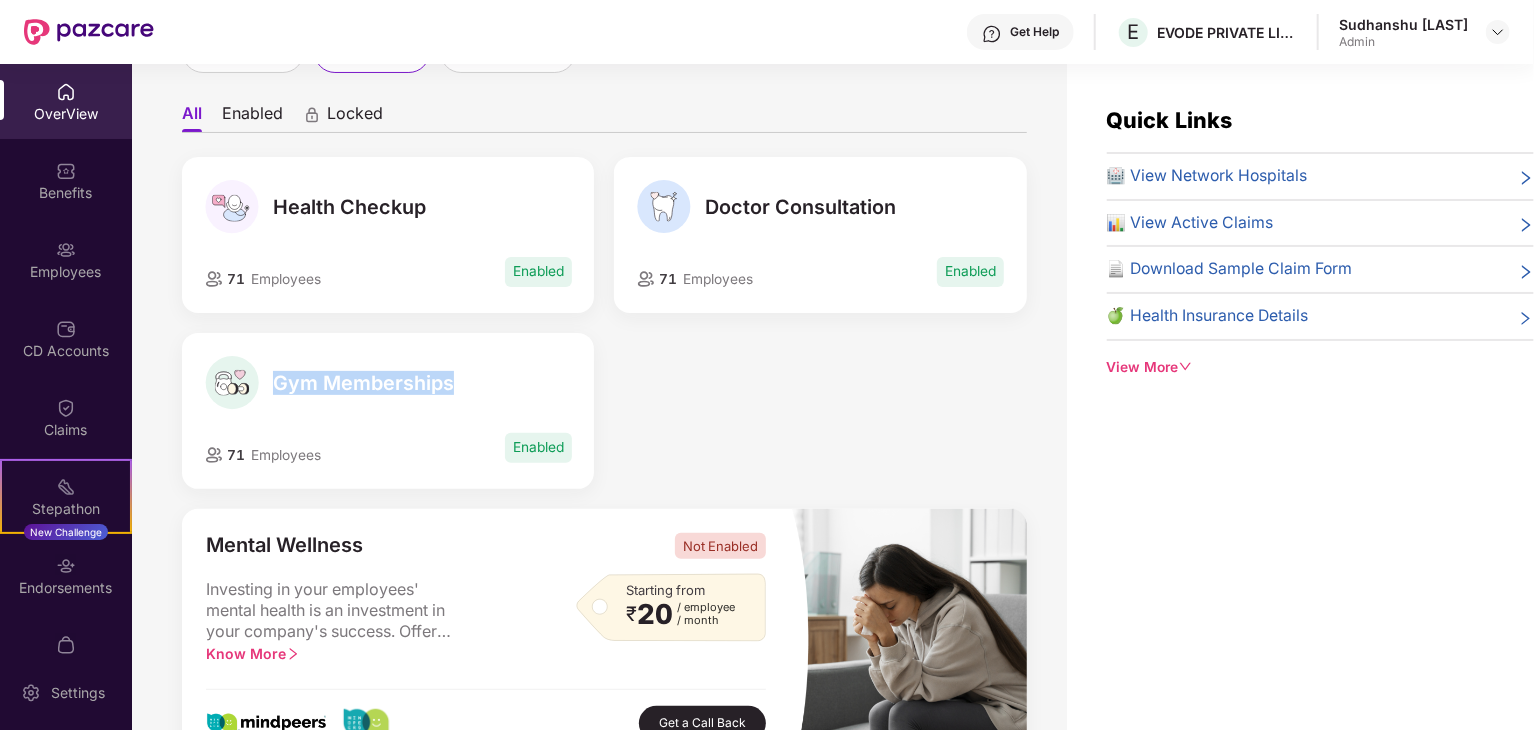 drag, startPoint x: 273, startPoint y: 381, endPoint x: 558, endPoint y: 401, distance: 285.7009 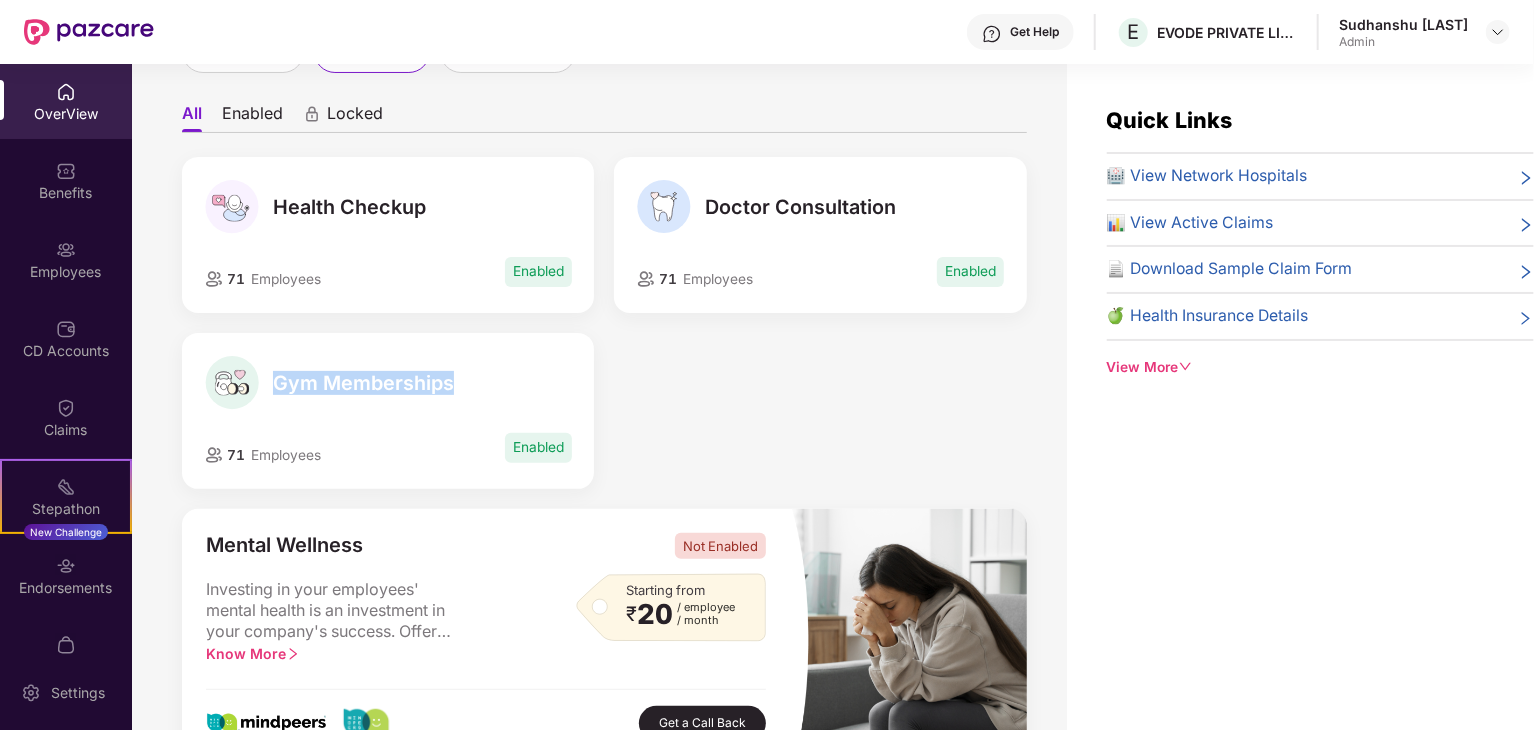 click on "Gym Memberships" at bounding box center (388, 383) 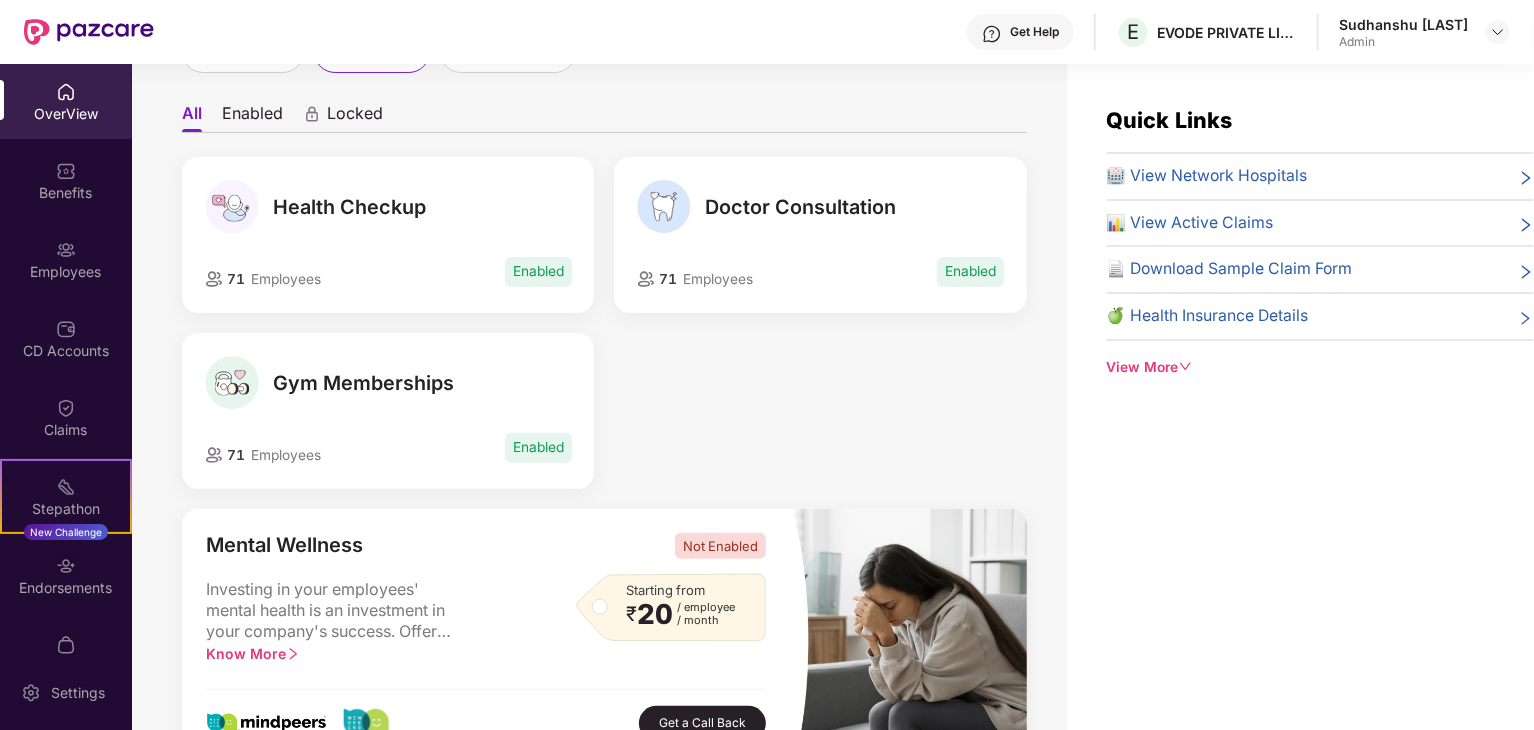 click on "Gym Memberships" at bounding box center (388, 383) 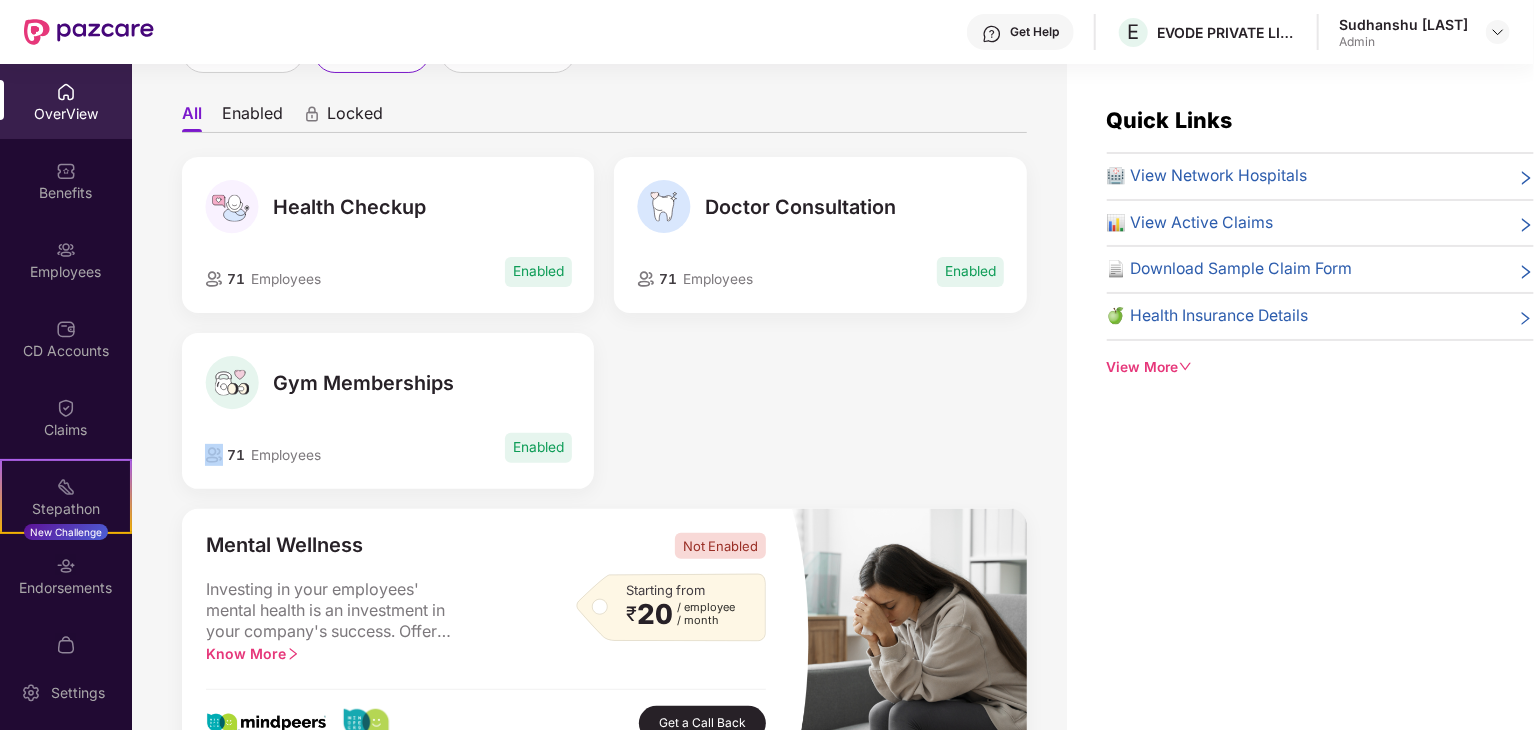 click on "Gym Memberships" at bounding box center (388, 383) 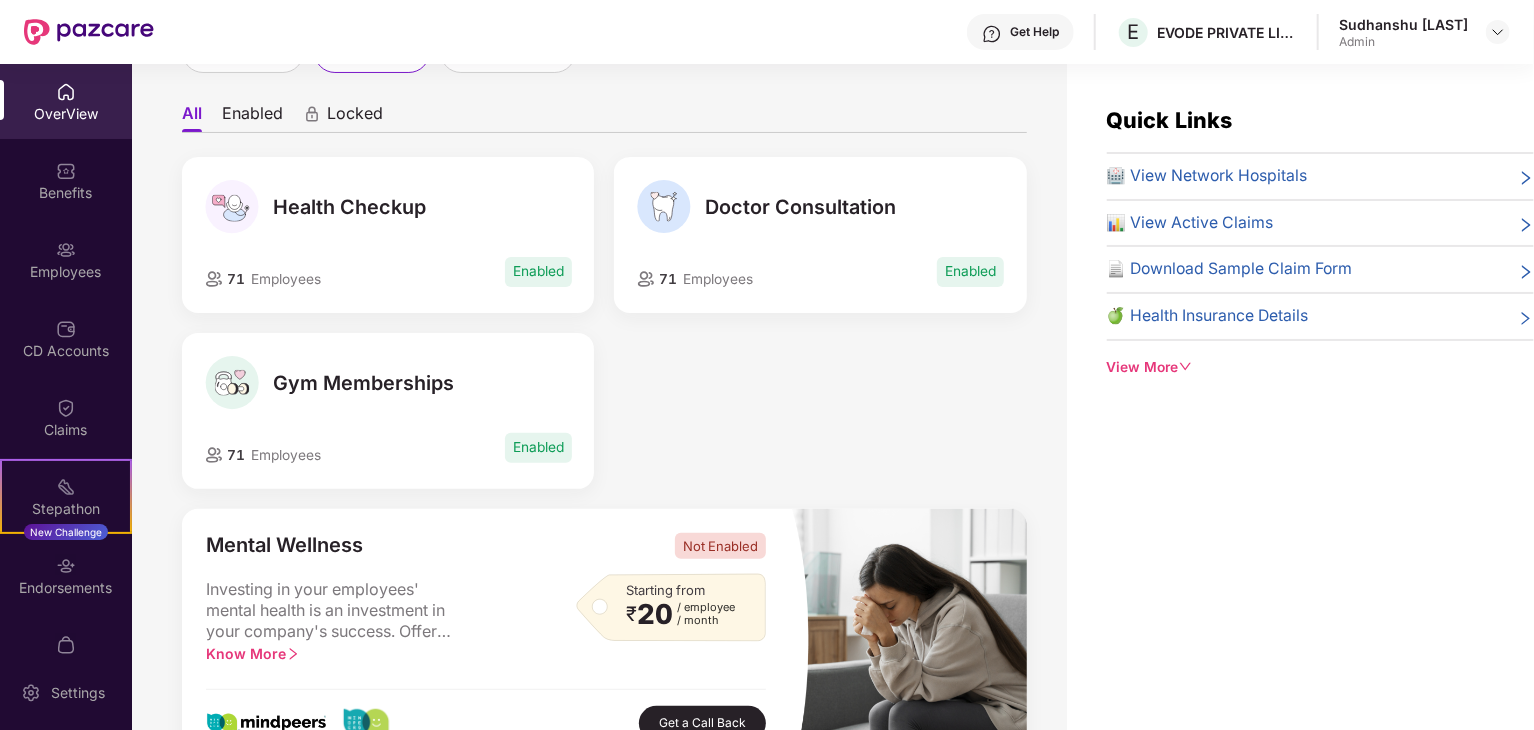 click on "View More" at bounding box center (1320, 368) 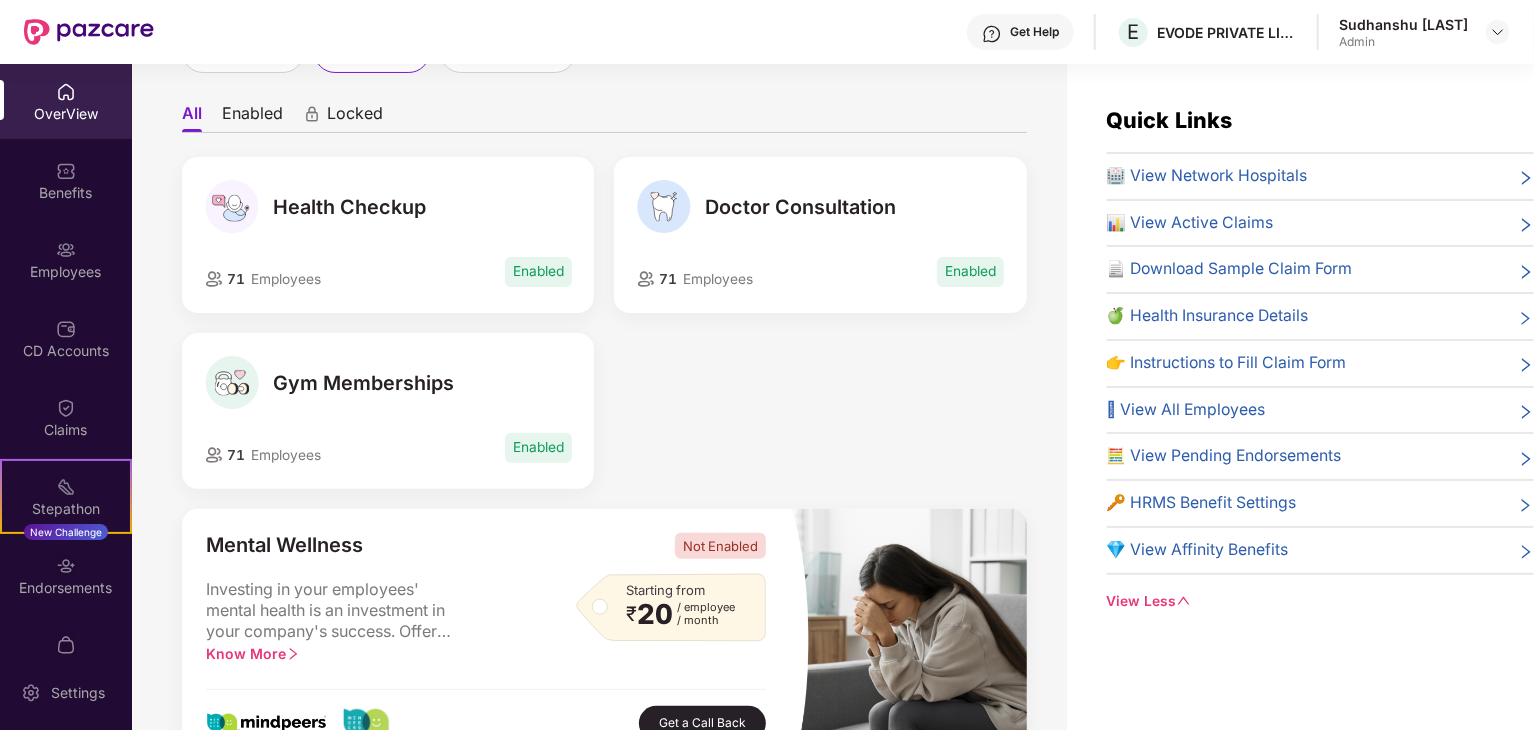 scroll, scrollTop: 64, scrollLeft: 0, axis: vertical 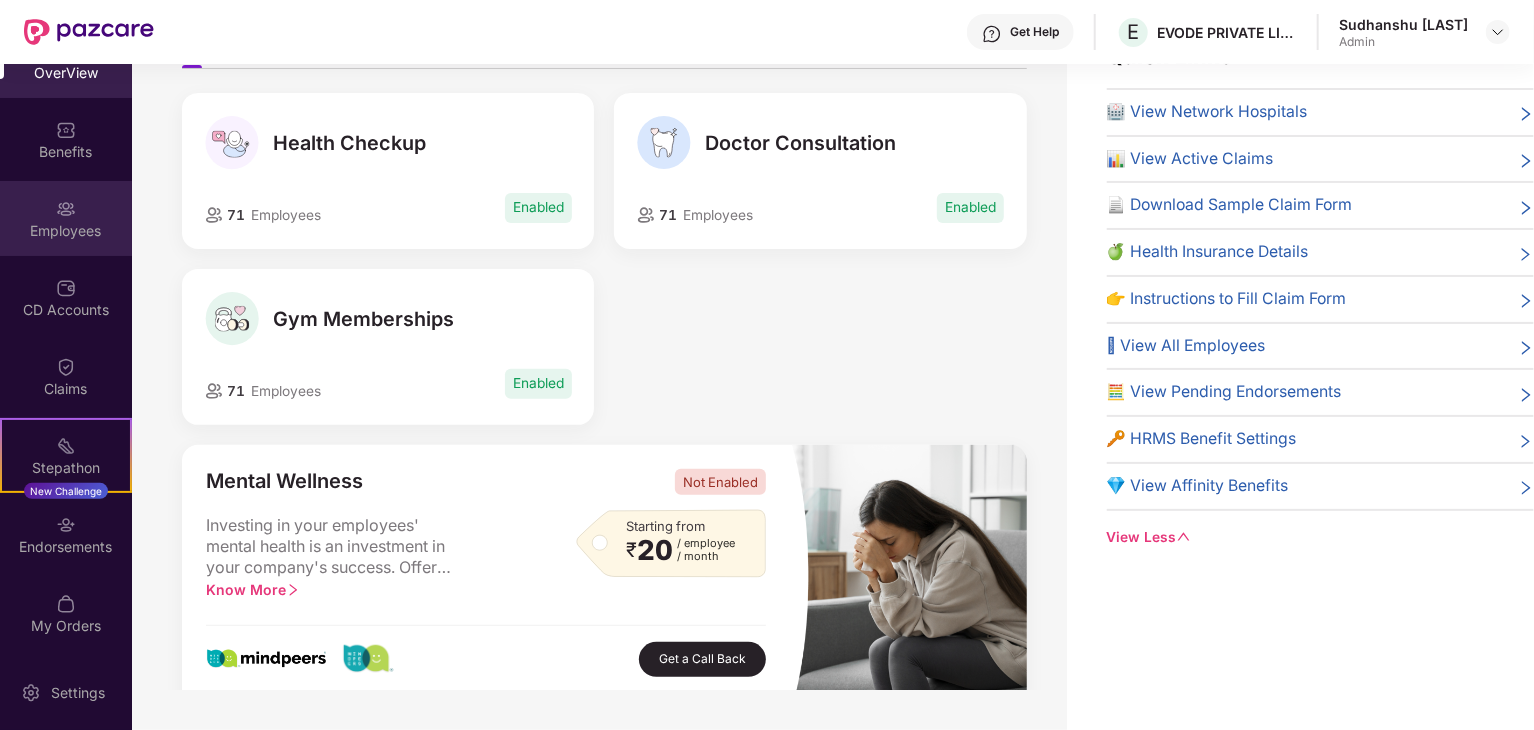 click on "Employees" at bounding box center (66, 218) 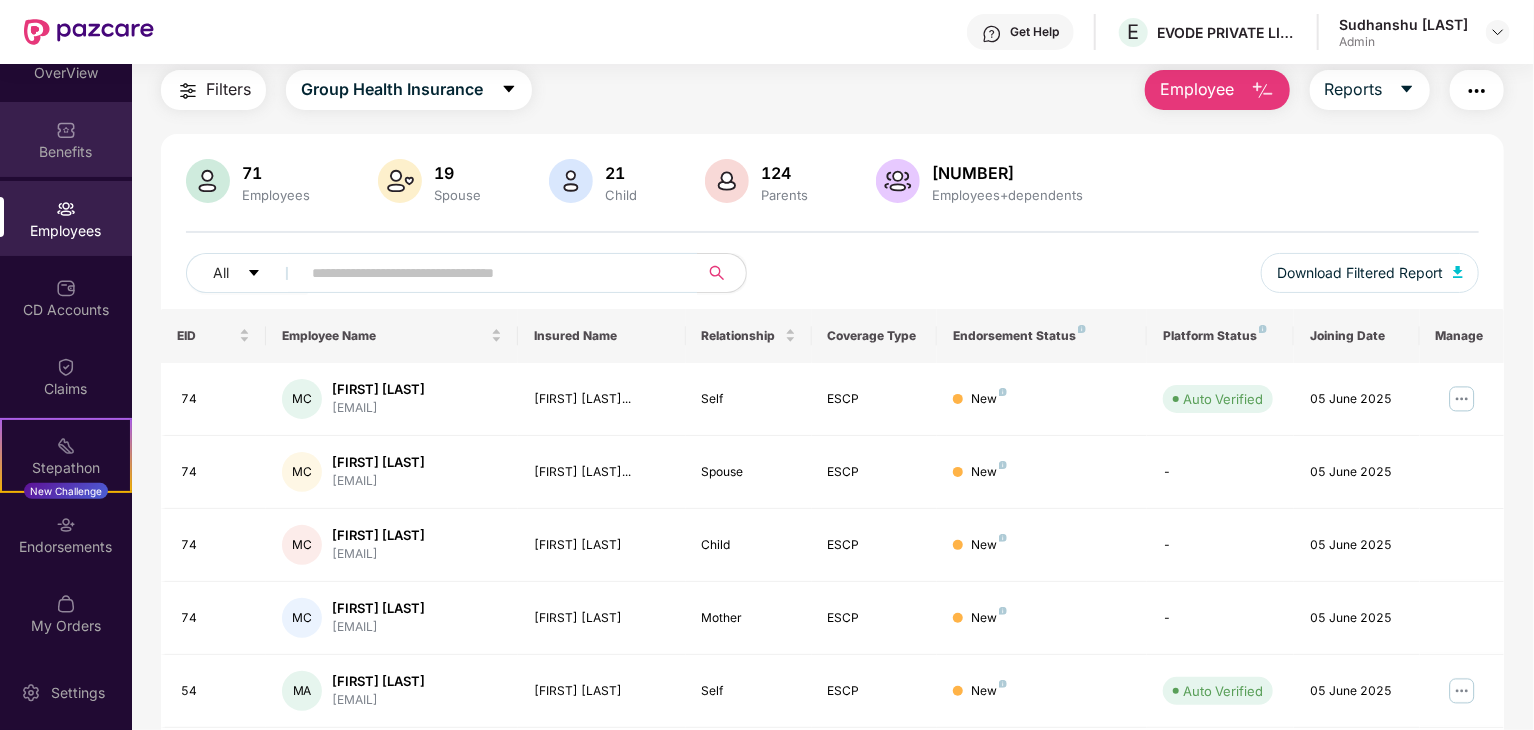 click on "Benefits" at bounding box center (66, 152) 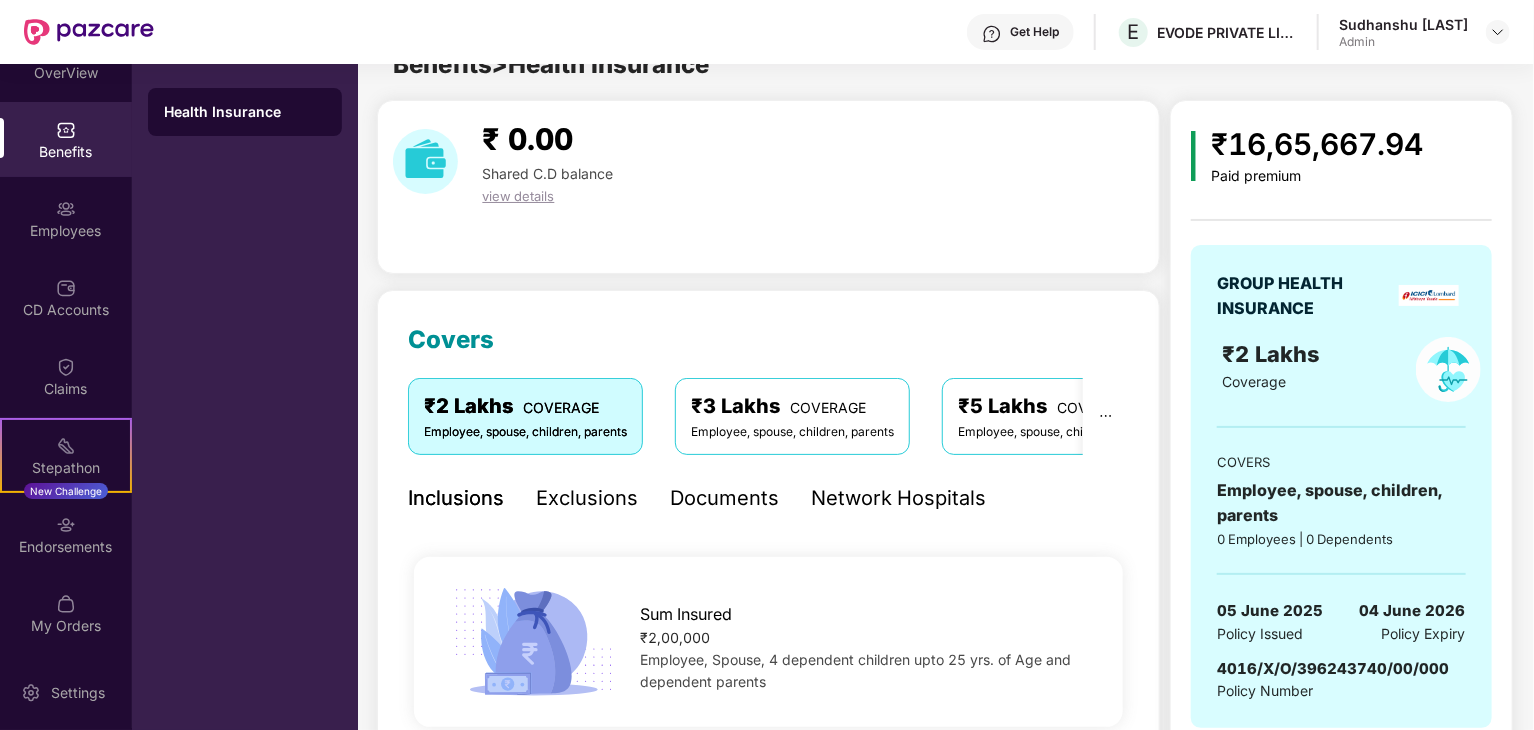 scroll, scrollTop: 64, scrollLeft: 0, axis: vertical 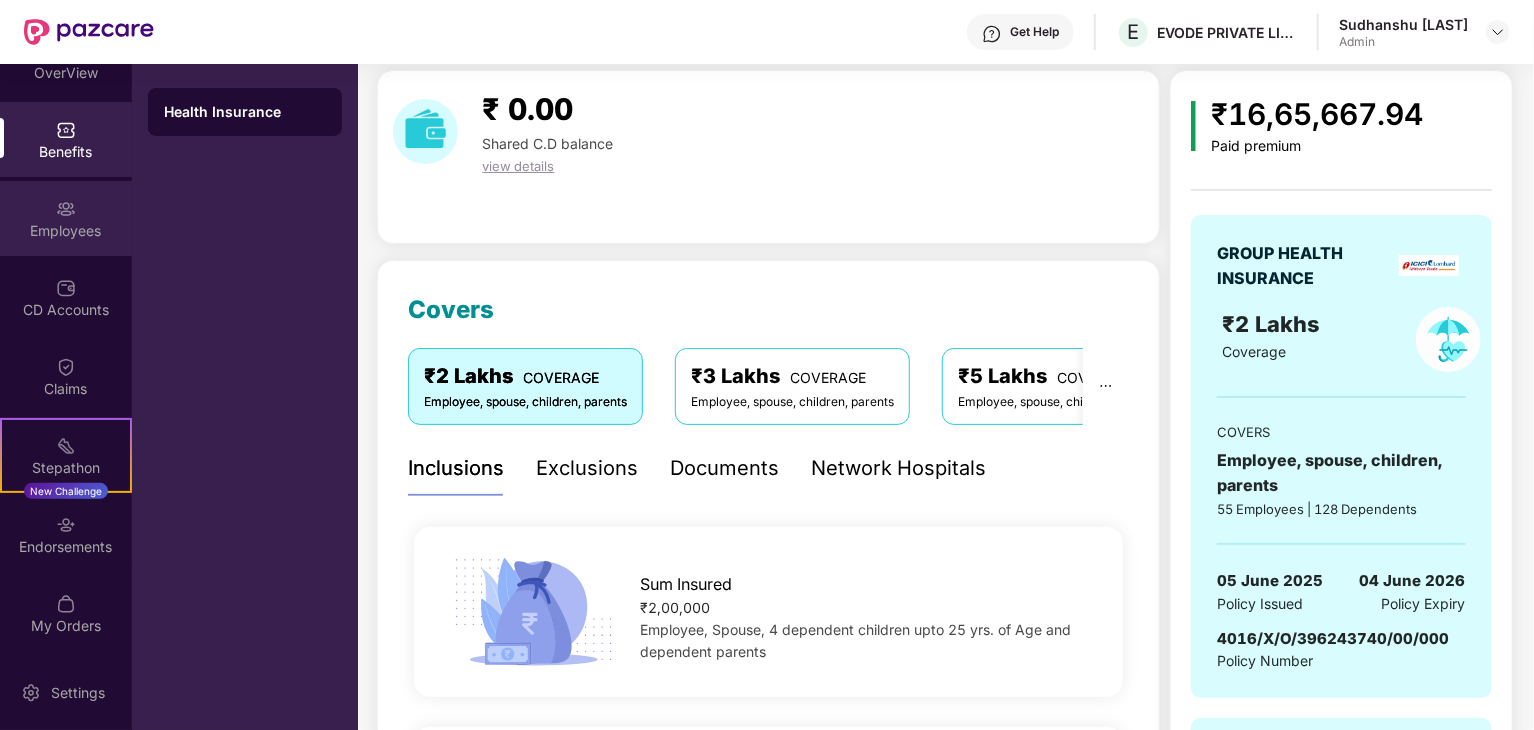 click on "Employees" at bounding box center [66, 218] 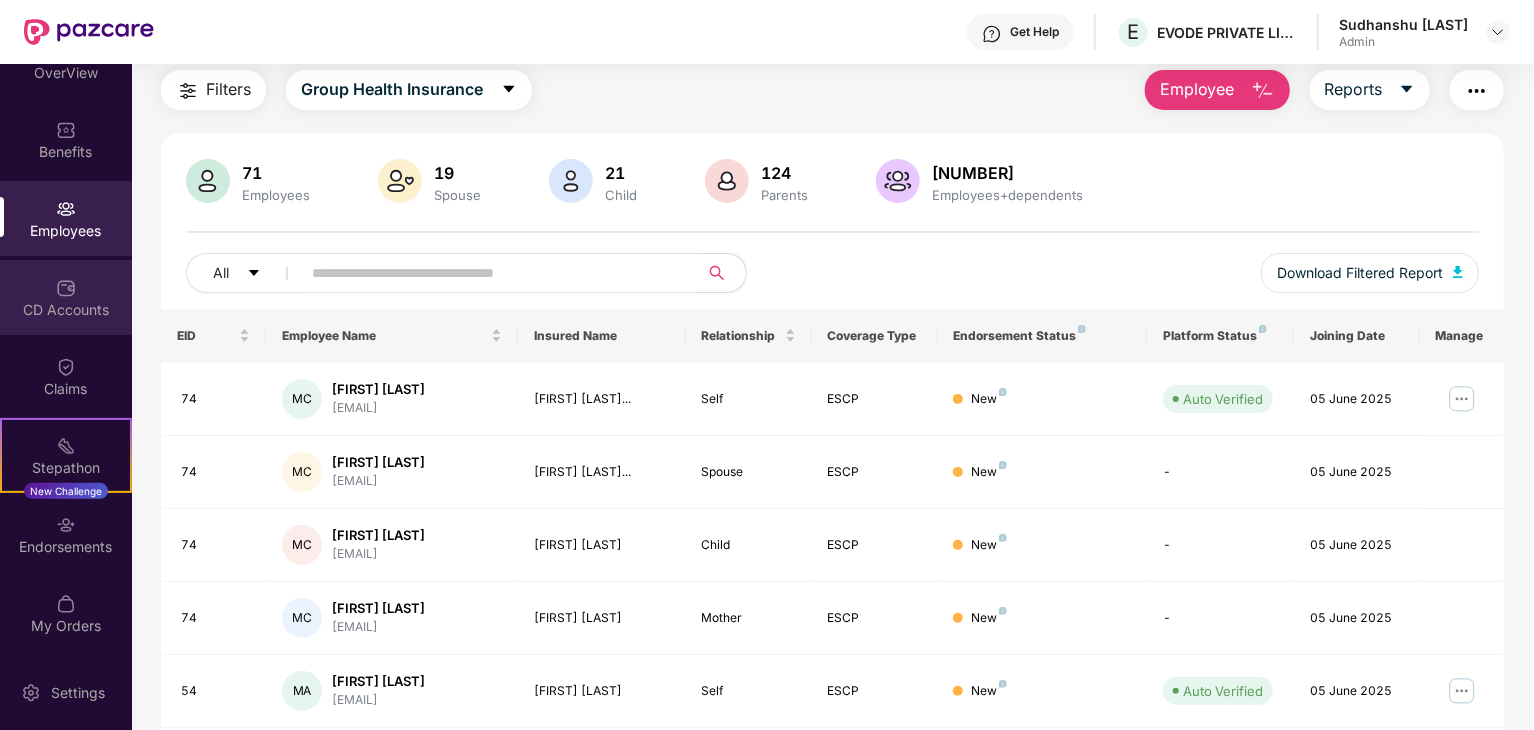 click on "CD Accounts" at bounding box center (66, 310) 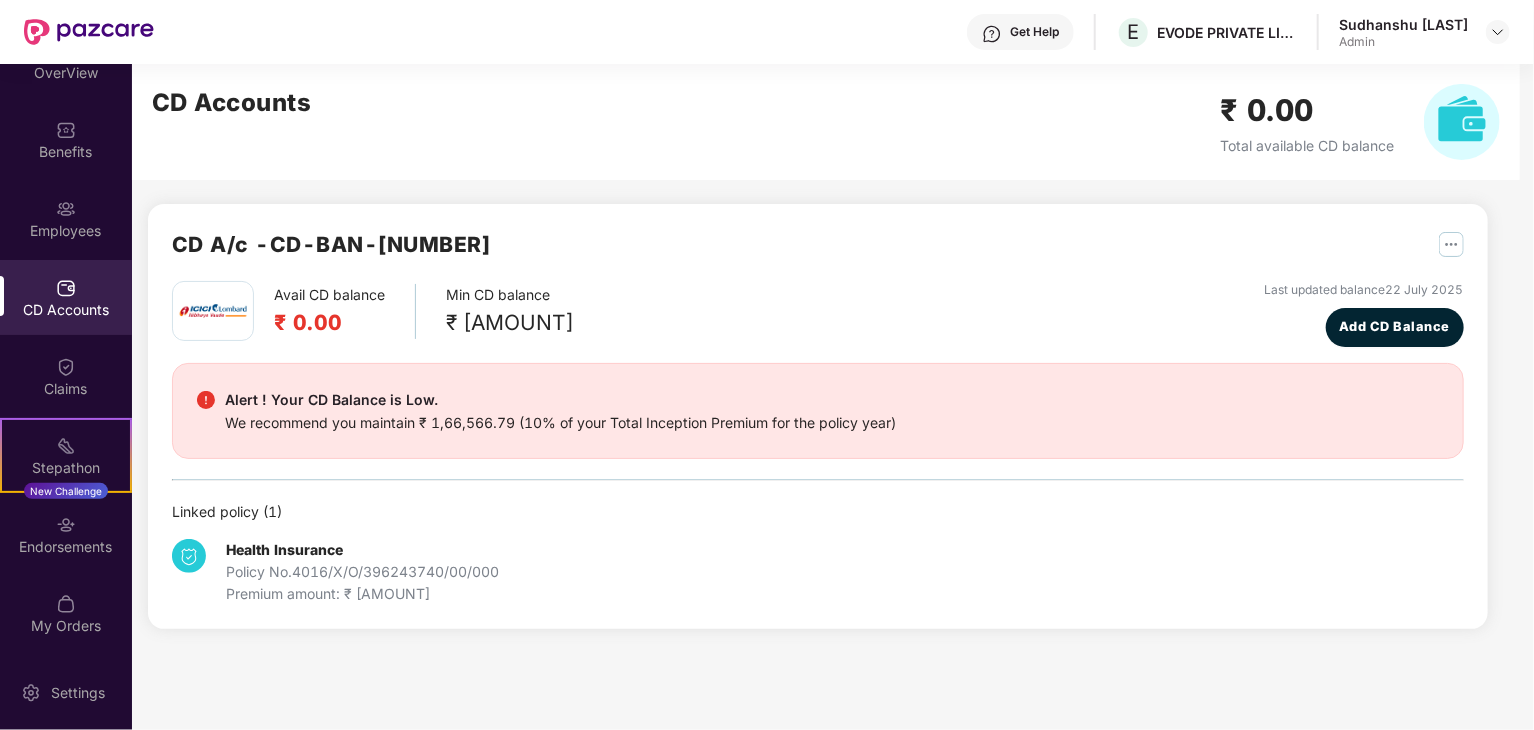 scroll, scrollTop: 0, scrollLeft: 0, axis: both 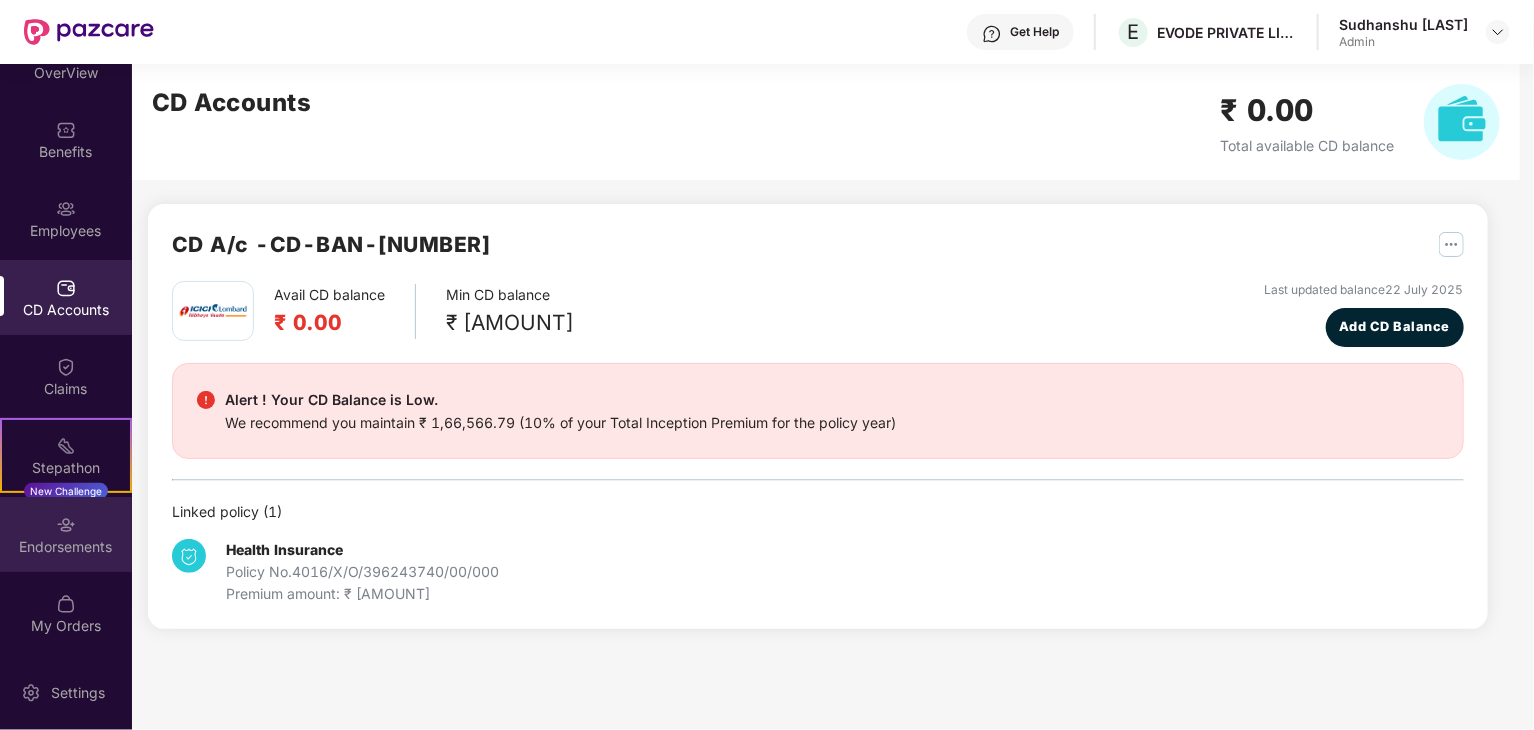 click on "Endorsements" at bounding box center (66, 534) 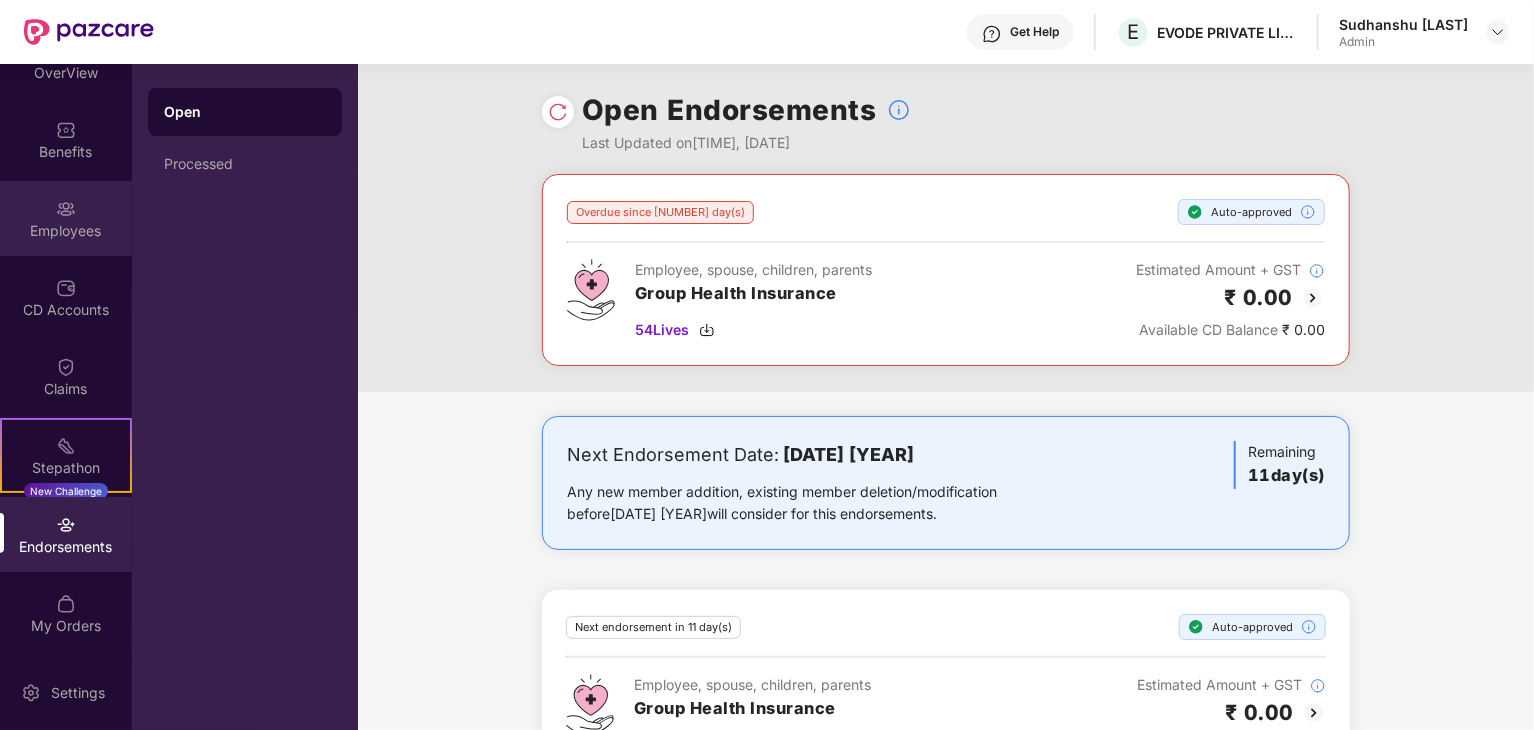 click on "Employees" at bounding box center [66, 218] 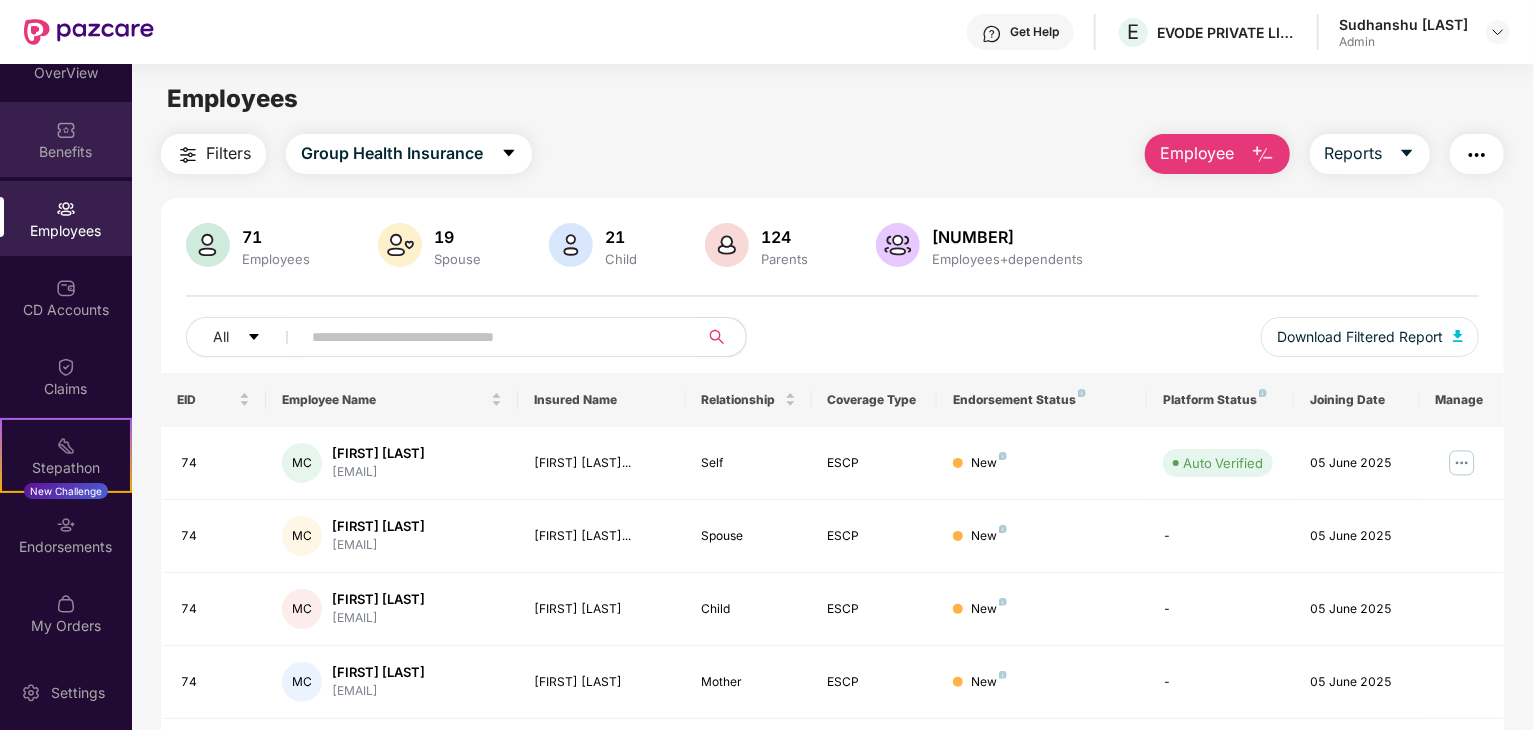 click on "Benefits" at bounding box center [66, 152] 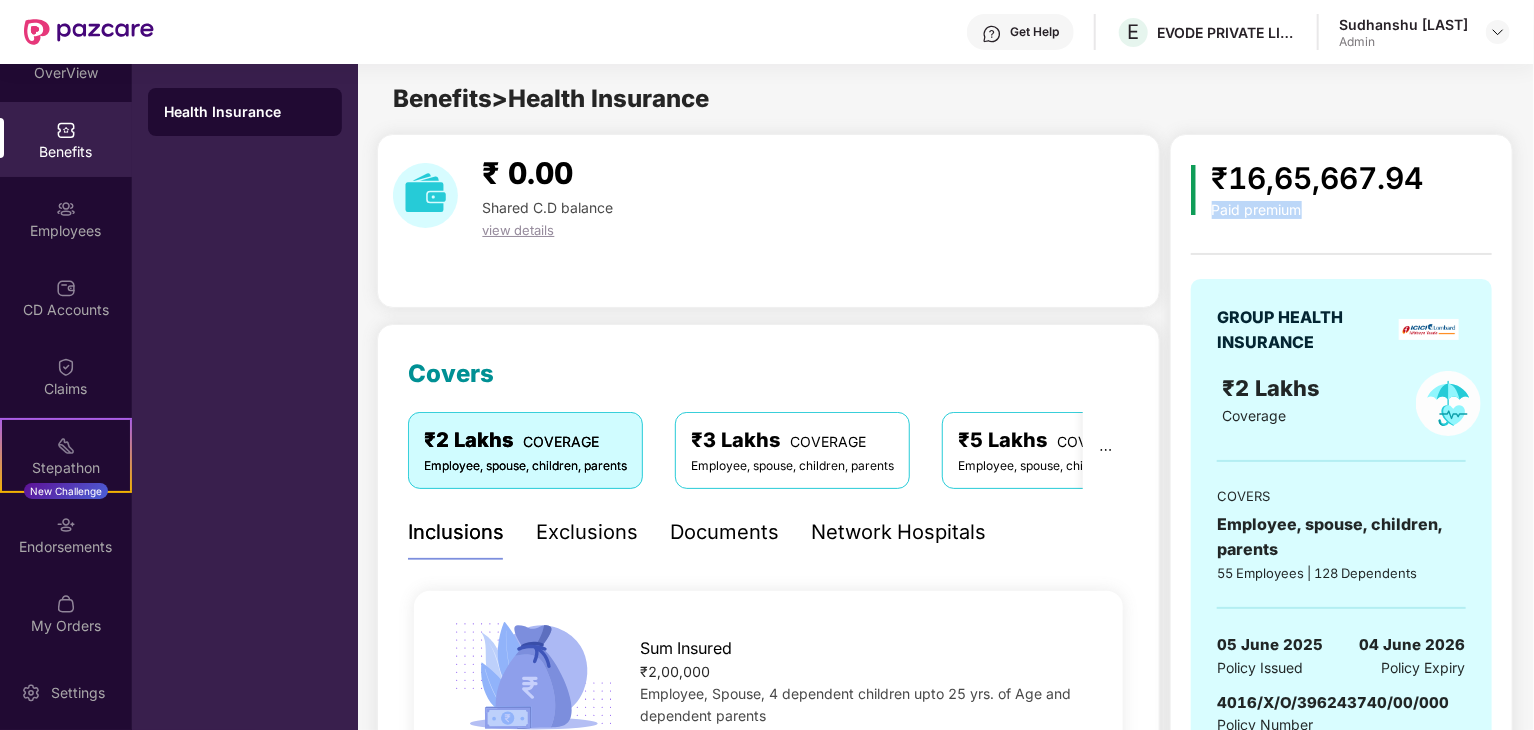 drag, startPoint x: 1532, startPoint y: 137, endPoint x: 1535, endPoint y: 226, distance: 89.050545 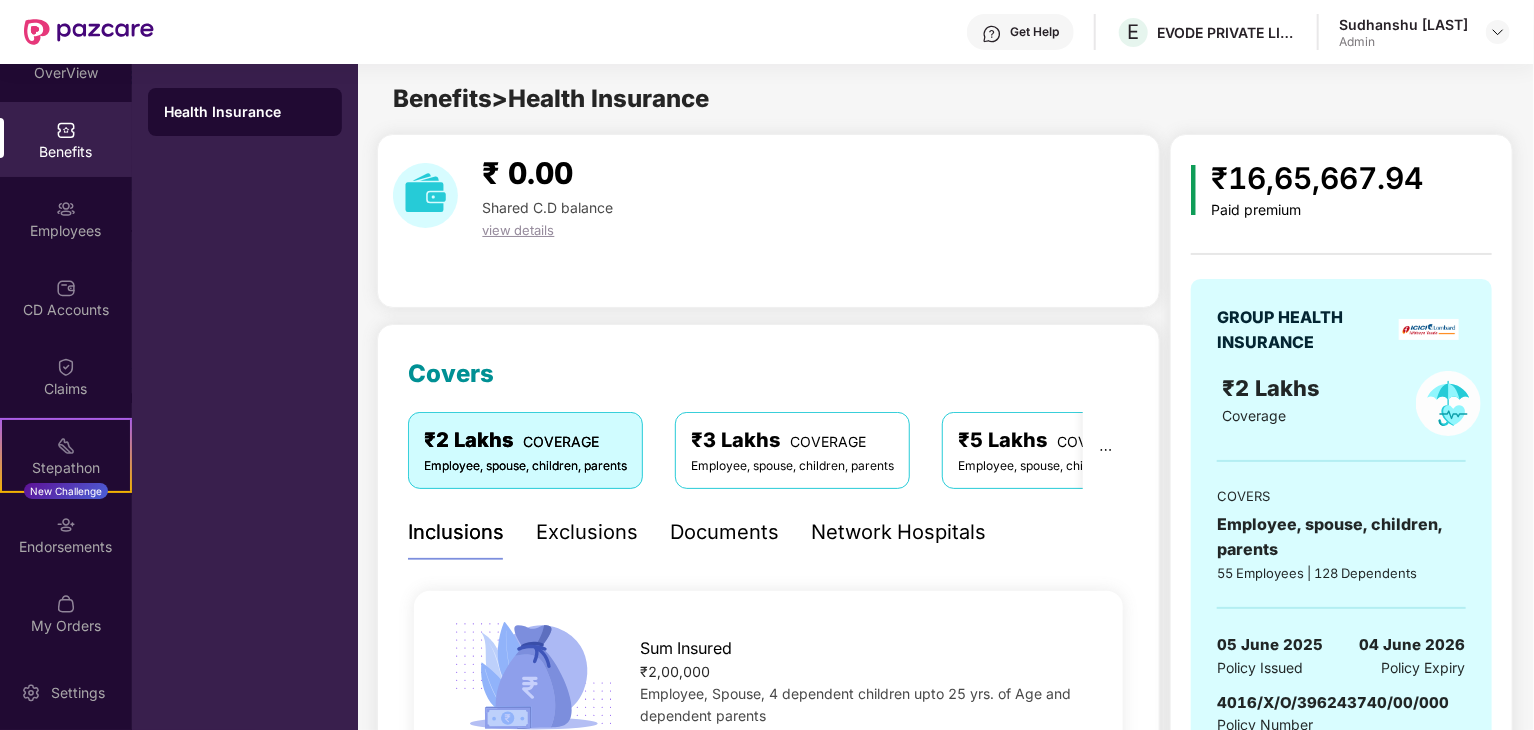 click on "₹ [AMOUNT] Shared C.D balance view details" at bounding box center (768, 195) 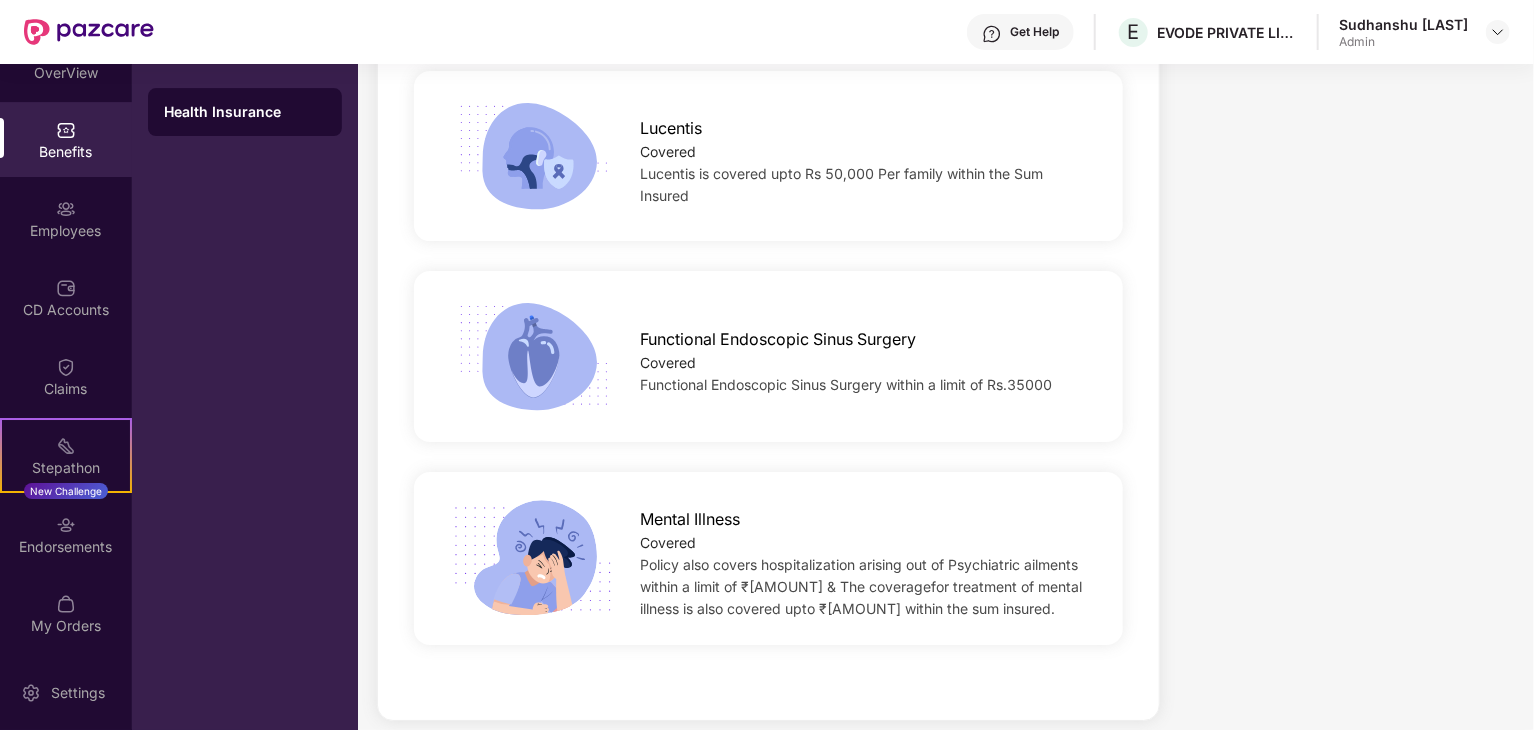 scroll, scrollTop: 3431, scrollLeft: 0, axis: vertical 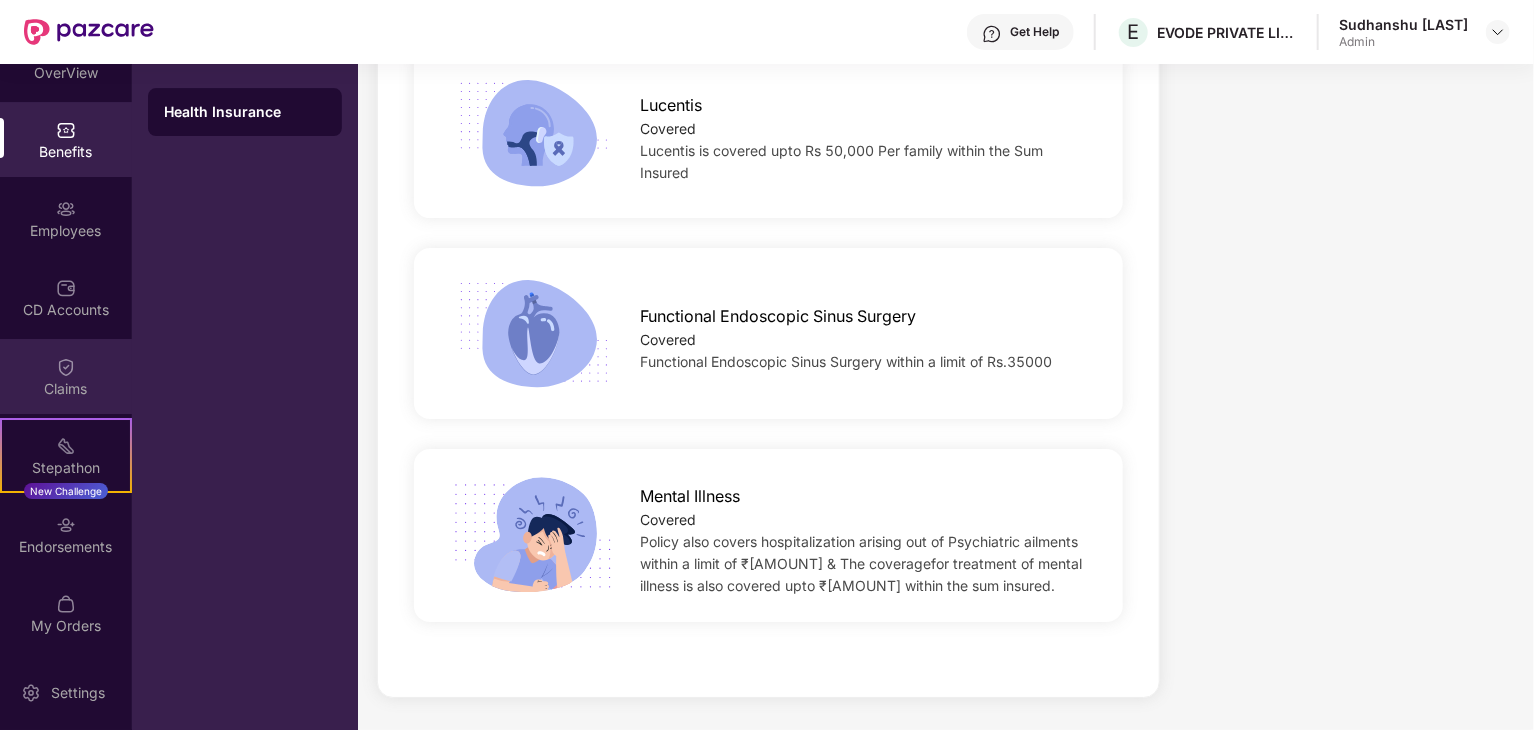 click on "Claims" at bounding box center [66, 376] 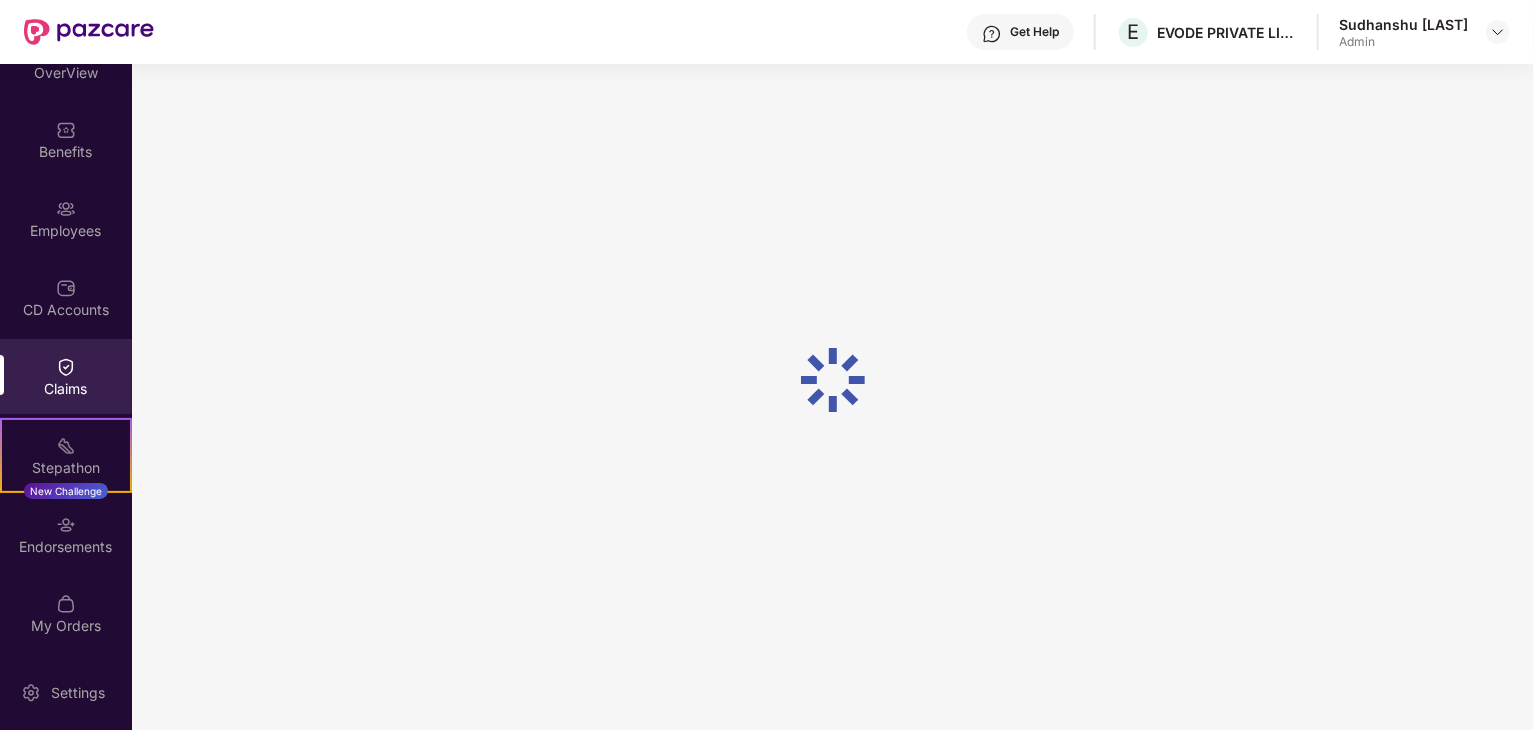 scroll, scrollTop: 0, scrollLeft: 0, axis: both 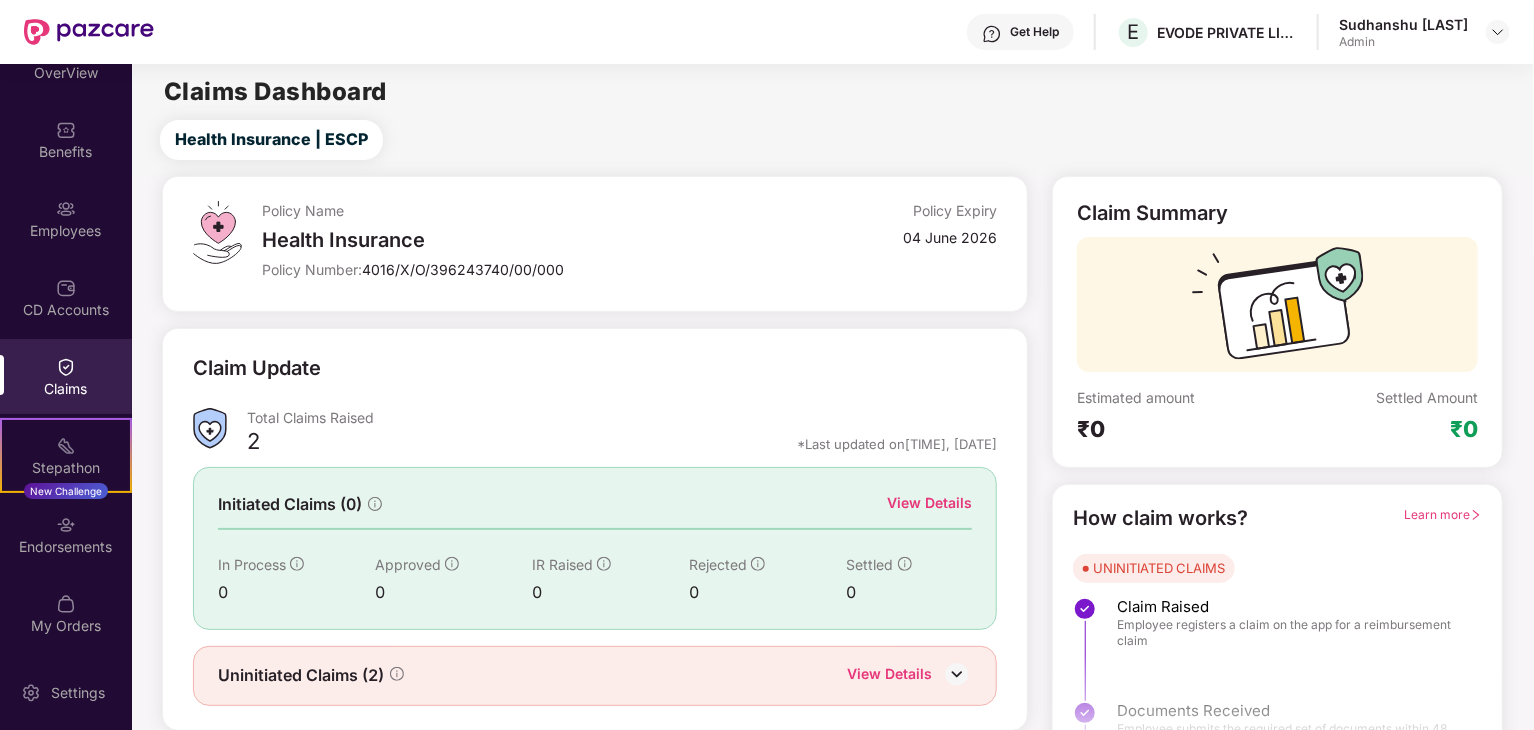 click on "CD Accounts" at bounding box center [66, 310] 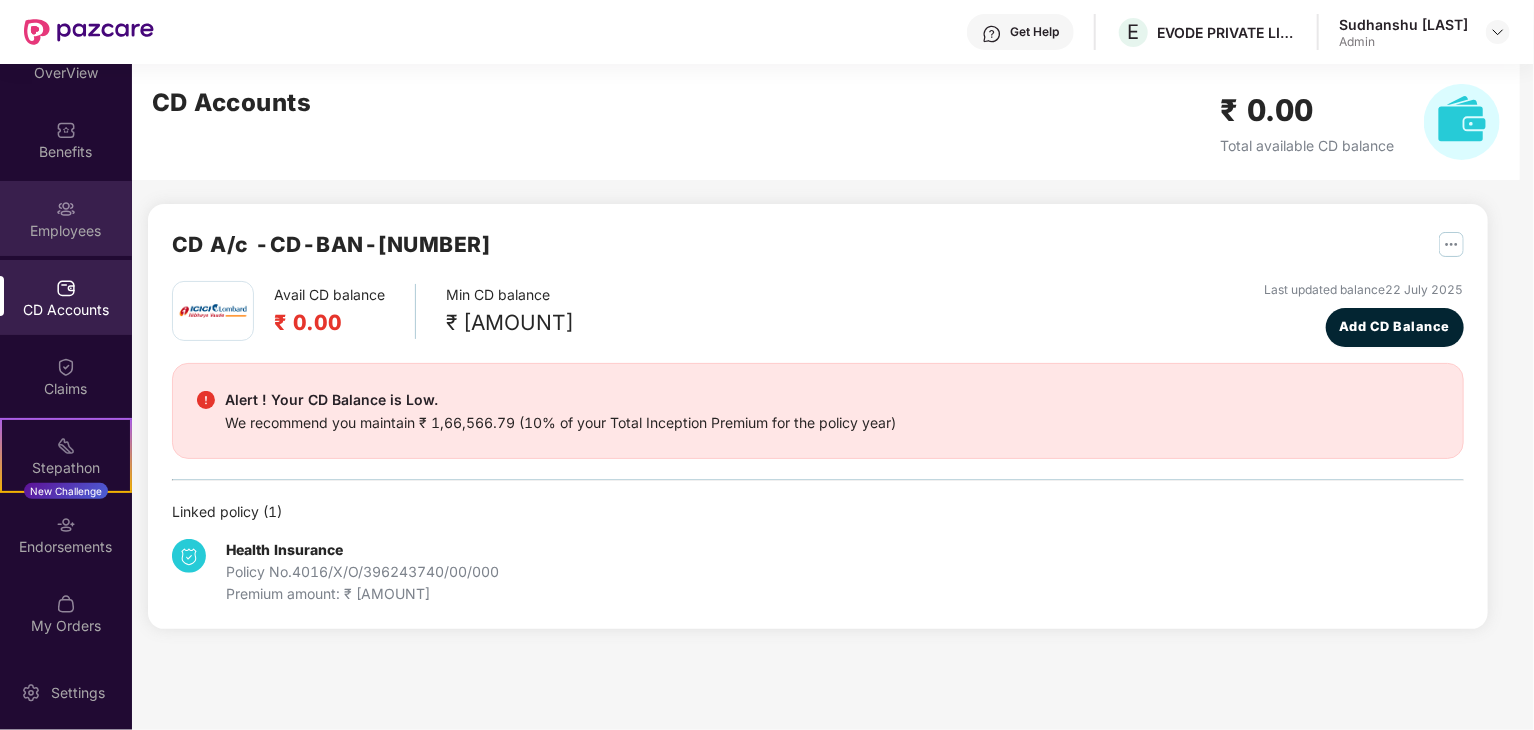 click at bounding box center [66, 209] 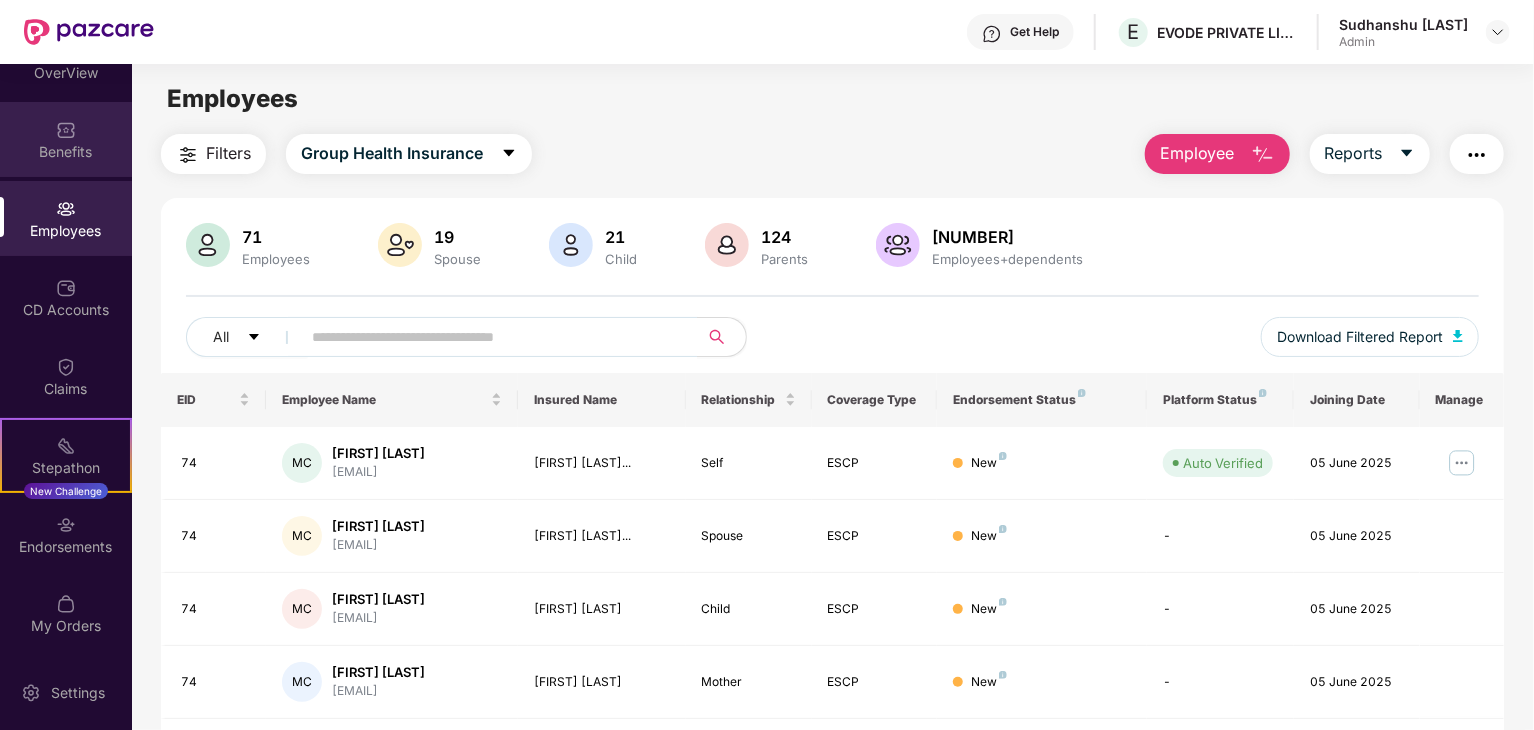 click on "Benefits" at bounding box center [66, 139] 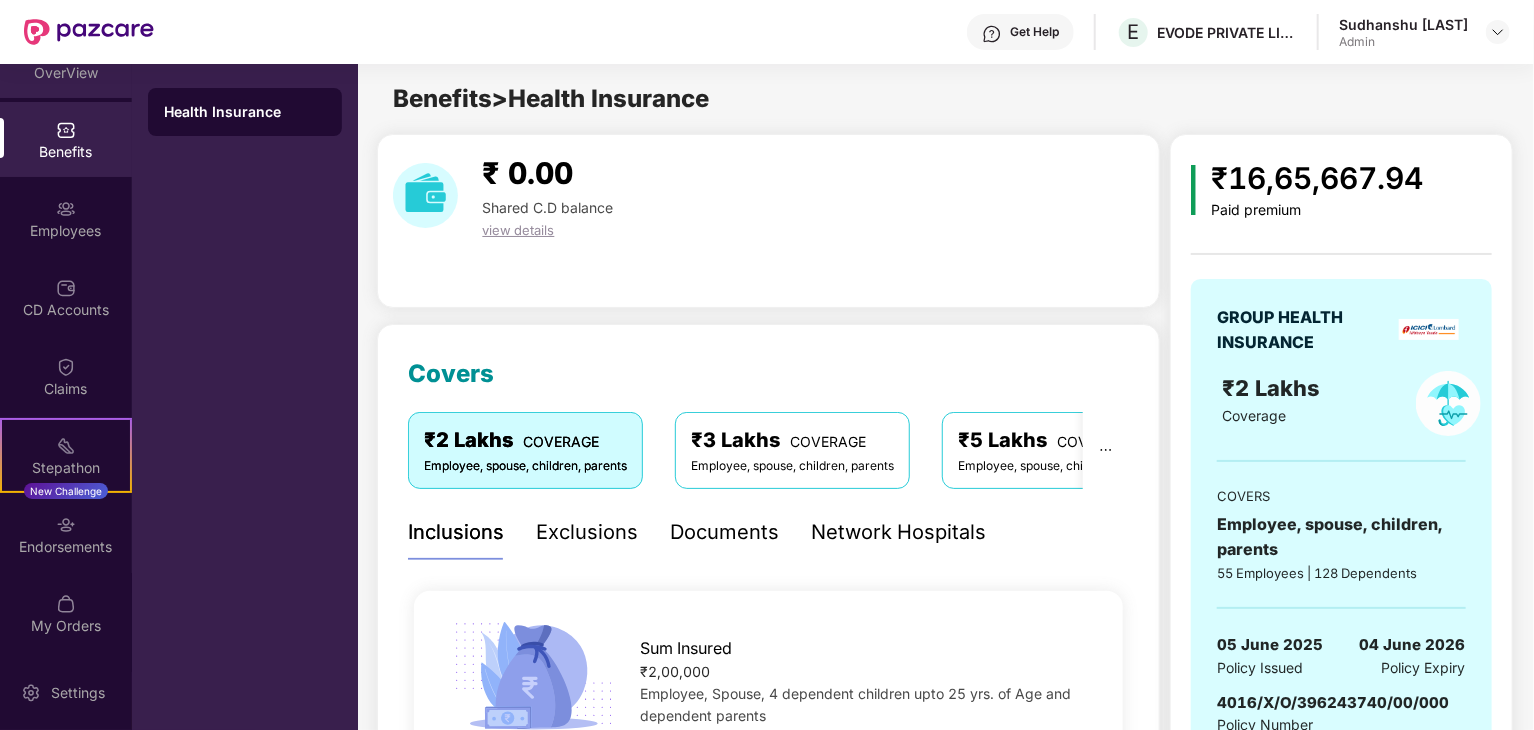 scroll, scrollTop: 40, scrollLeft: 0, axis: vertical 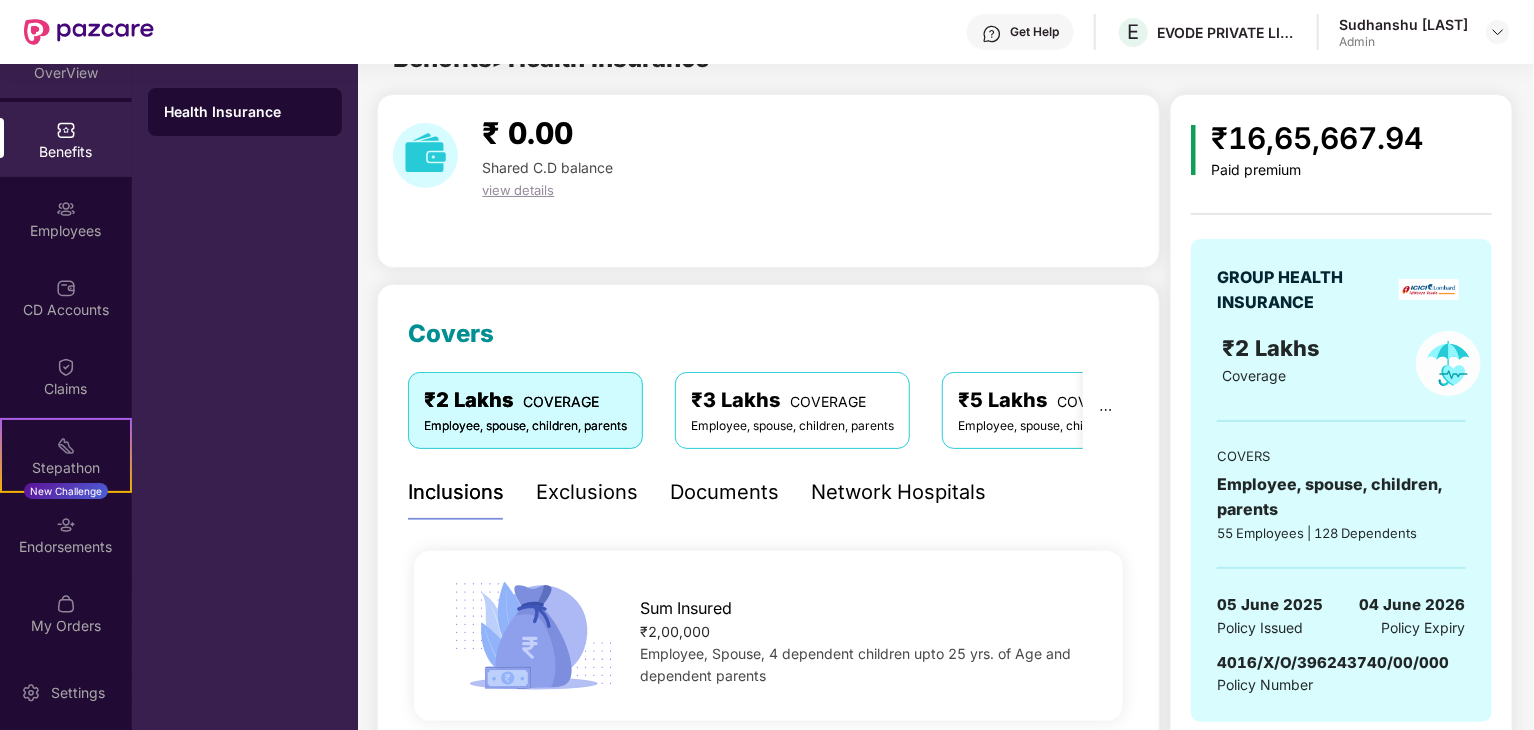 click on "OverView" at bounding box center (66, 73) 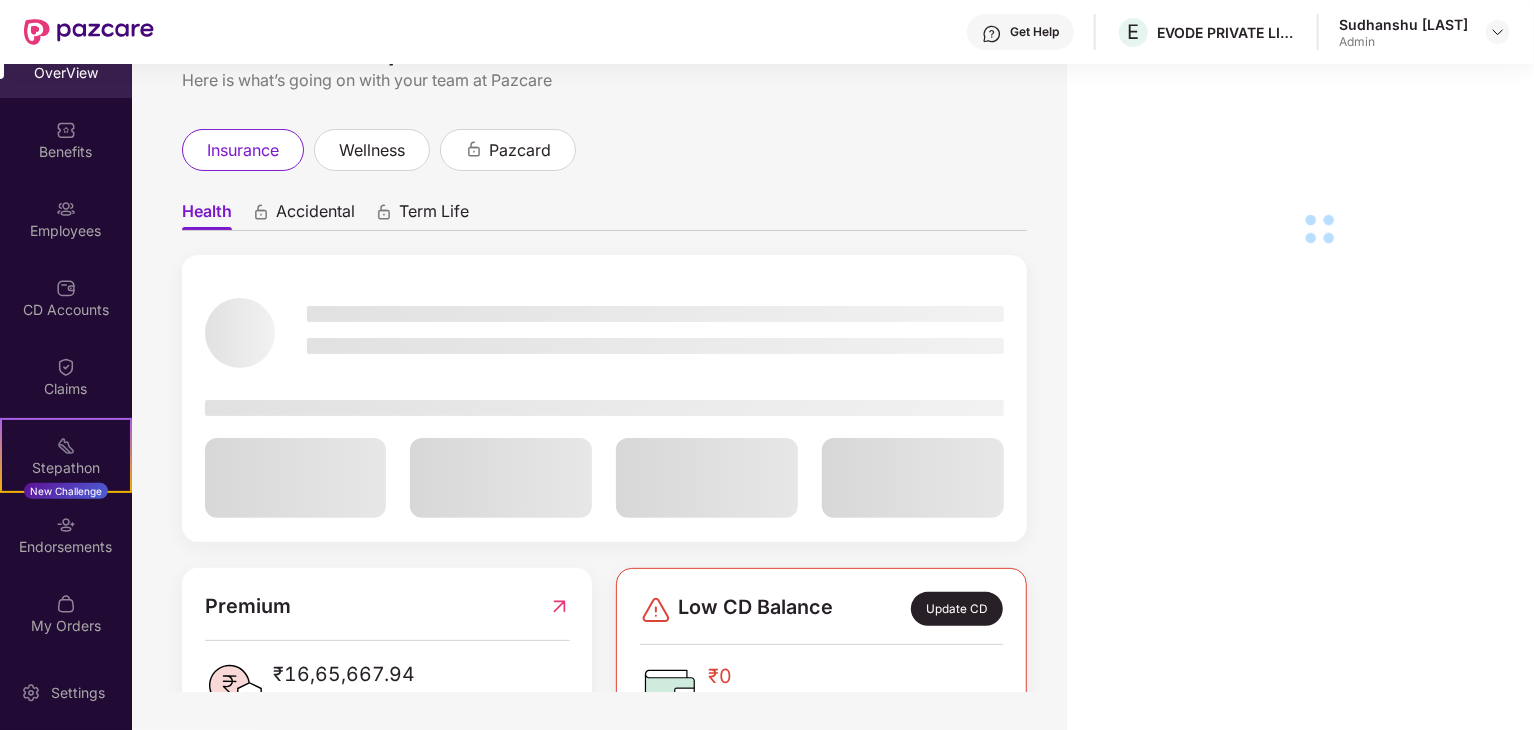 scroll, scrollTop: 64, scrollLeft: 0, axis: vertical 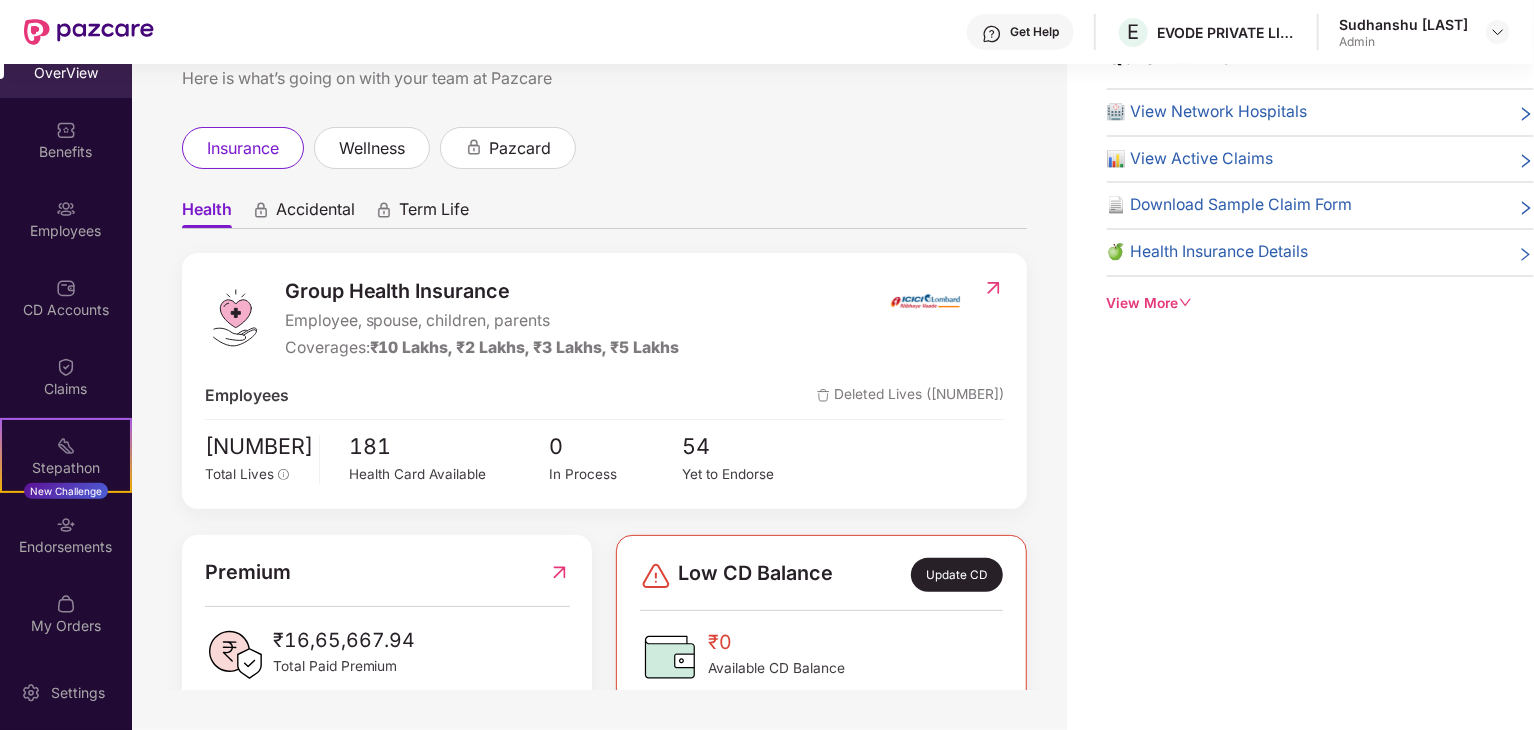 click on "Low CD Balance Update CD ₹[AMOUNT] Available CD Balance" at bounding box center (821, 623) 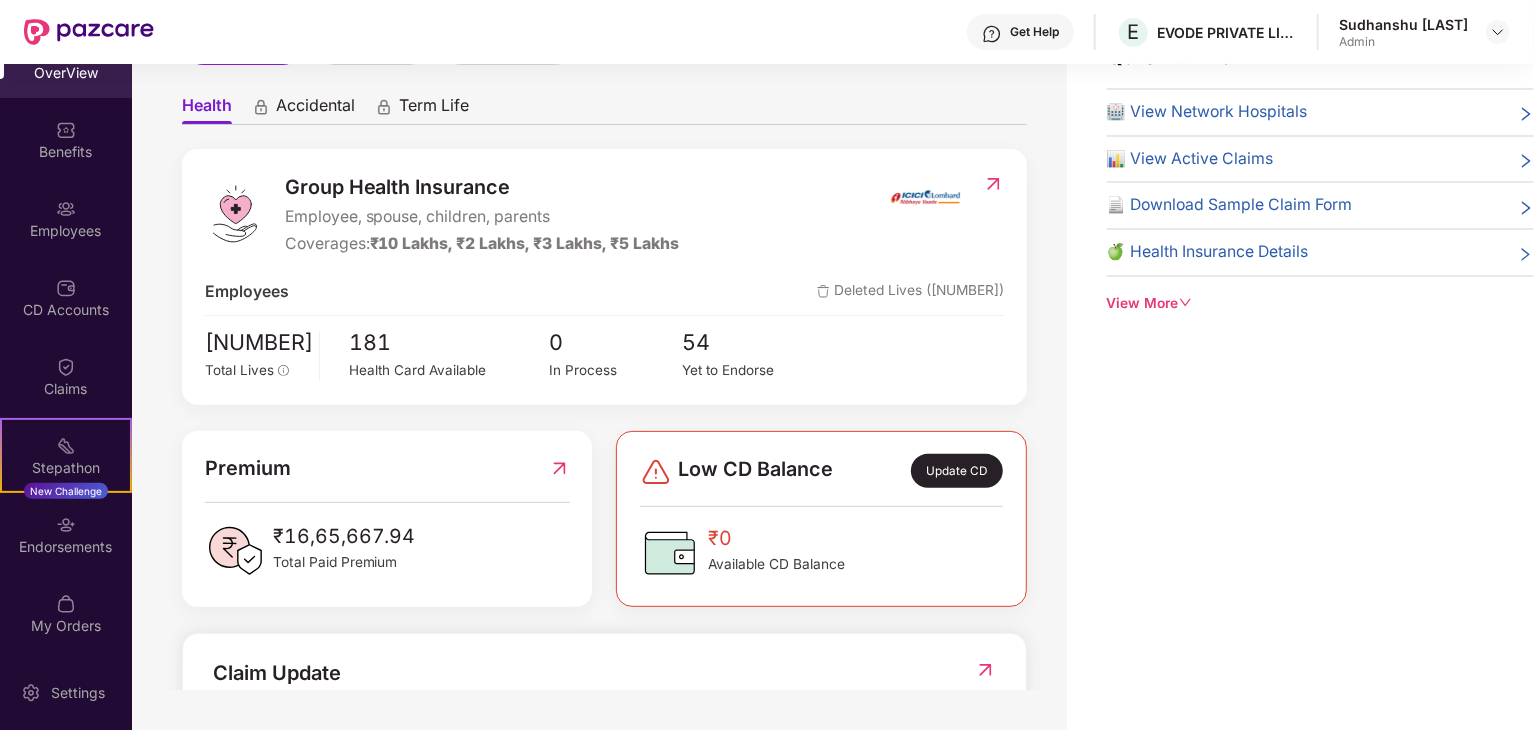 scroll, scrollTop: 18, scrollLeft: 0, axis: vertical 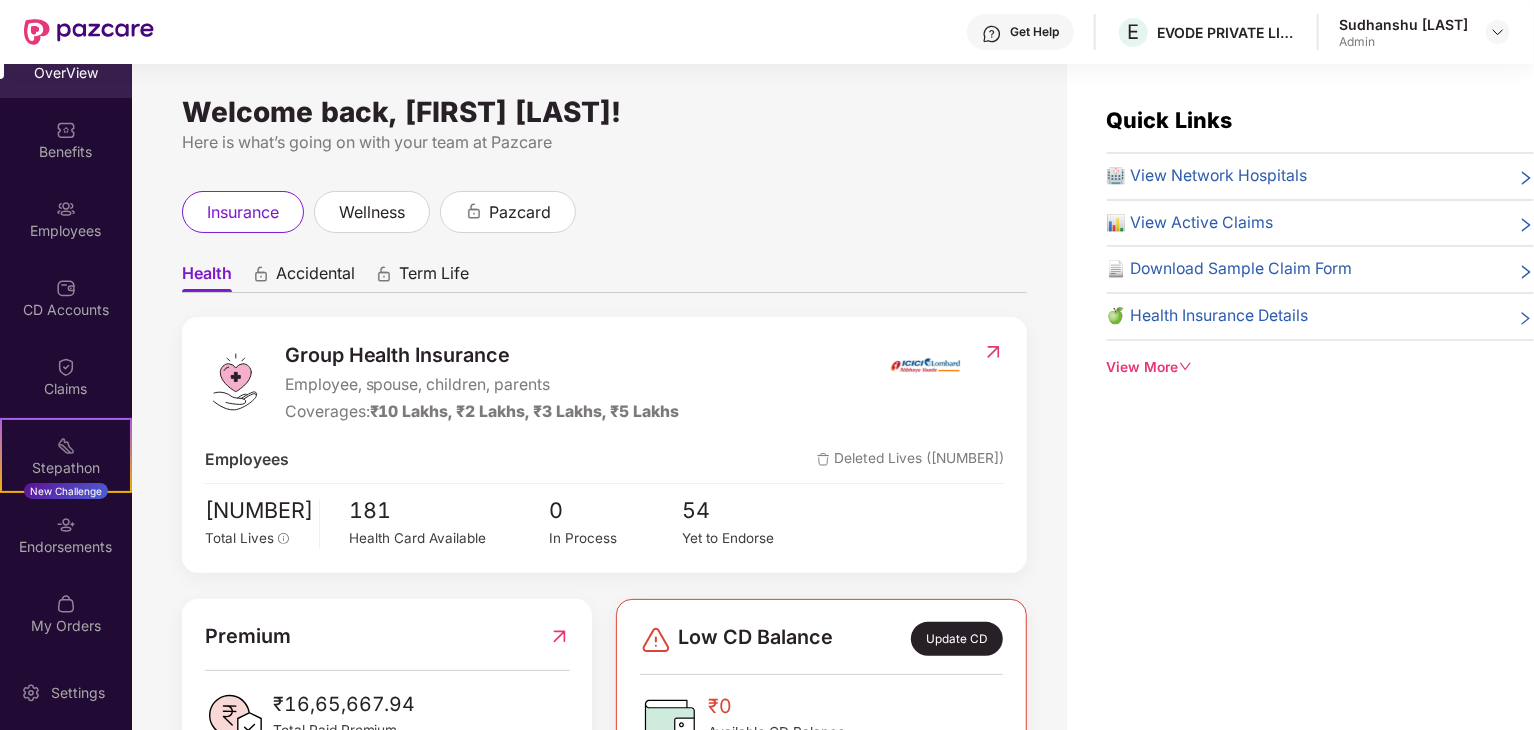 click on "Health Accidental Term Life Group Health Insurance Employee, spouse, children, parents Coverages: ₹[AMOUNT], ₹[AMOUNT], ₹[AMOUNT], ₹[AMOUNT] Employees Deleted Lives ([NUMBER]) [NUMBER] Total Lives [NUMBER] Health Card Available [NUMBER] In Process [NUMBER] Yet to Endorse Premium ₹[AMOUNT] Total Paid Premium Low CD Balance Update CD ₹[AMOUNT] Available CD Balance Claim Update Total Claims Raised [NUMBER] *Last updated on [TIME], [DATE] Initiated Claims ([NUMBER]) In Process [NUMBER] Approved [NUMBER] IR Raised [NUMBER] Rejected [NUMBER] Settled [NUMBER] Uninitiated Claims ([NUMBER])" at bounding box center (604, 717) 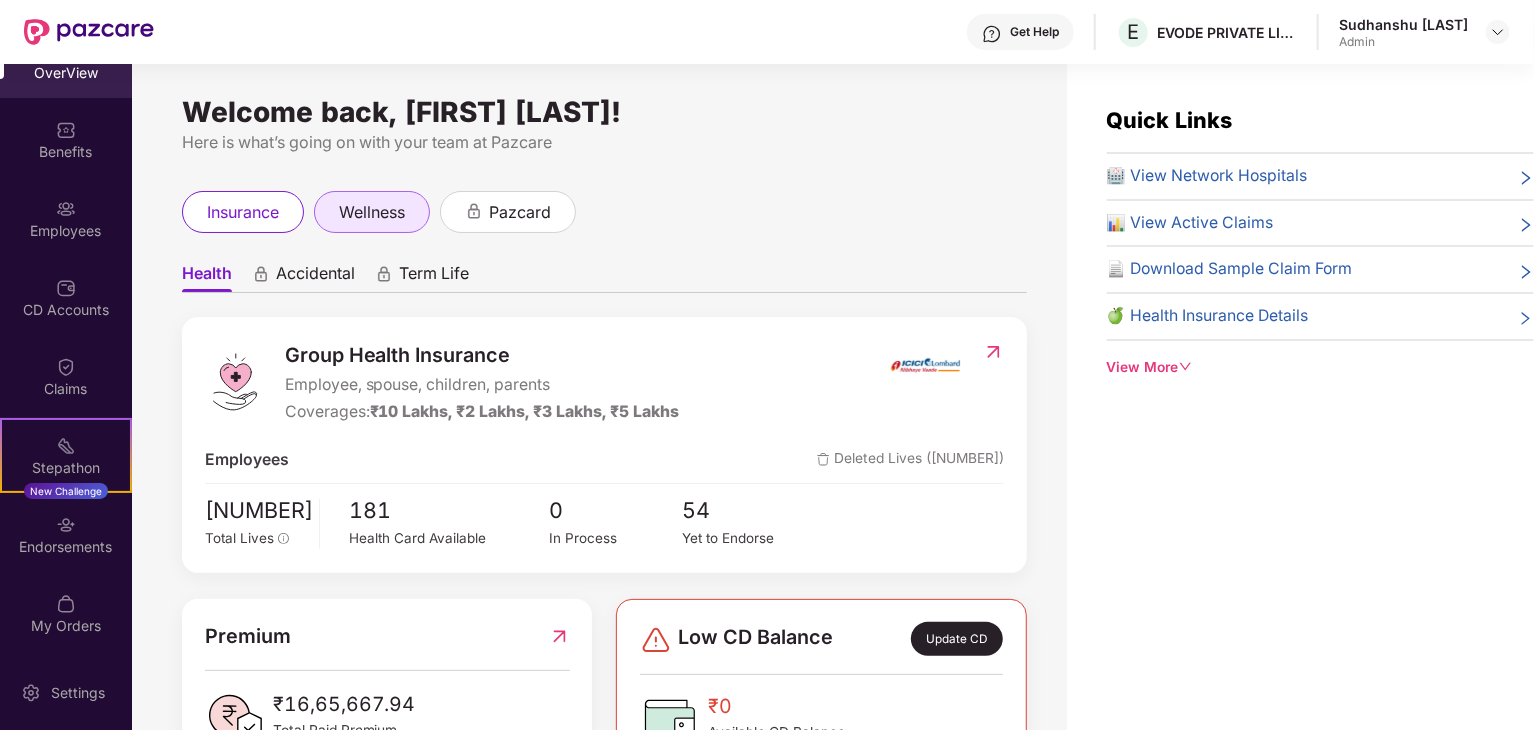 click on "wellness" at bounding box center [372, 212] 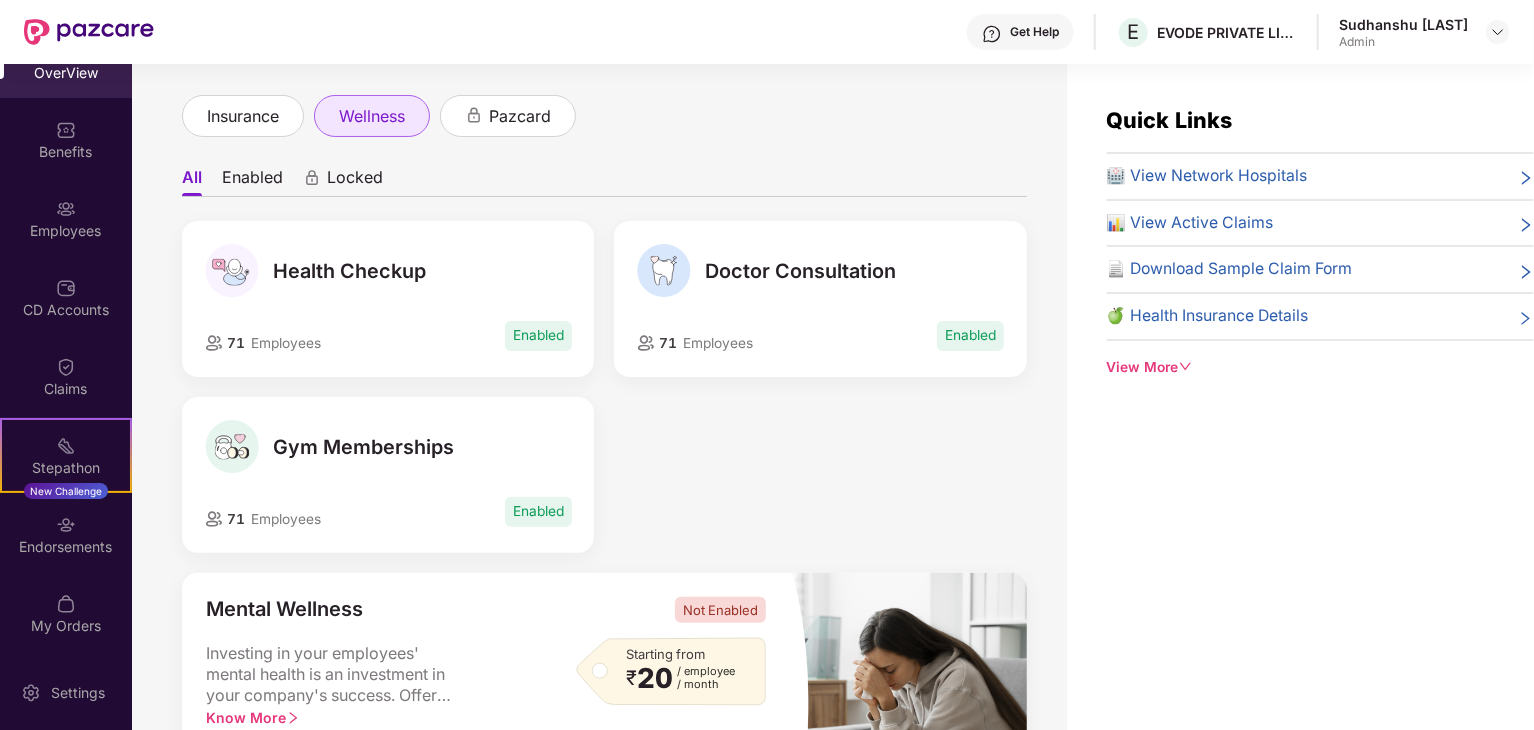 scroll, scrollTop: 160, scrollLeft: 0, axis: vertical 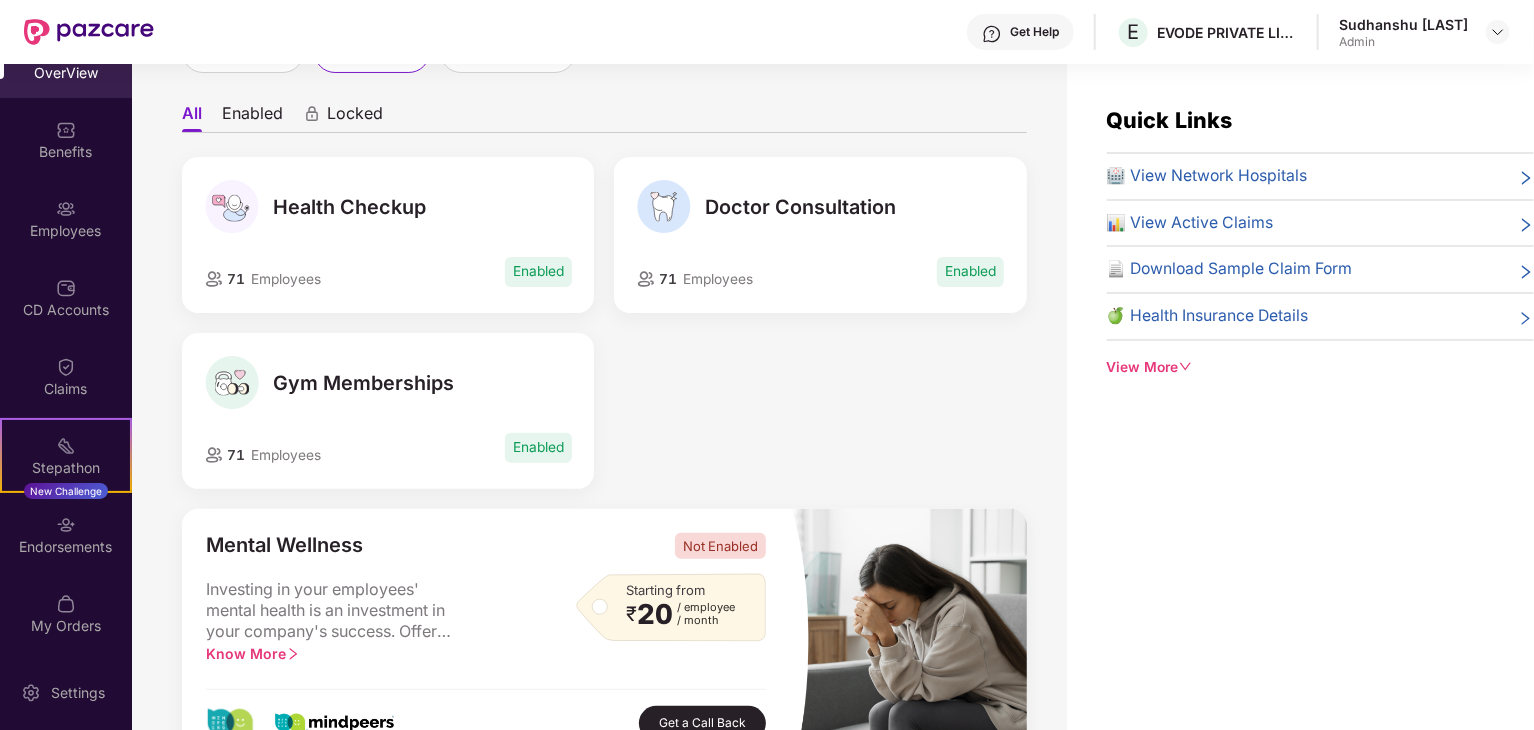 click on "Gym Memberships   71  Employees Enabled" at bounding box center [388, 411] 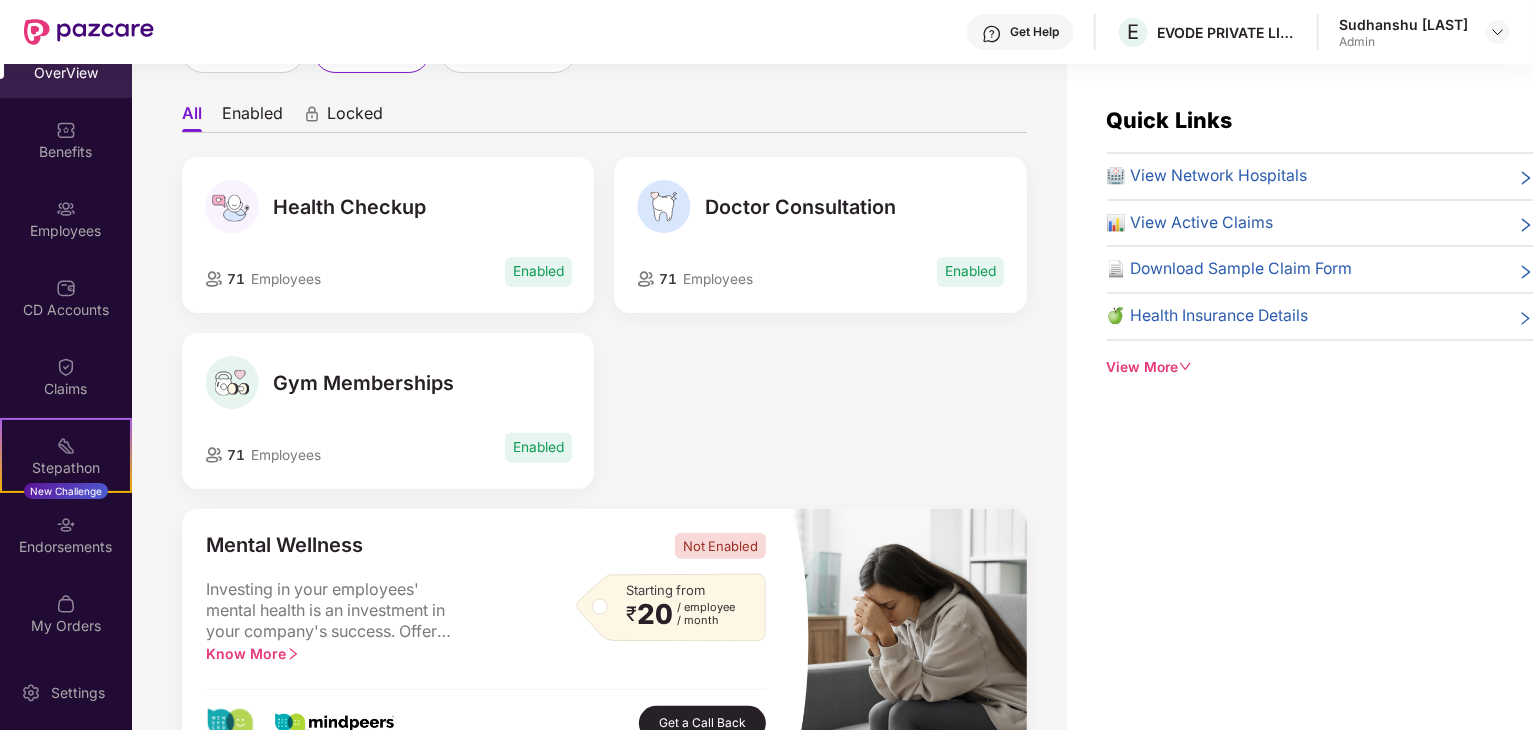 click at bounding box center (232, 383) 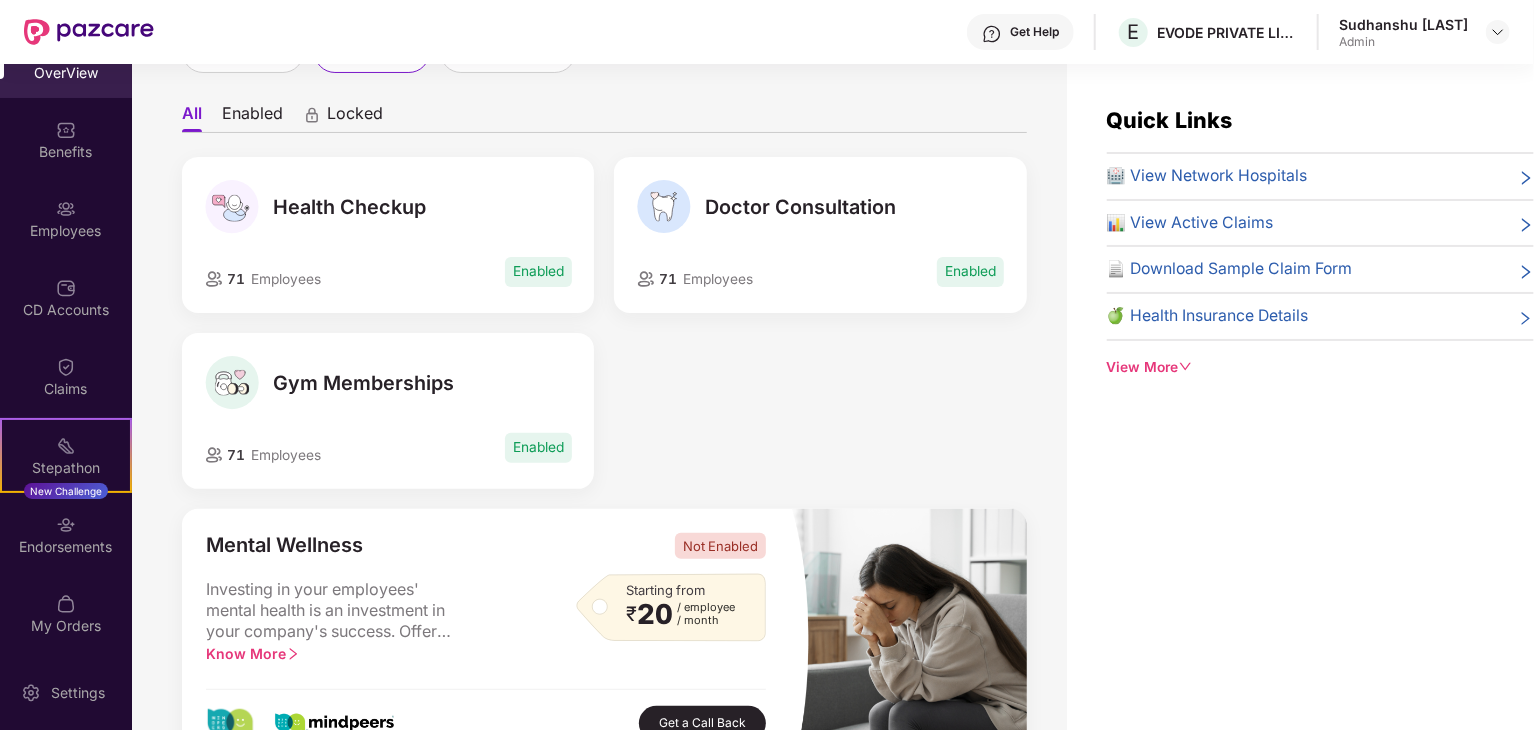 click on "Health Checkup [NUMBER] Employees Enabled Doctor Consultation [NUMBER] Employees Enabled Gym Memberships [NUMBER] Employees Enabled" at bounding box center (604, 333) 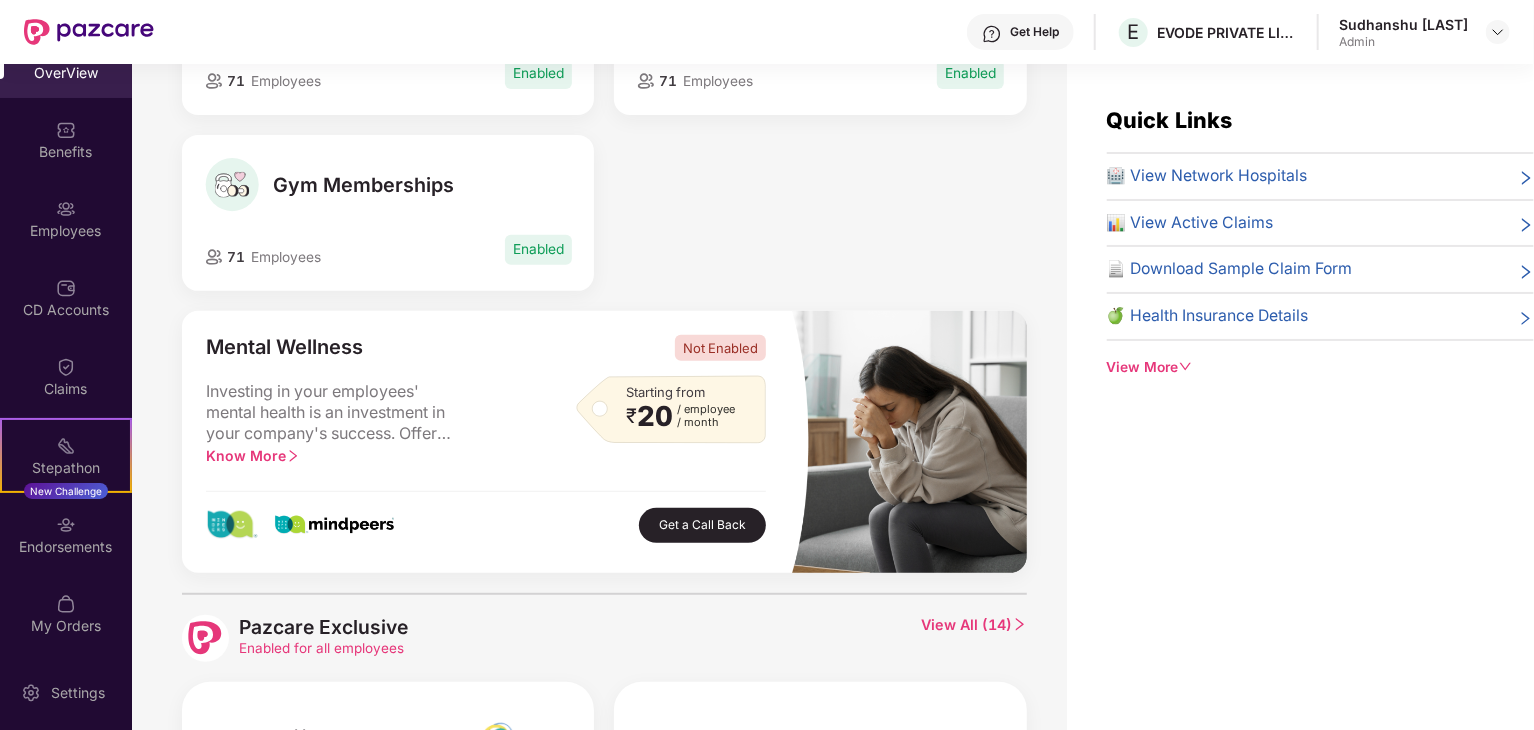 scroll, scrollTop: 360, scrollLeft: 0, axis: vertical 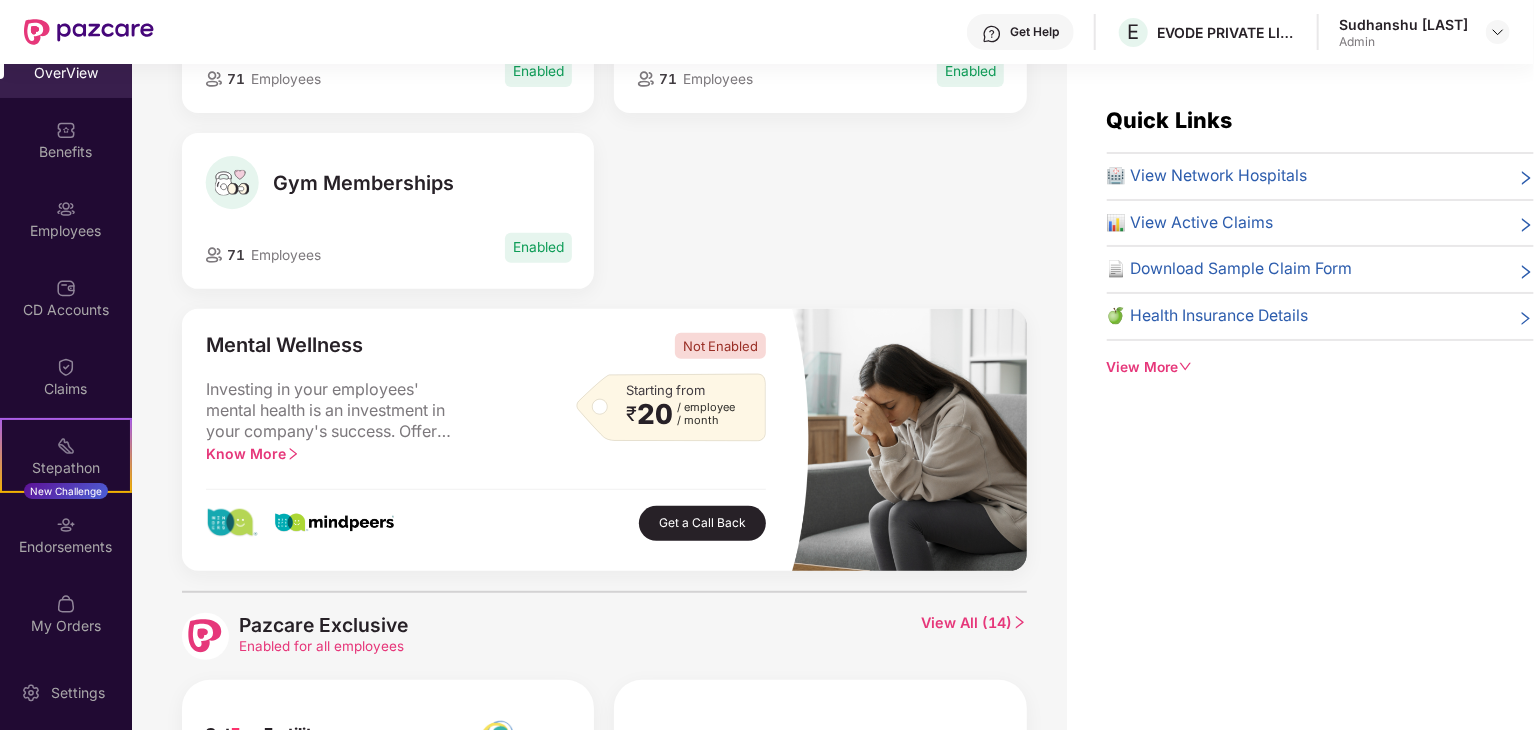 click on "Gym Memberships" at bounding box center [363, 183] 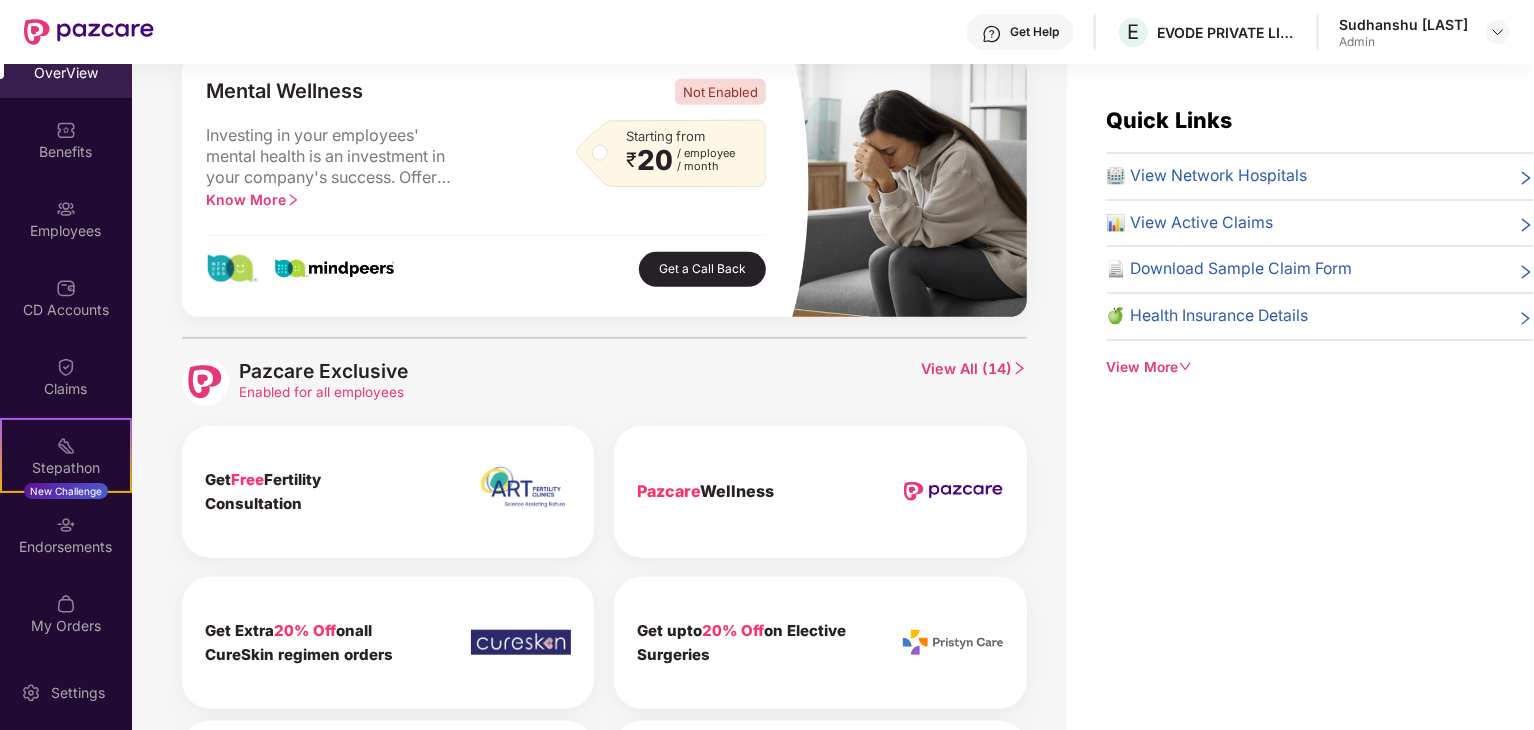 scroll, scrollTop: 680, scrollLeft: 0, axis: vertical 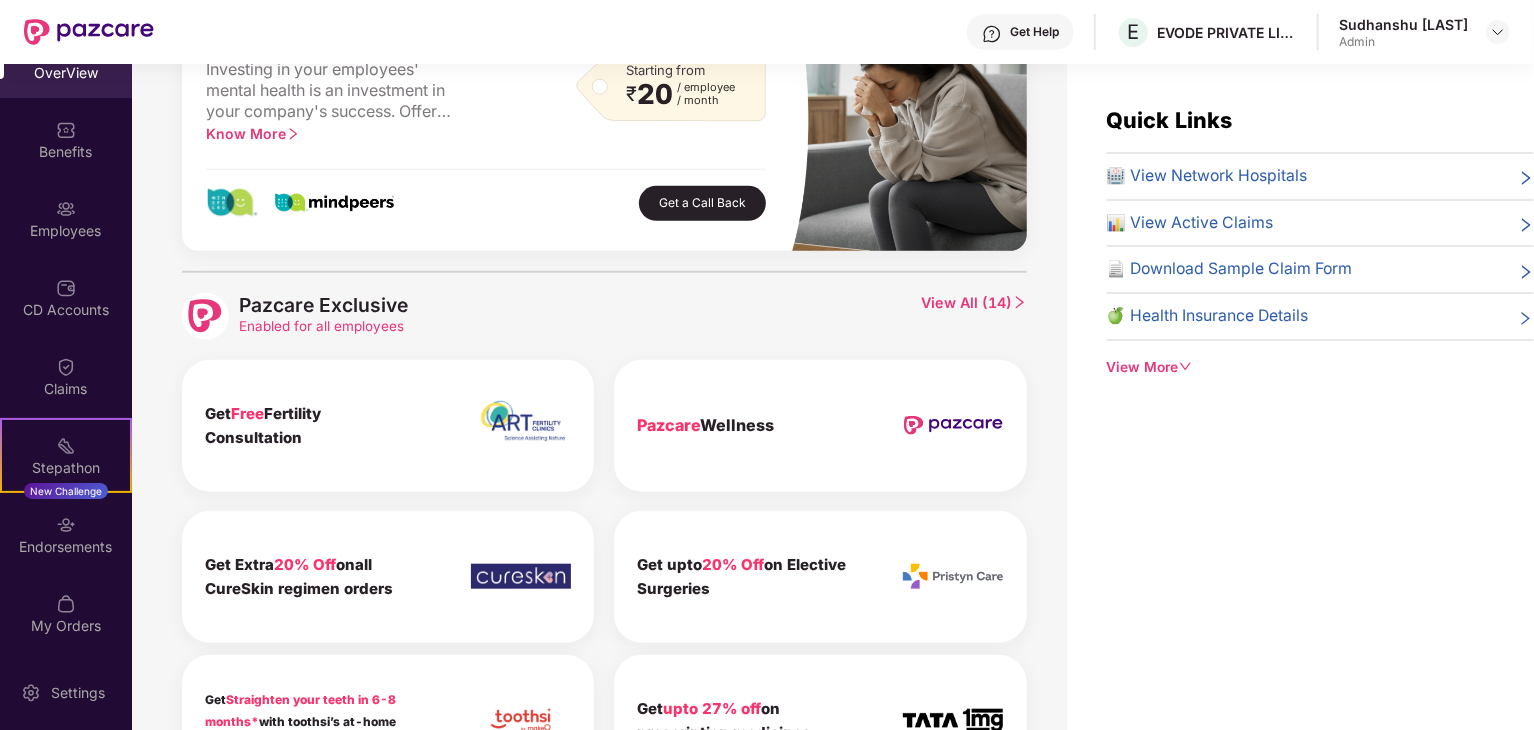 click on "View All ( 14 )" at bounding box center [973, 316] 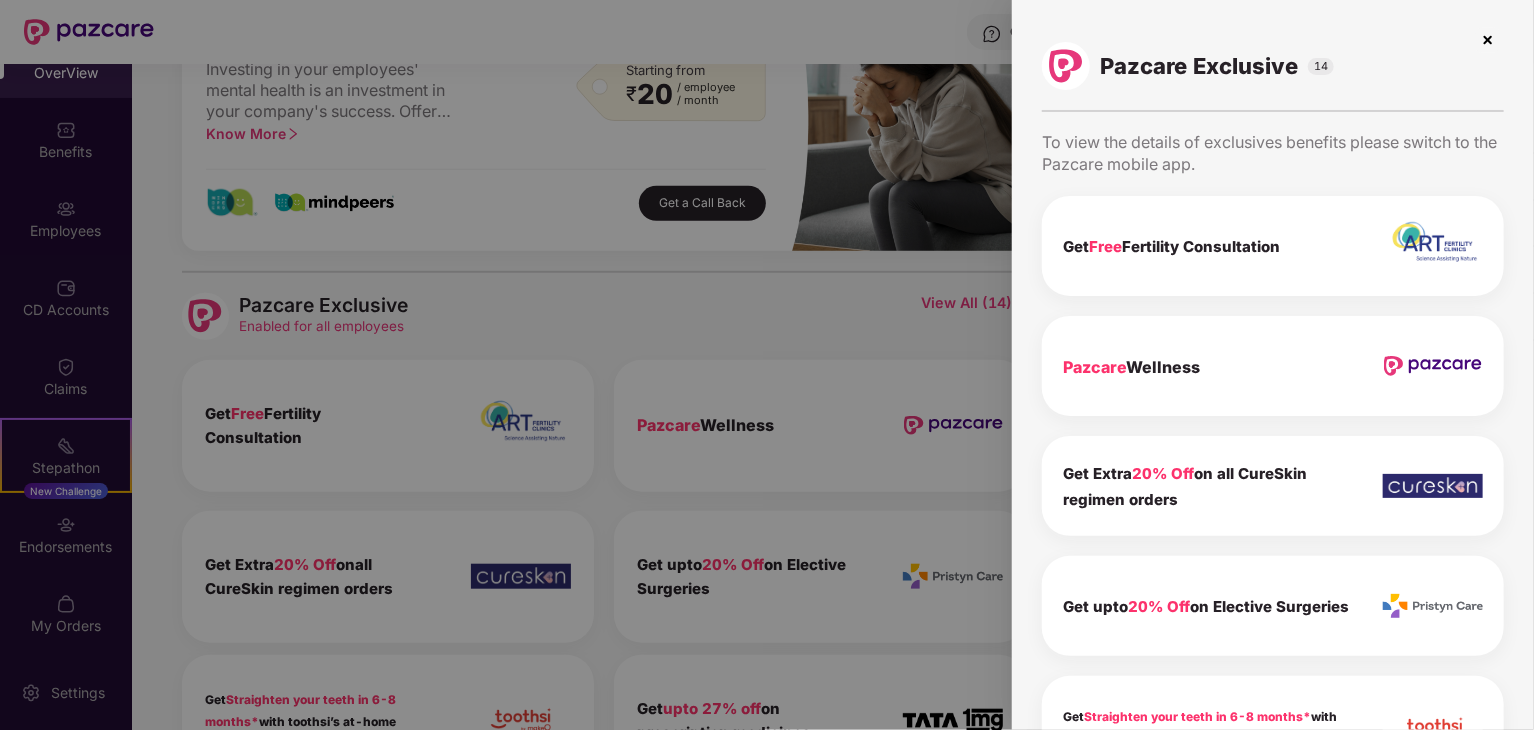 drag, startPoint x: 1529, startPoint y: 222, endPoint x: 1500, endPoint y: 213, distance: 30.364452 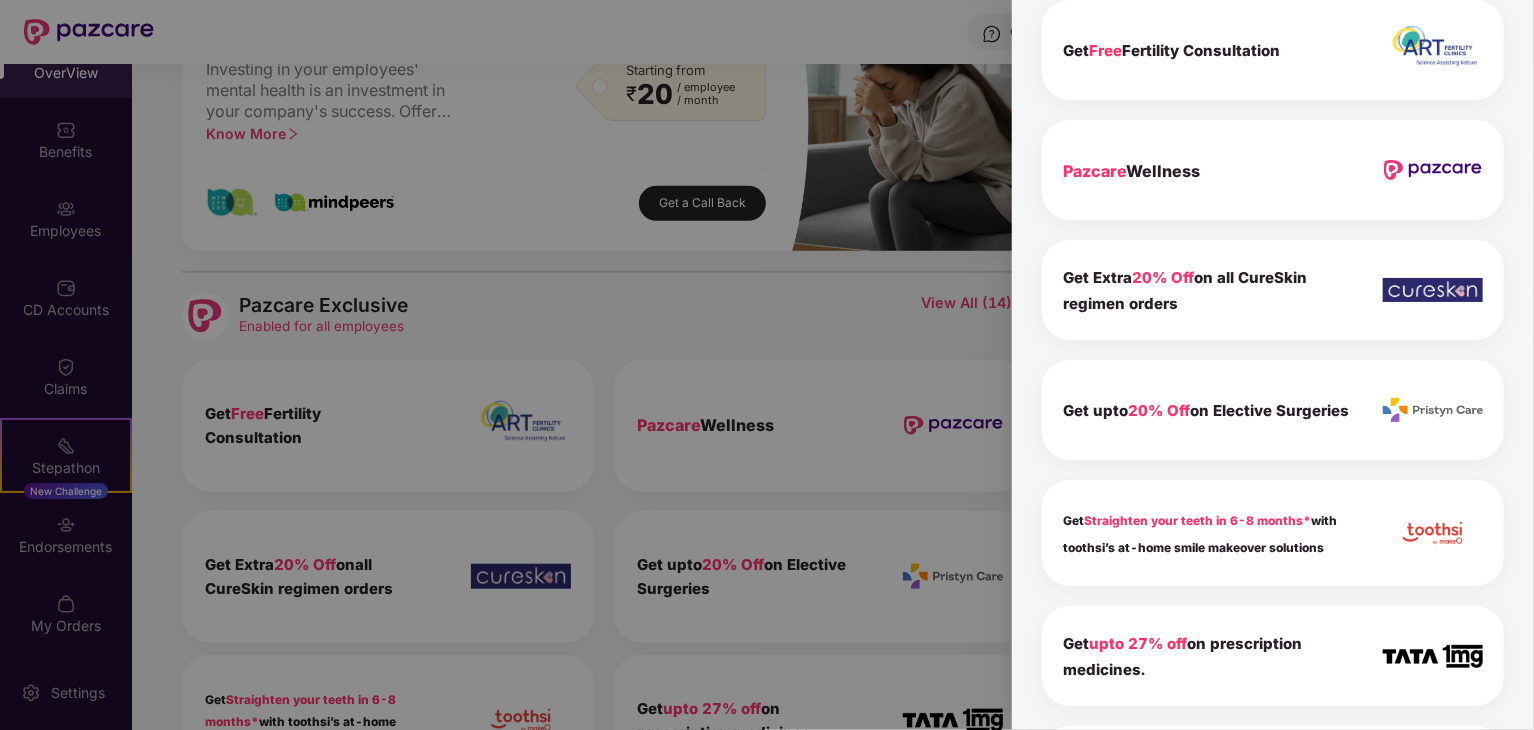 scroll, scrollTop: 200, scrollLeft: 0, axis: vertical 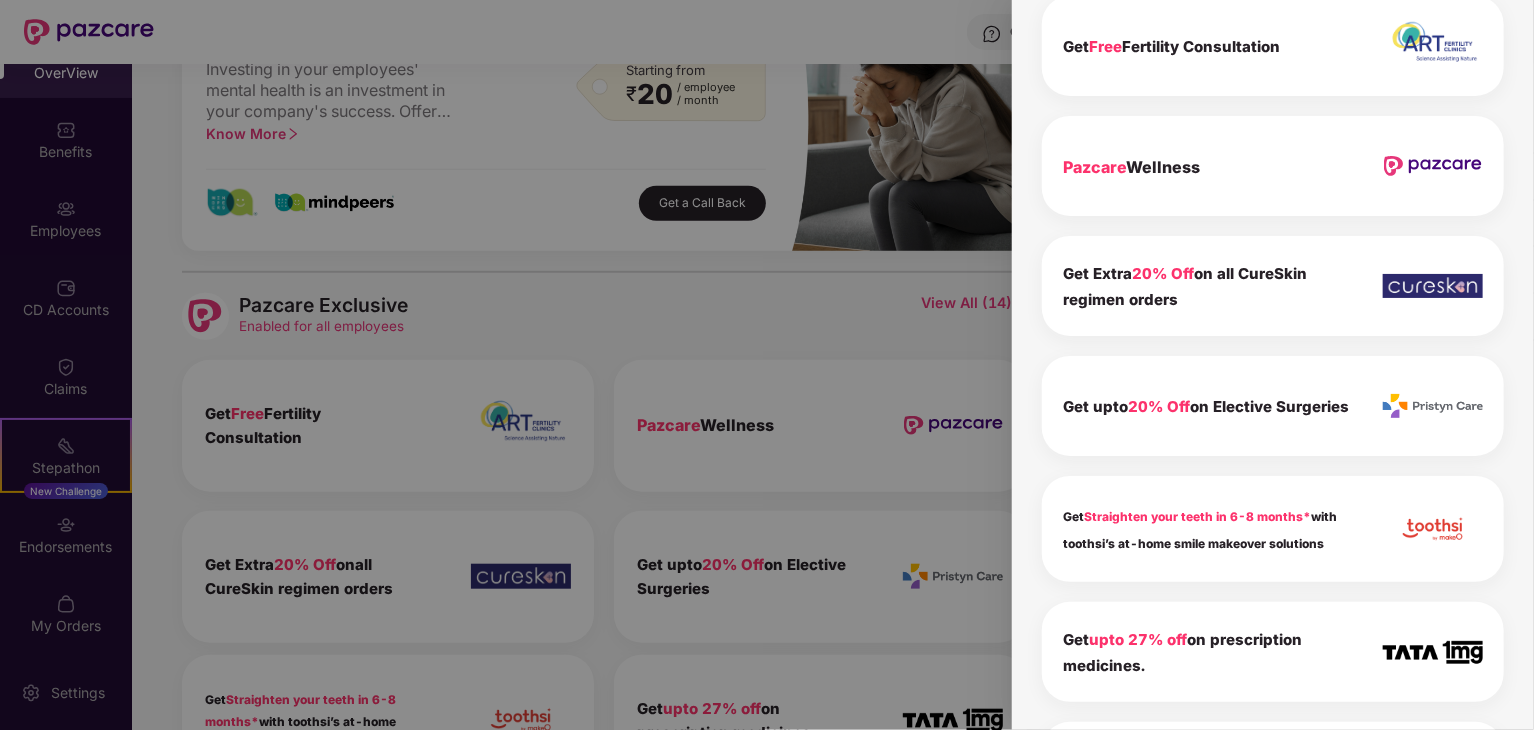 drag, startPoint x: 1528, startPoint y: 133, endPoint x: 1532, endPoint y: 165, distance: 32.24903 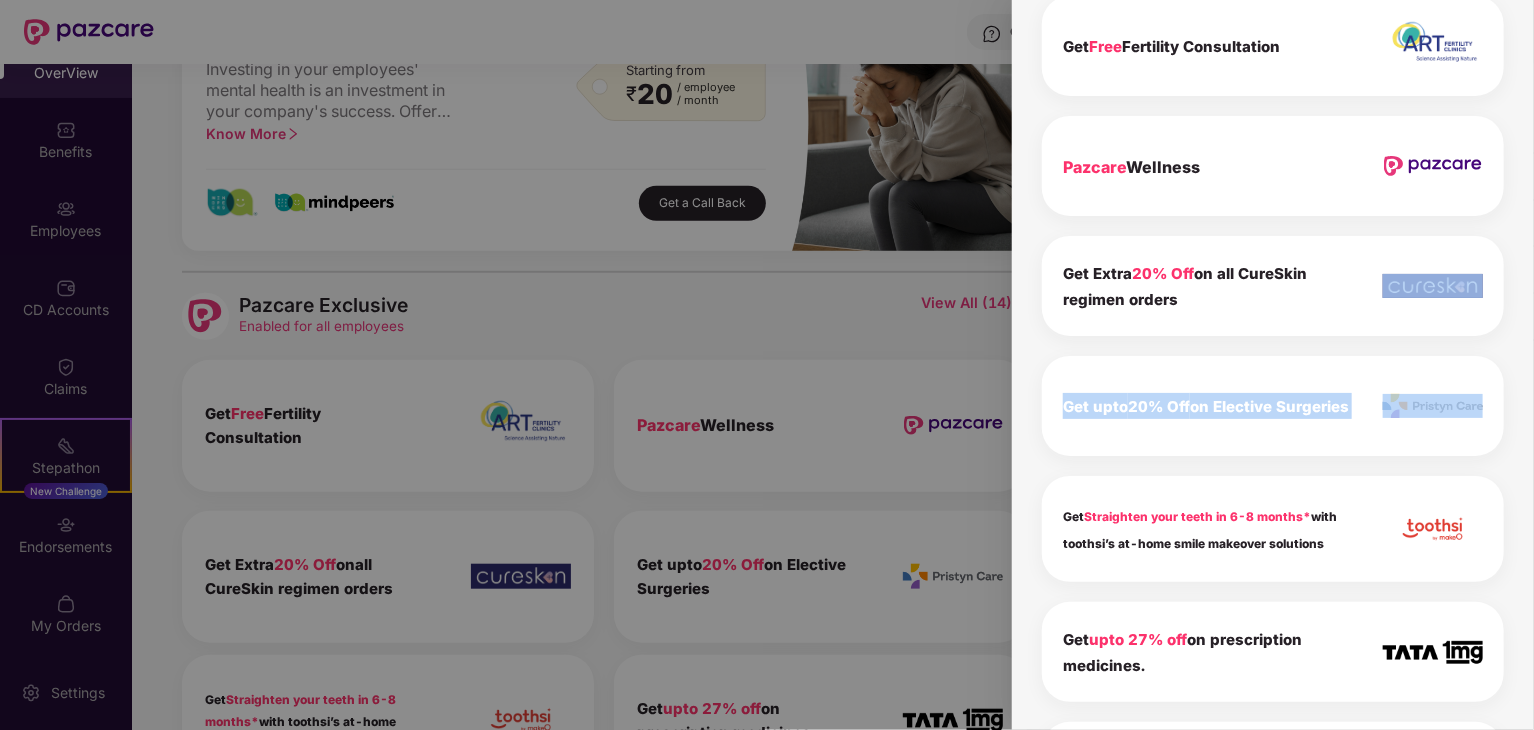 drag, startPoint x: 1530, startPoint y: 281, endPoint x: 1485, endPoint y: 439, distance: 164.2833 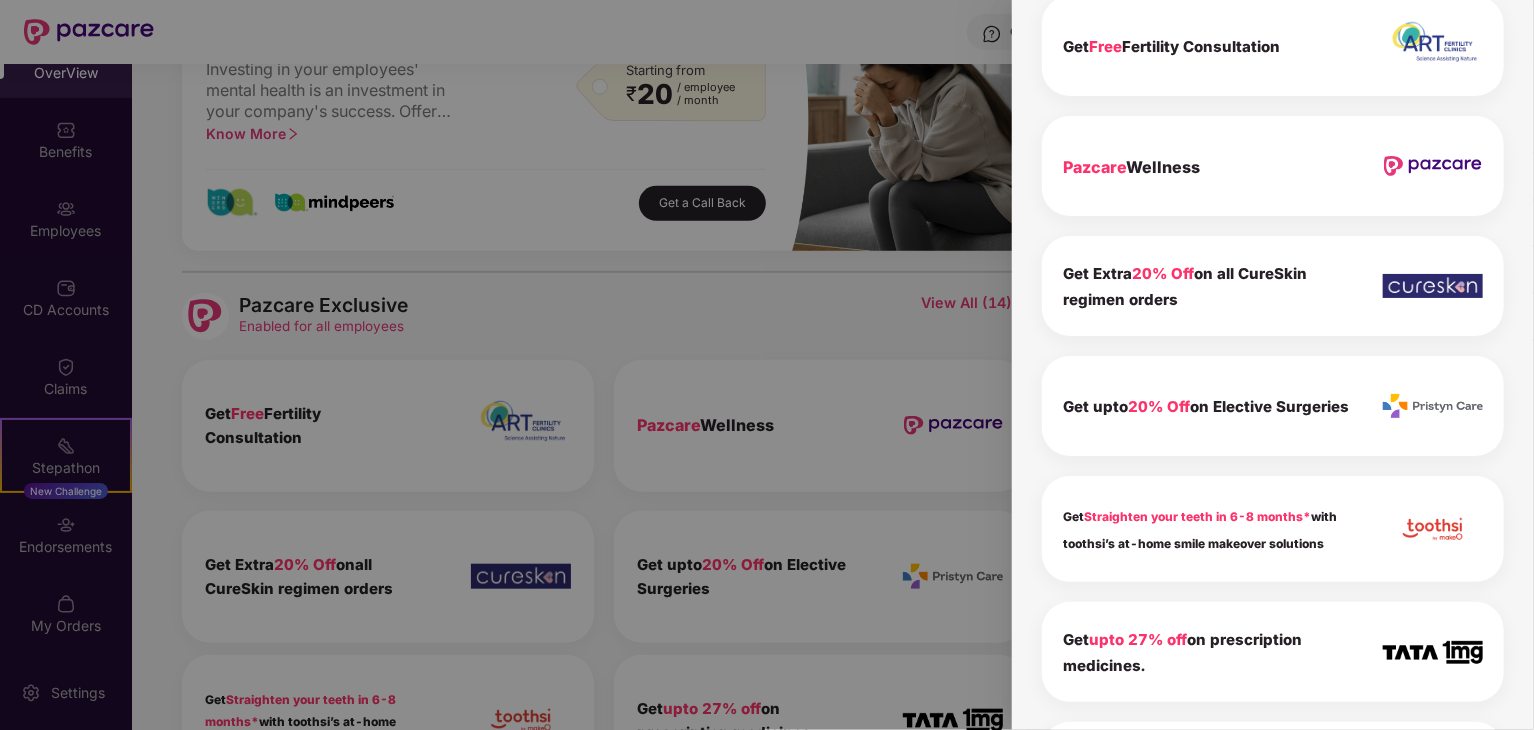 click on "Get Free Fertility Consultation" at bounding box center (1273, 46) 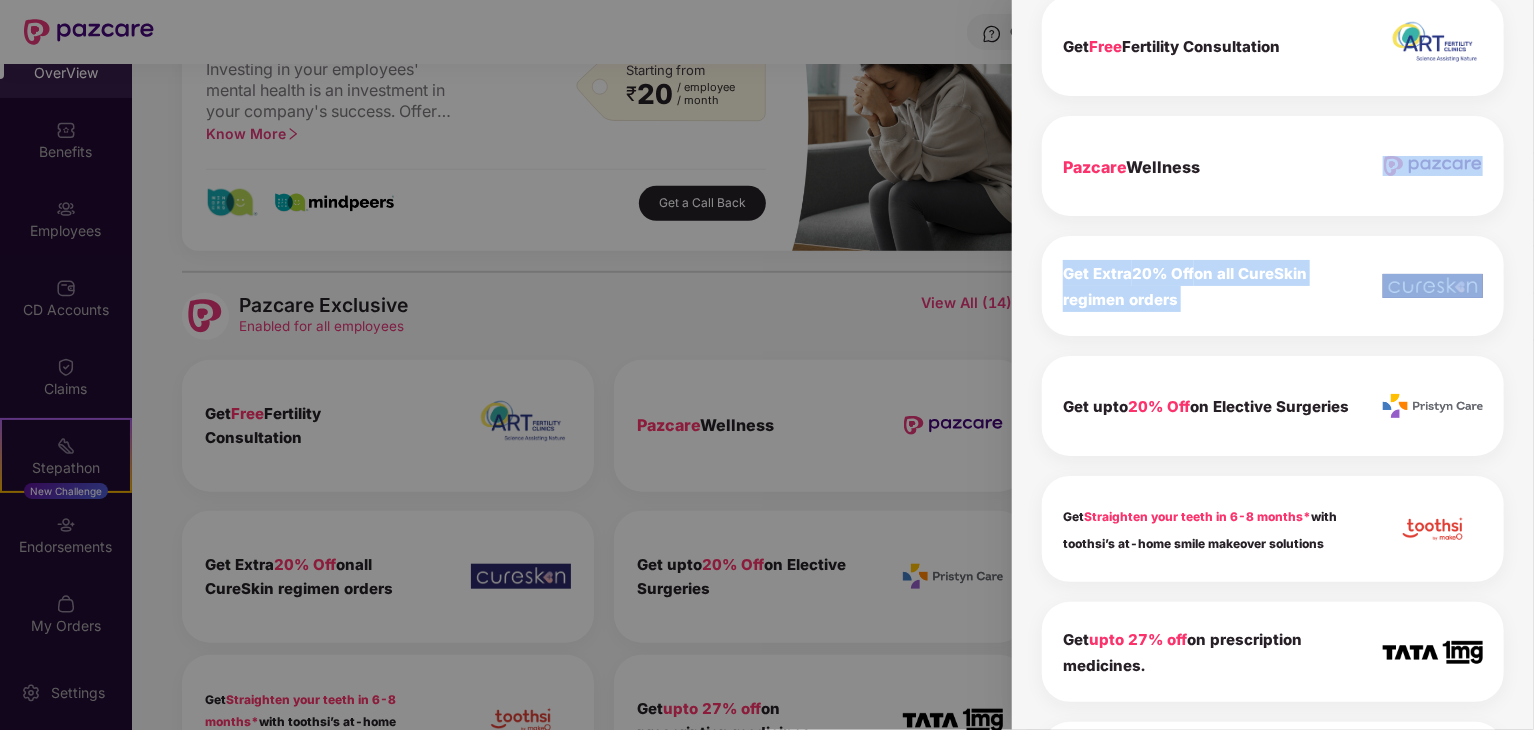 drag, startPoint x: 1528, startPoint y: 195, endPoint x: 1532, endPoint y: 321, distance: 126.06348 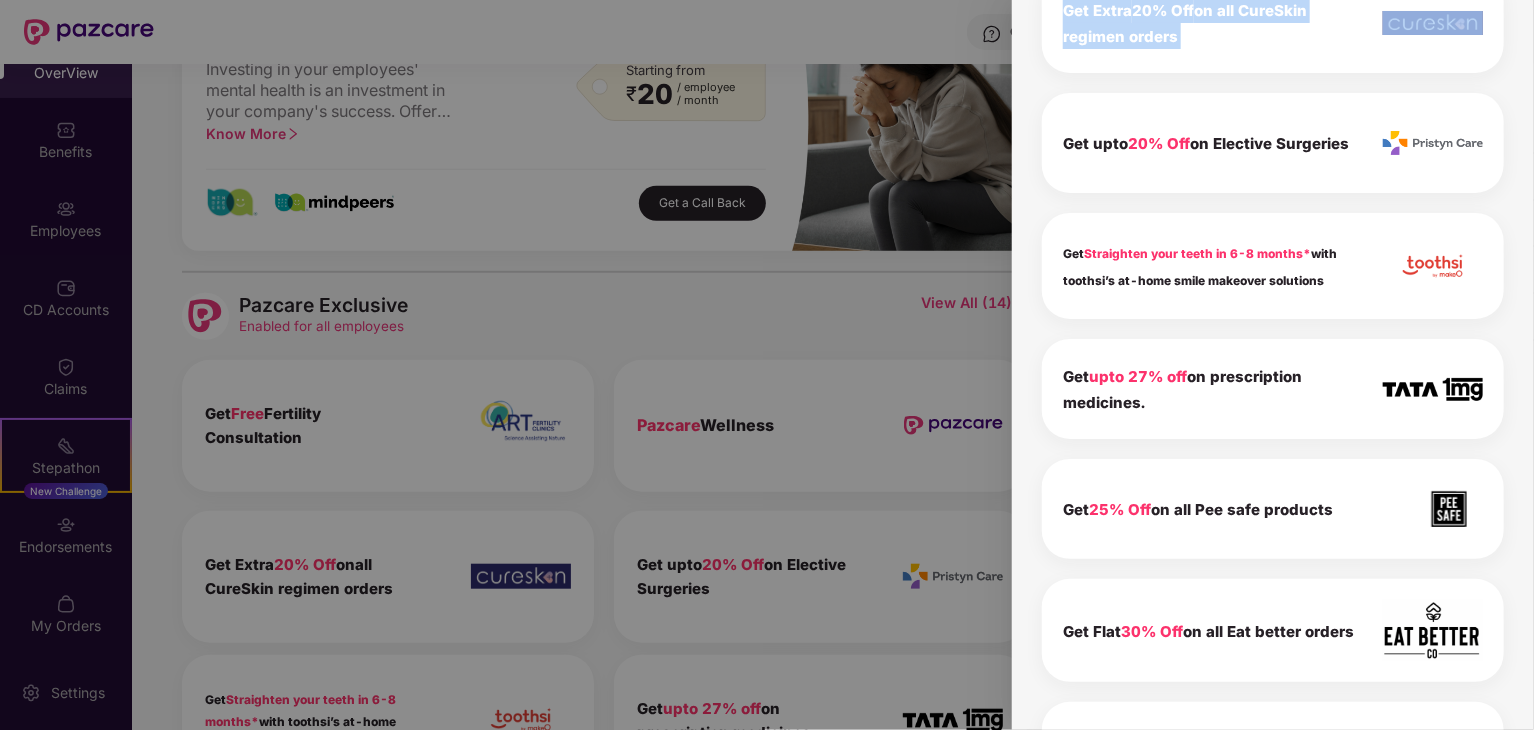 scroll, scrollTop: 467, scrollLeft: 0, axis: vertical 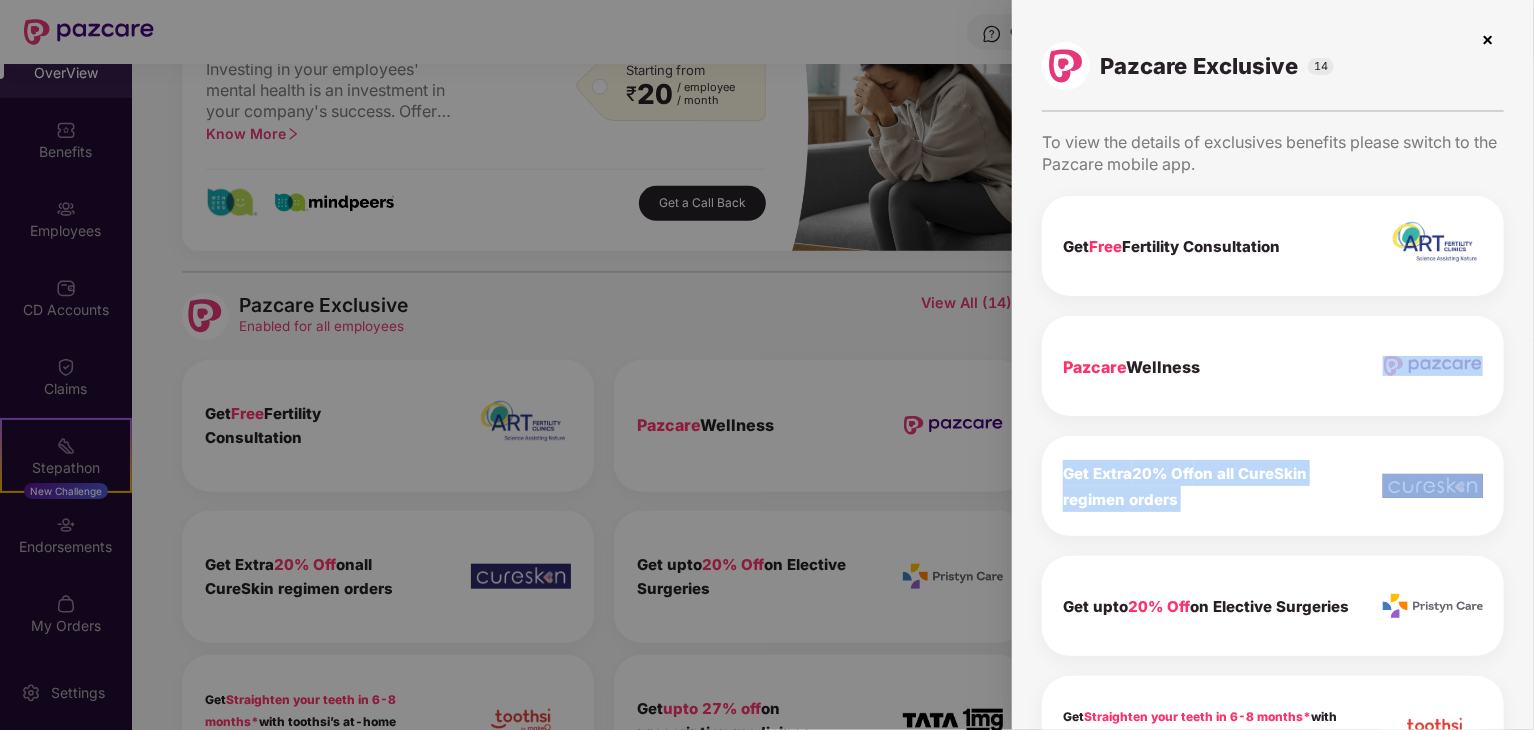 click at bounding box center (1488, 40) 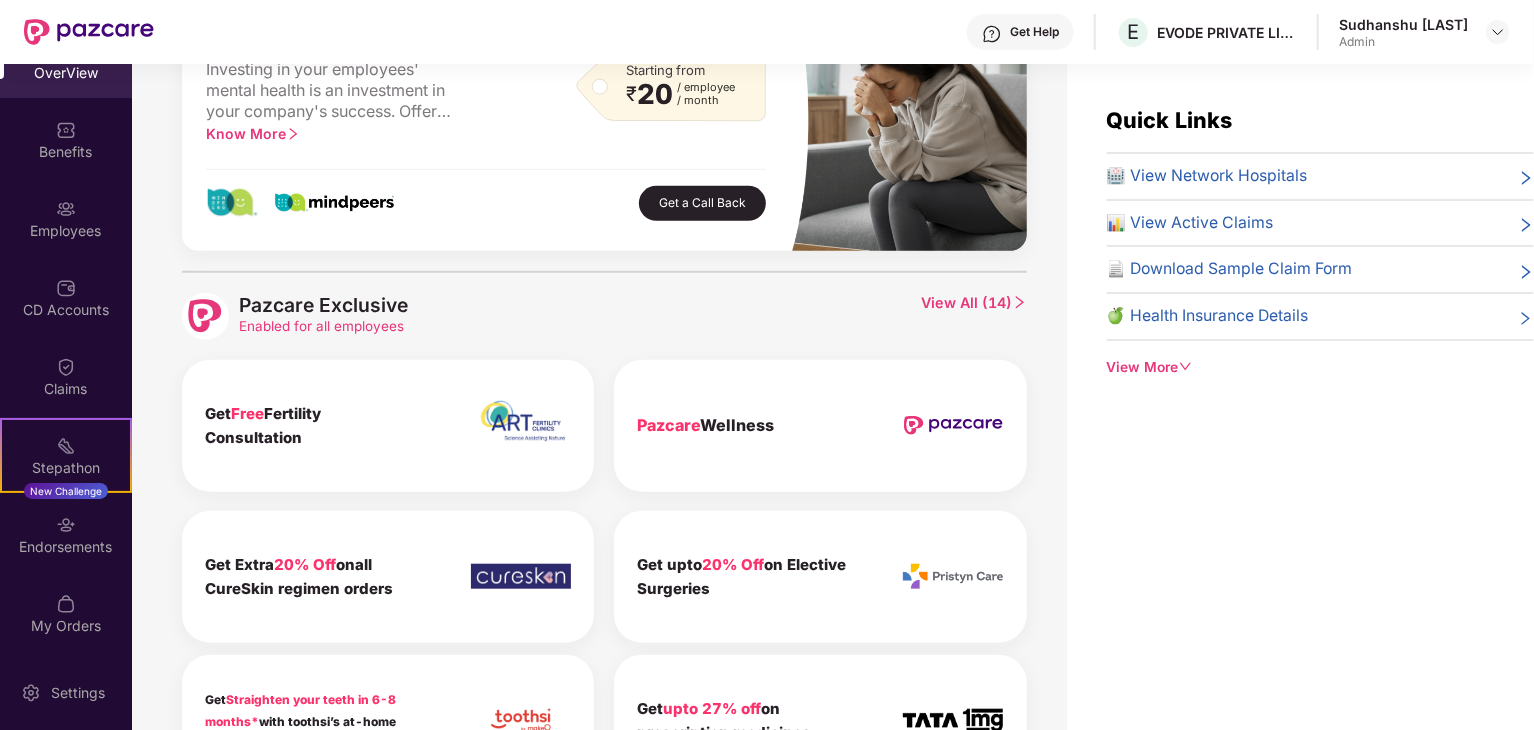 click on "Quick Links 🏥 View Network Hospitals 📊 View Active Claims 📄 Download Sample Claim Form 🍏 Health Insurance Details View More" at bounding box center (1300, 429) 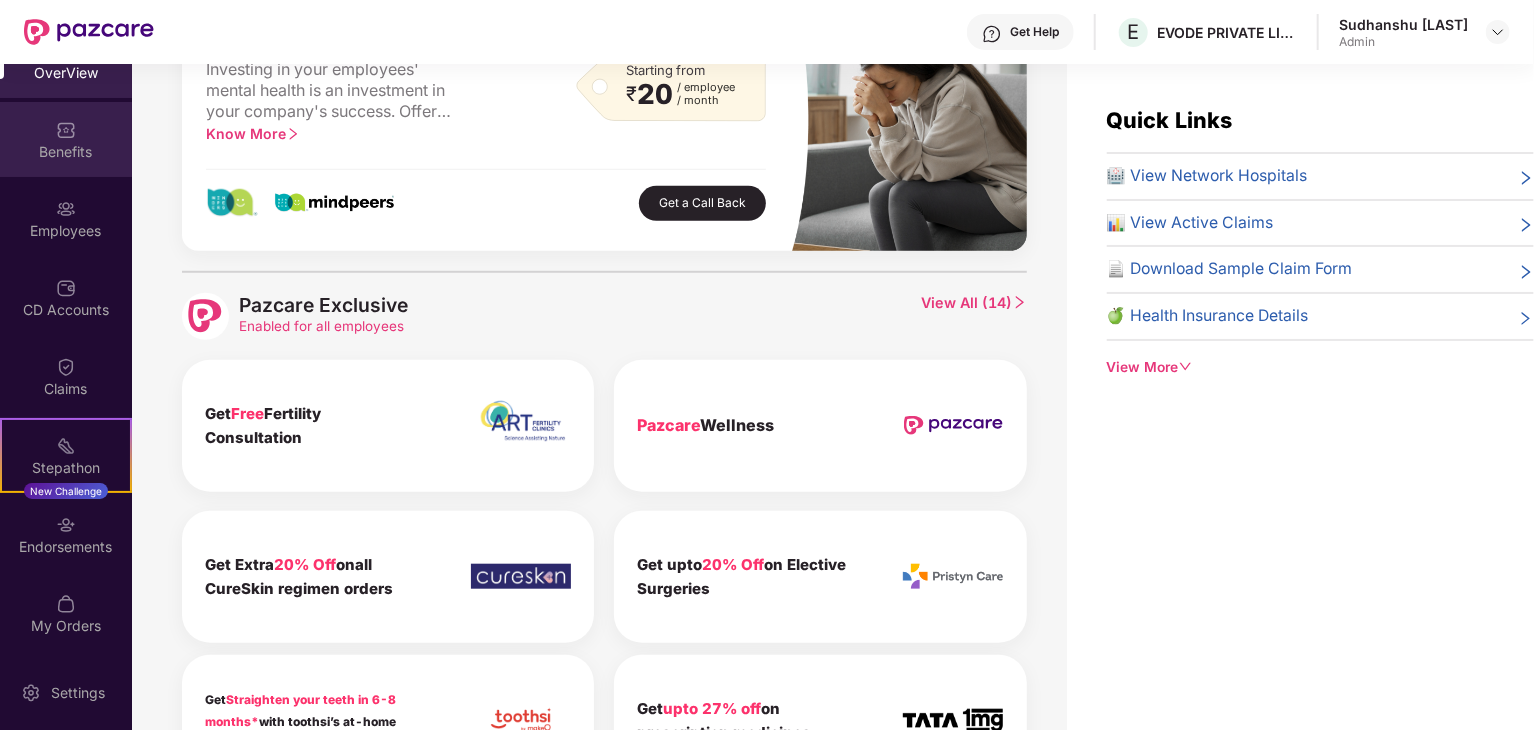 click on "Benefits" at bounding box center (66, 139) 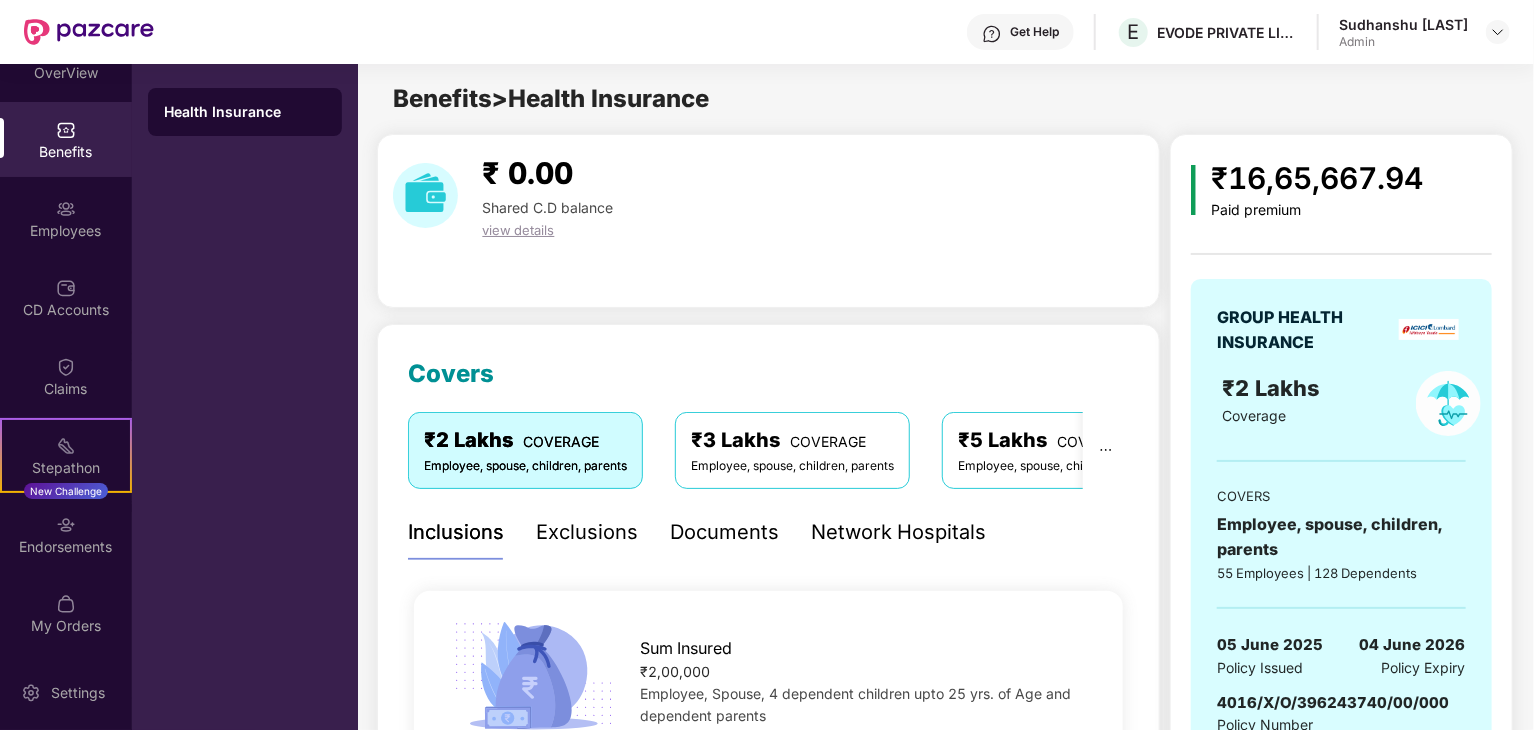 click on "view details" at bounding box center [518, 230] 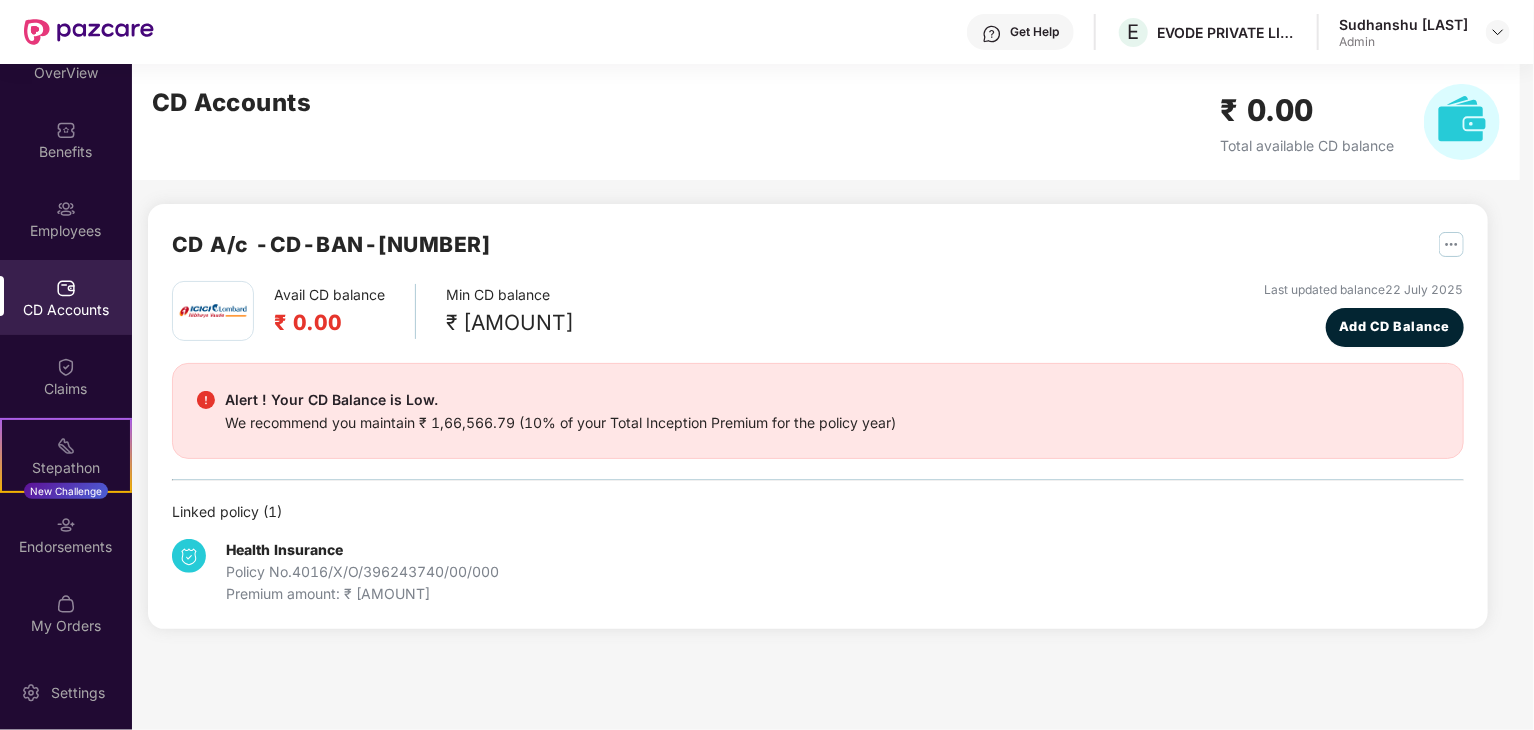 drag, startPoint x: 226, startPoint y: 565, endPoint x: 497, endPoint y: 626, distance: 277.7805 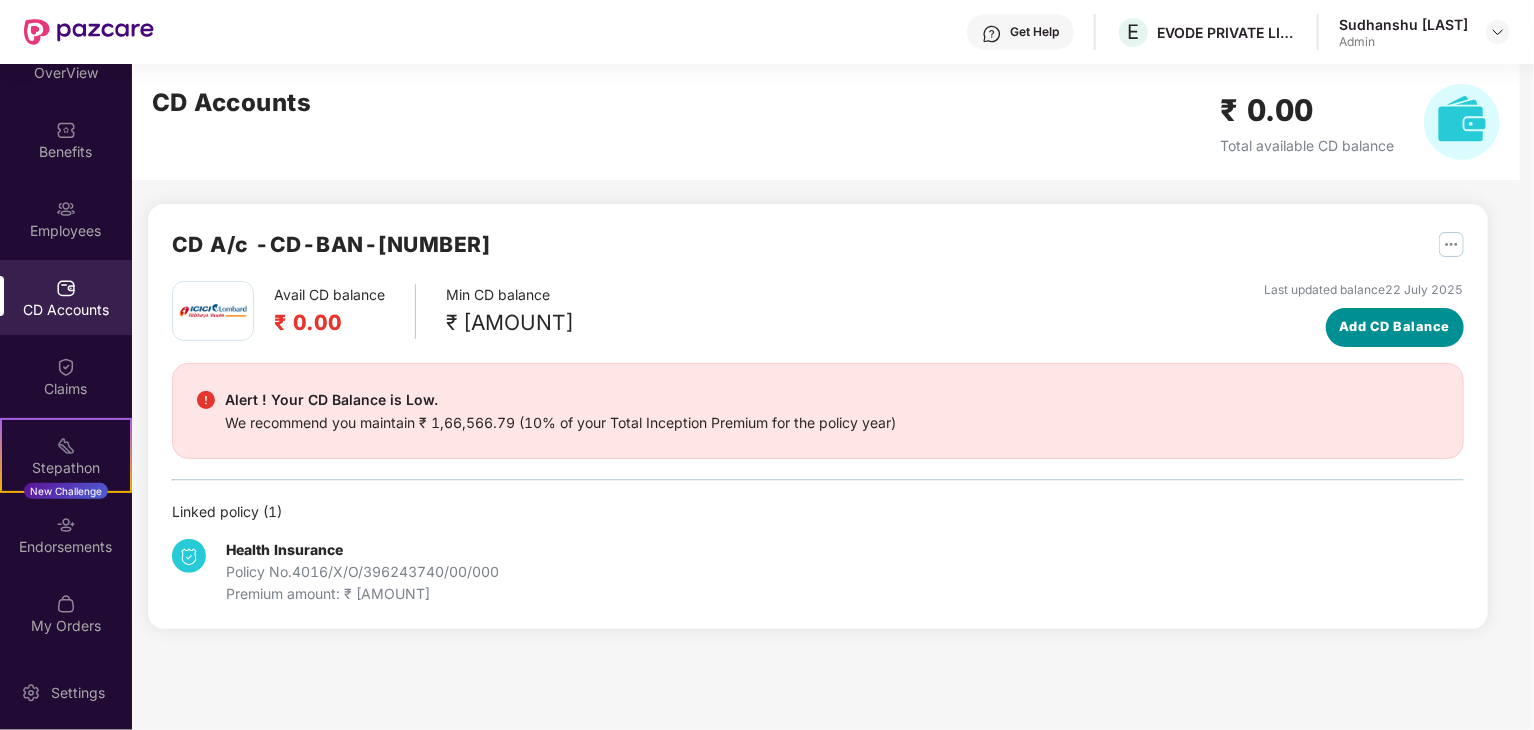 click on "Add CD Balance" at bounding box center (1394, 327) 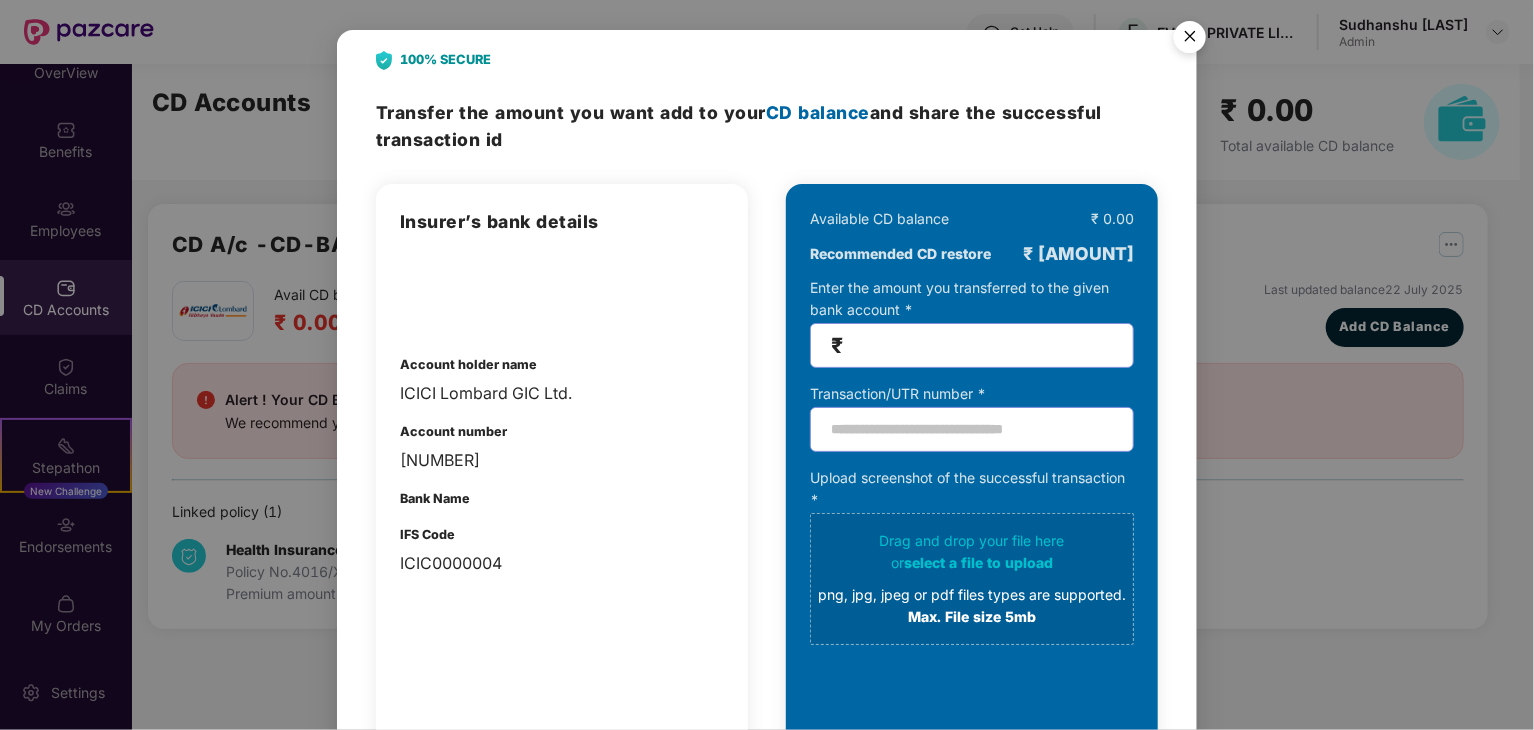click at bounding box center (1190, 40) 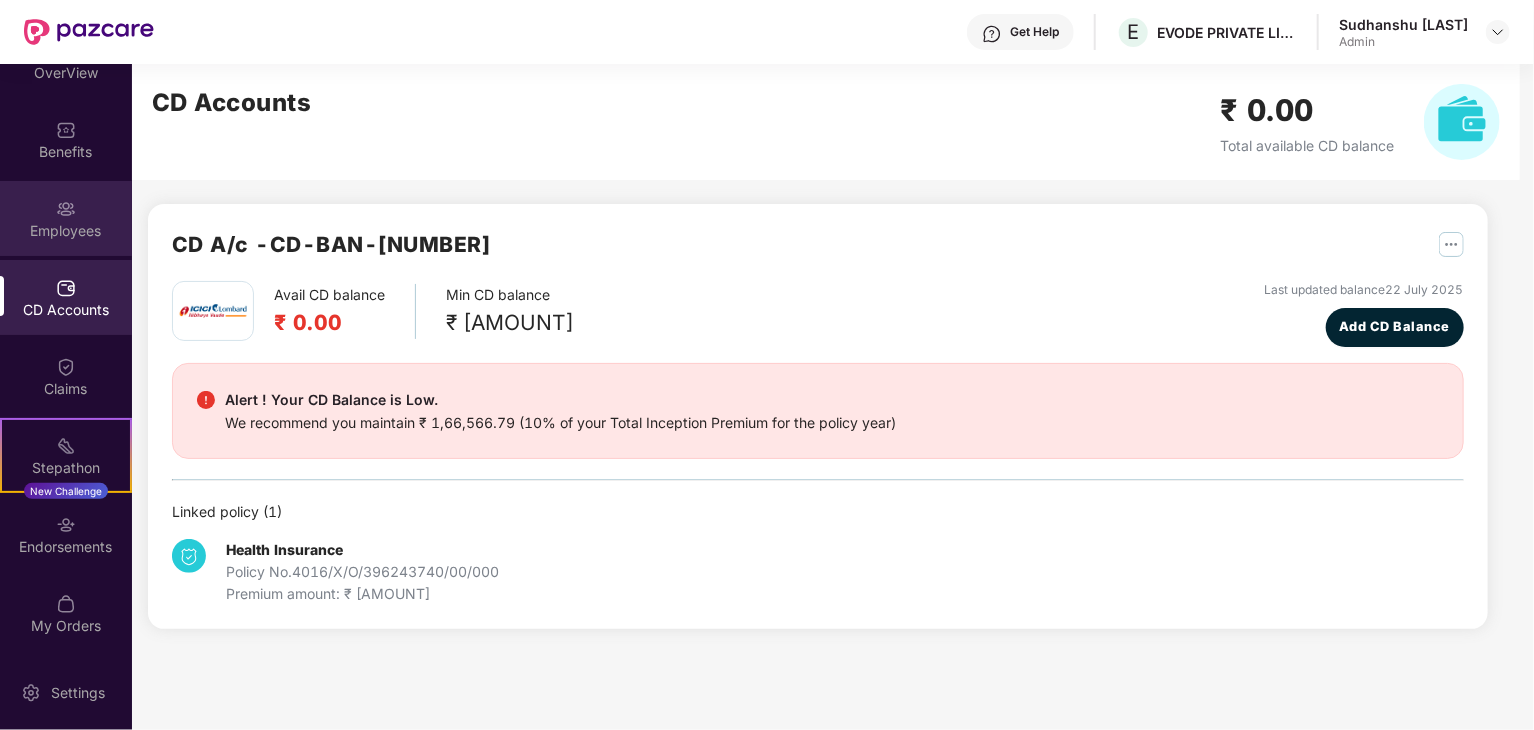 click on "Employees" at bounding box center [66, 218] 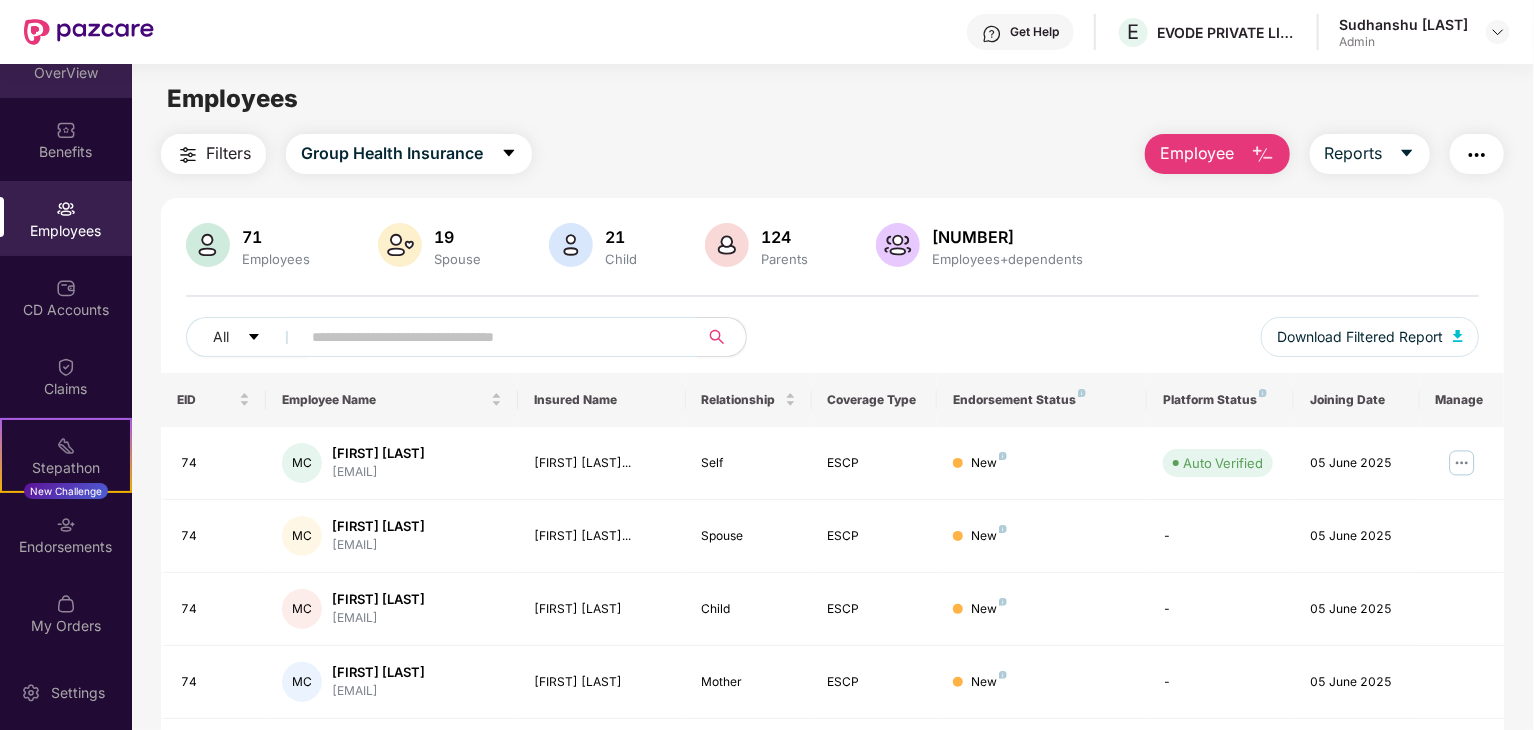 click on "OverView" at bounding box center (66, 60) 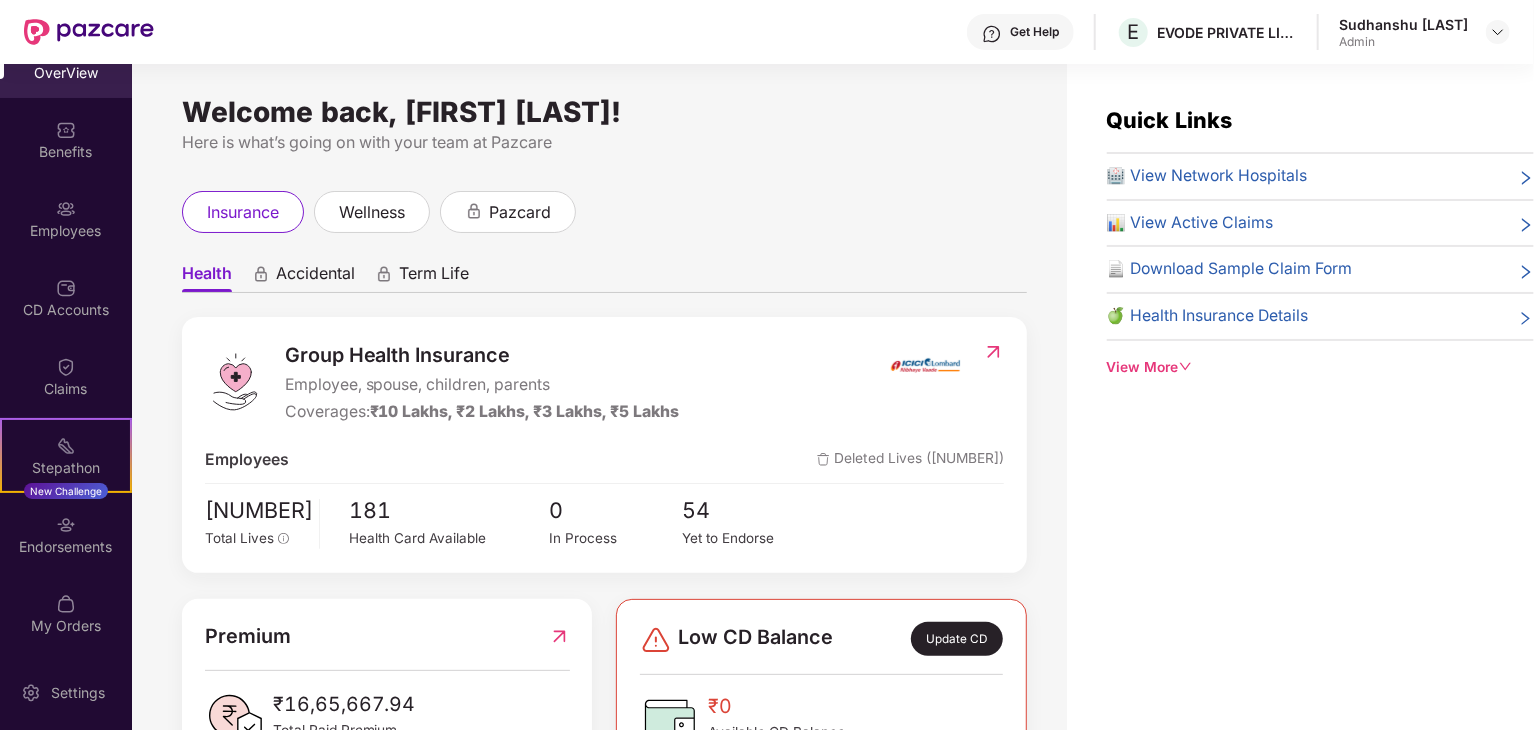 scroll, scrollTop: 0, scrollLeft: 0, axis: both 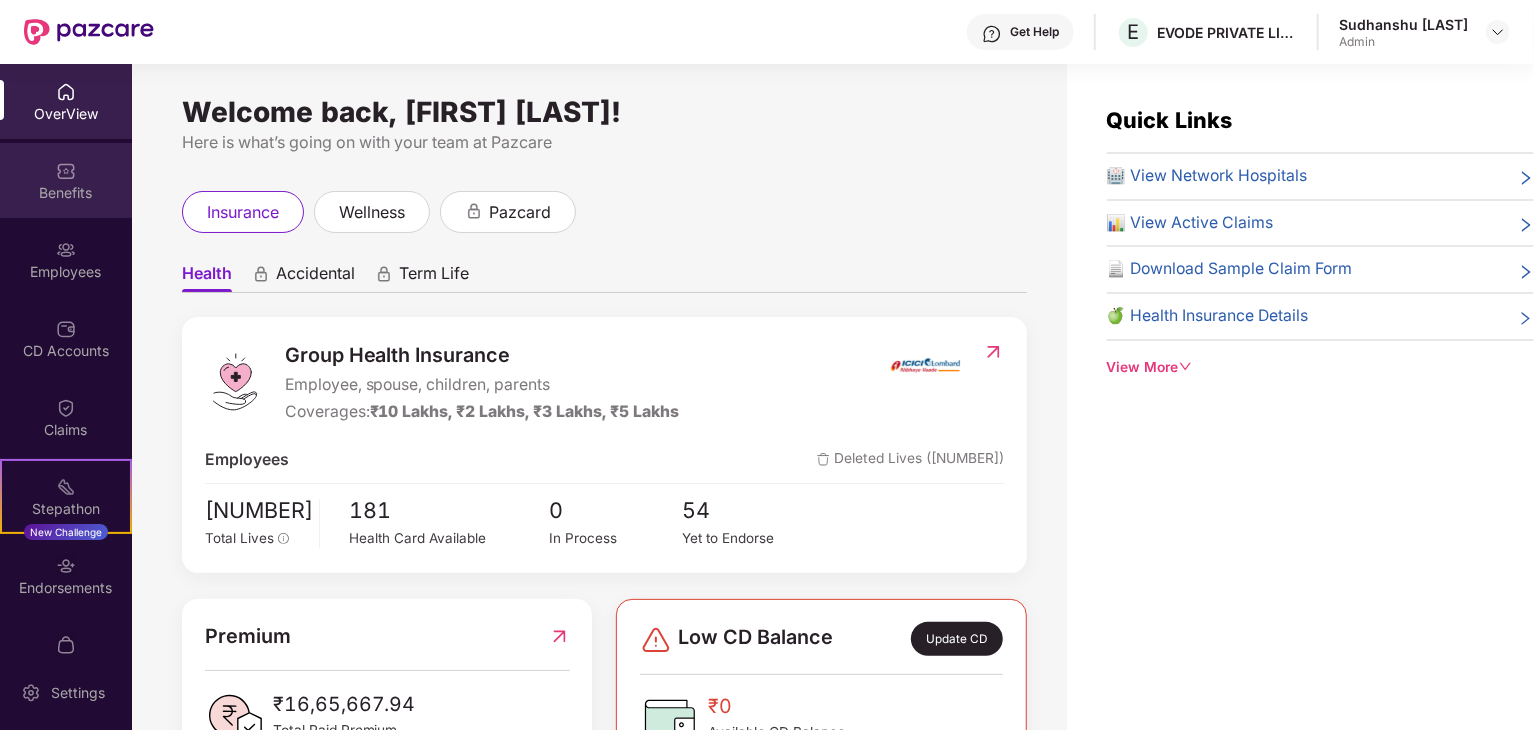 click on "Benefits" at bounding box center [66, 180] 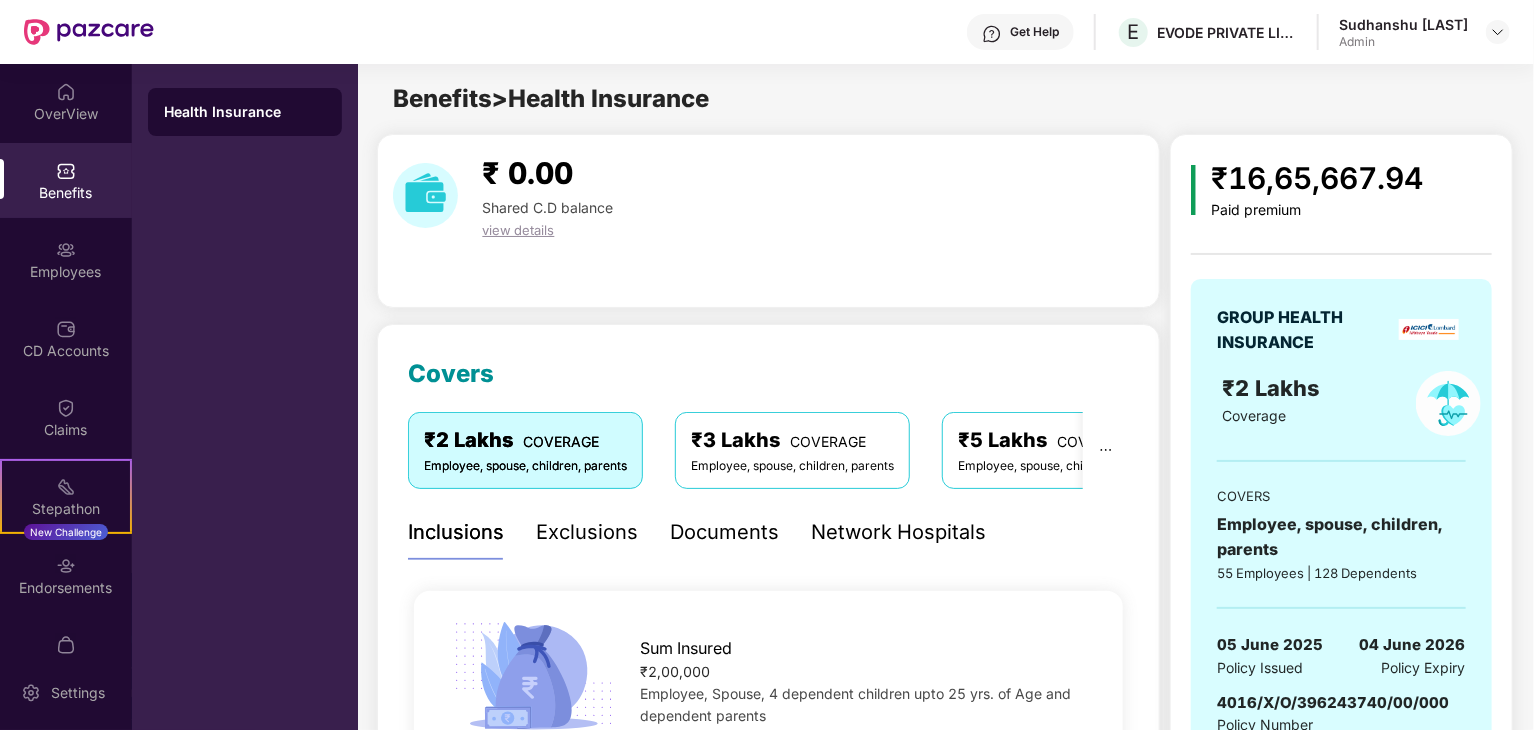 scroll, scrollTop: 40, scrollLeft: 0, axis: vertical 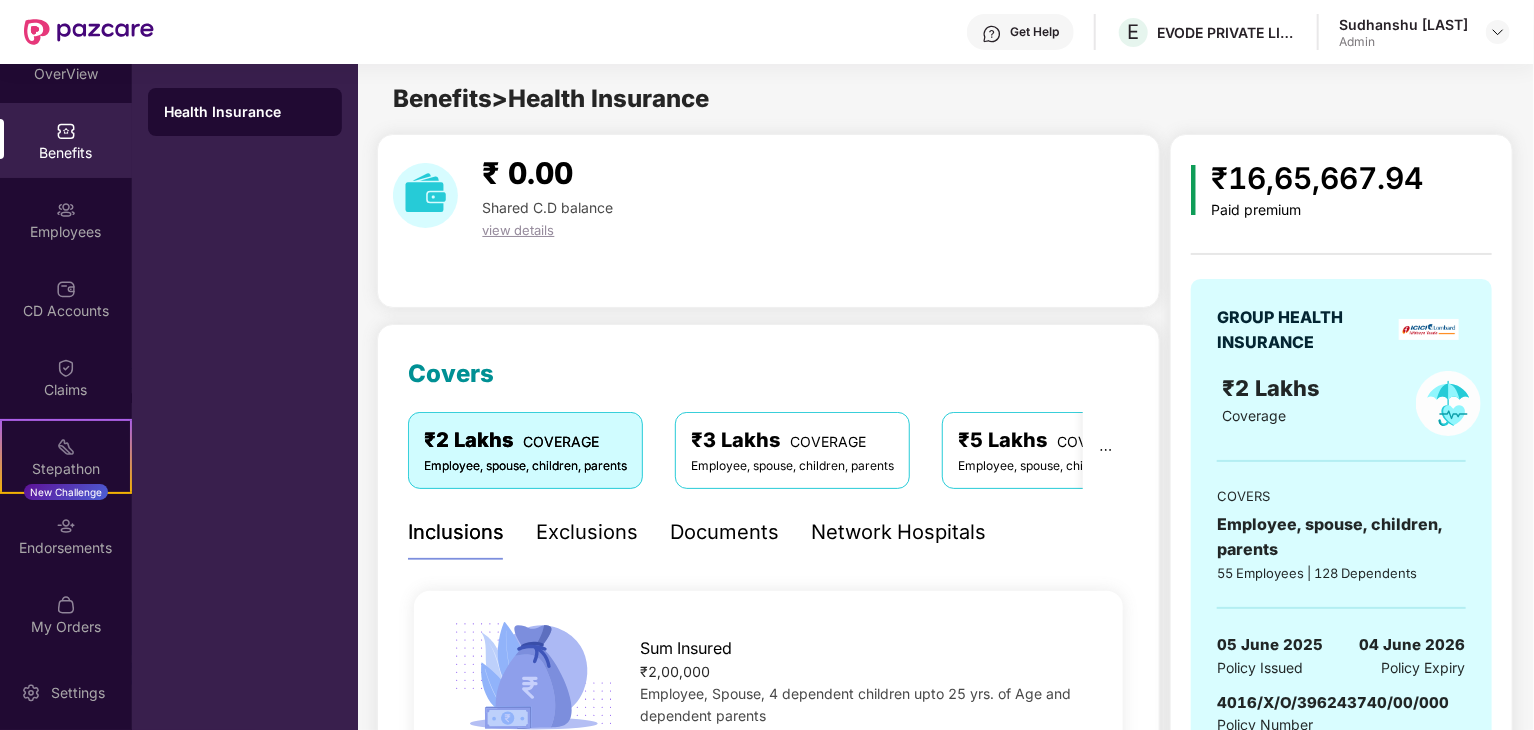 click on "₹[AMOUNT] COVERAGE Employee, spouse, children, parents ₹[AMOUNT] COVERAGE Employee, spouse, children, parents ₹[AMOUNT] COVERAGE Employee, spouse, children, parents ₹[AMOUNT] COVERAGE Employee, spouse, children, parents" at bounding box center (768, 458) 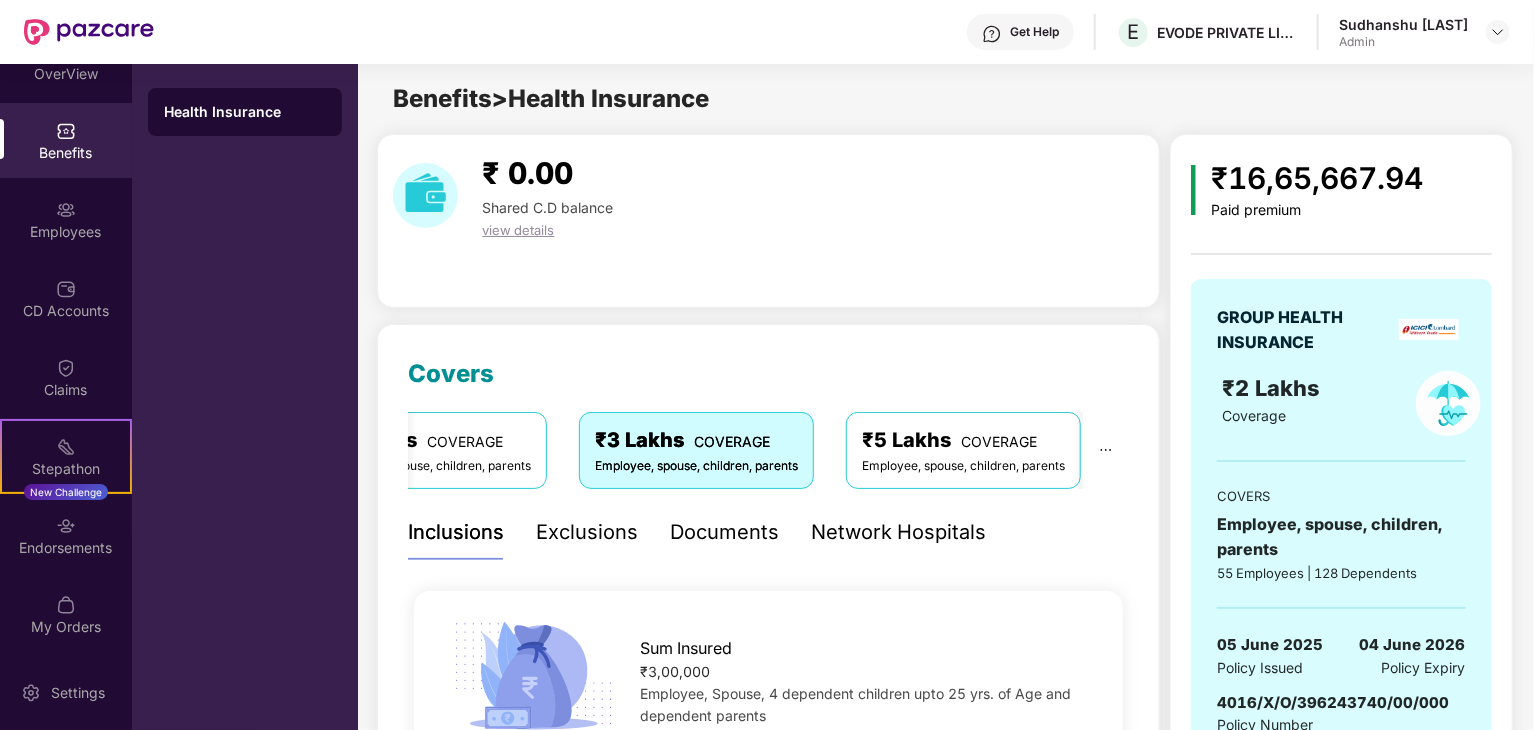 click on "Employee, spouse, children, parents" at bounding box center [963, 466] 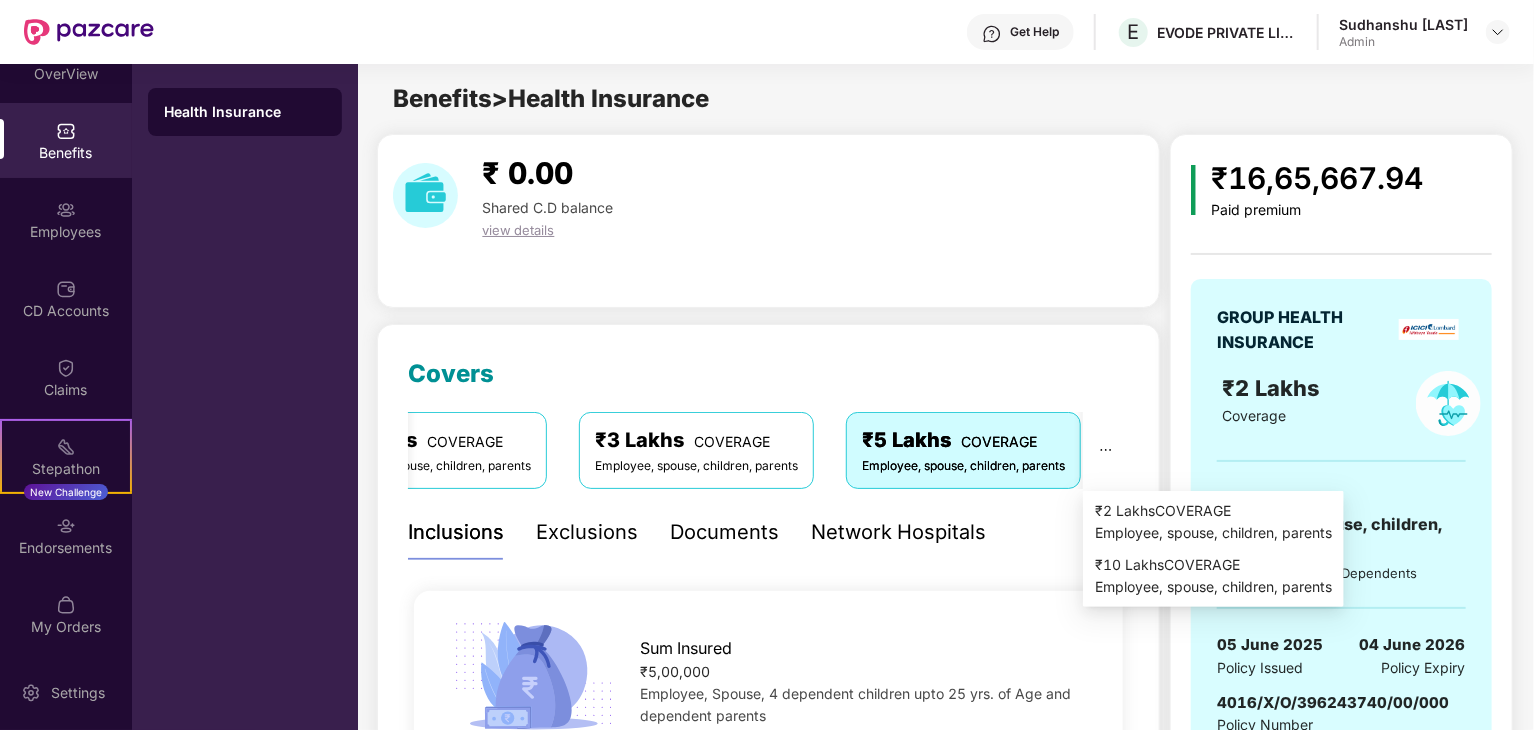 click 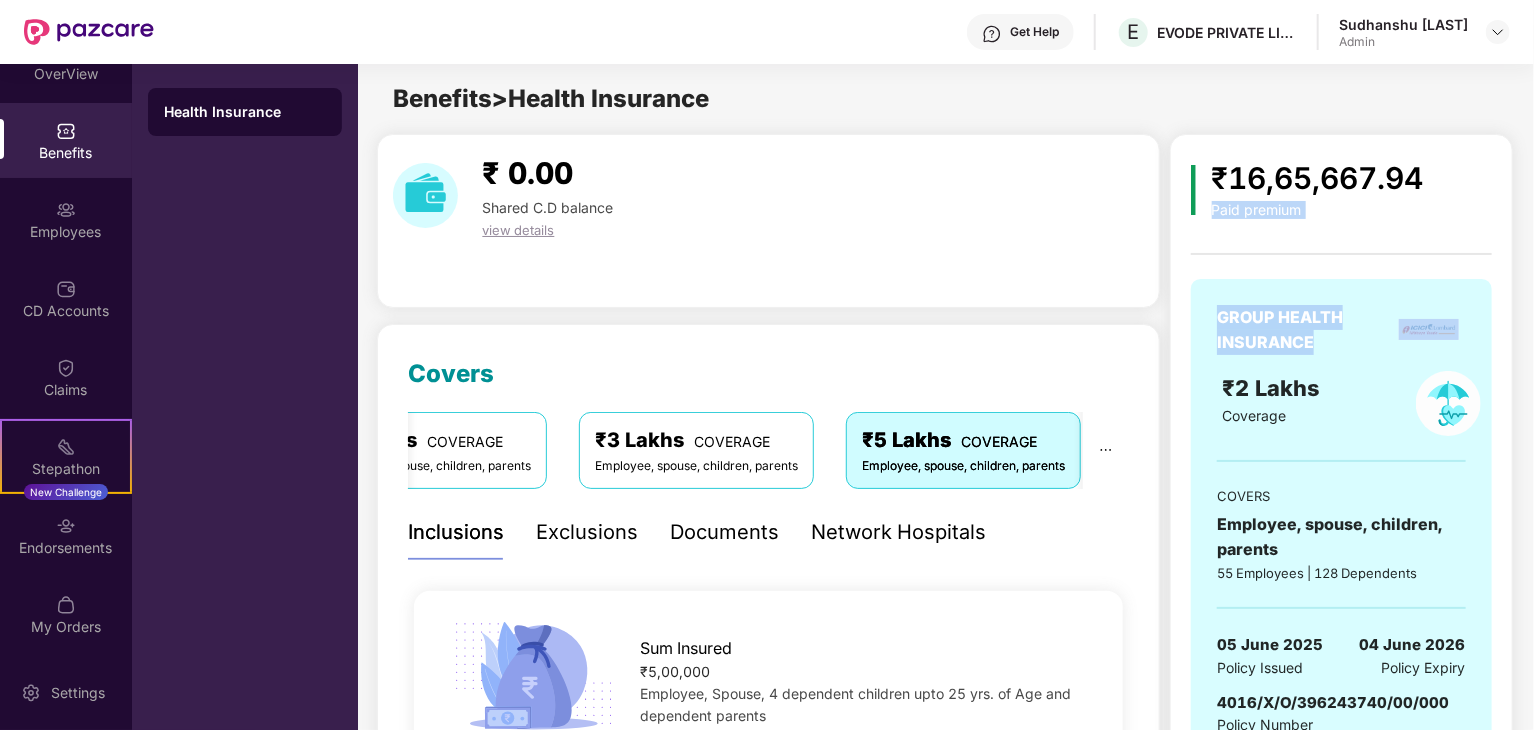 drag, startPoint x: 1532, startPoint y: 121, endPoint x: 1535, endPoint y: 281, distance: 160.02812 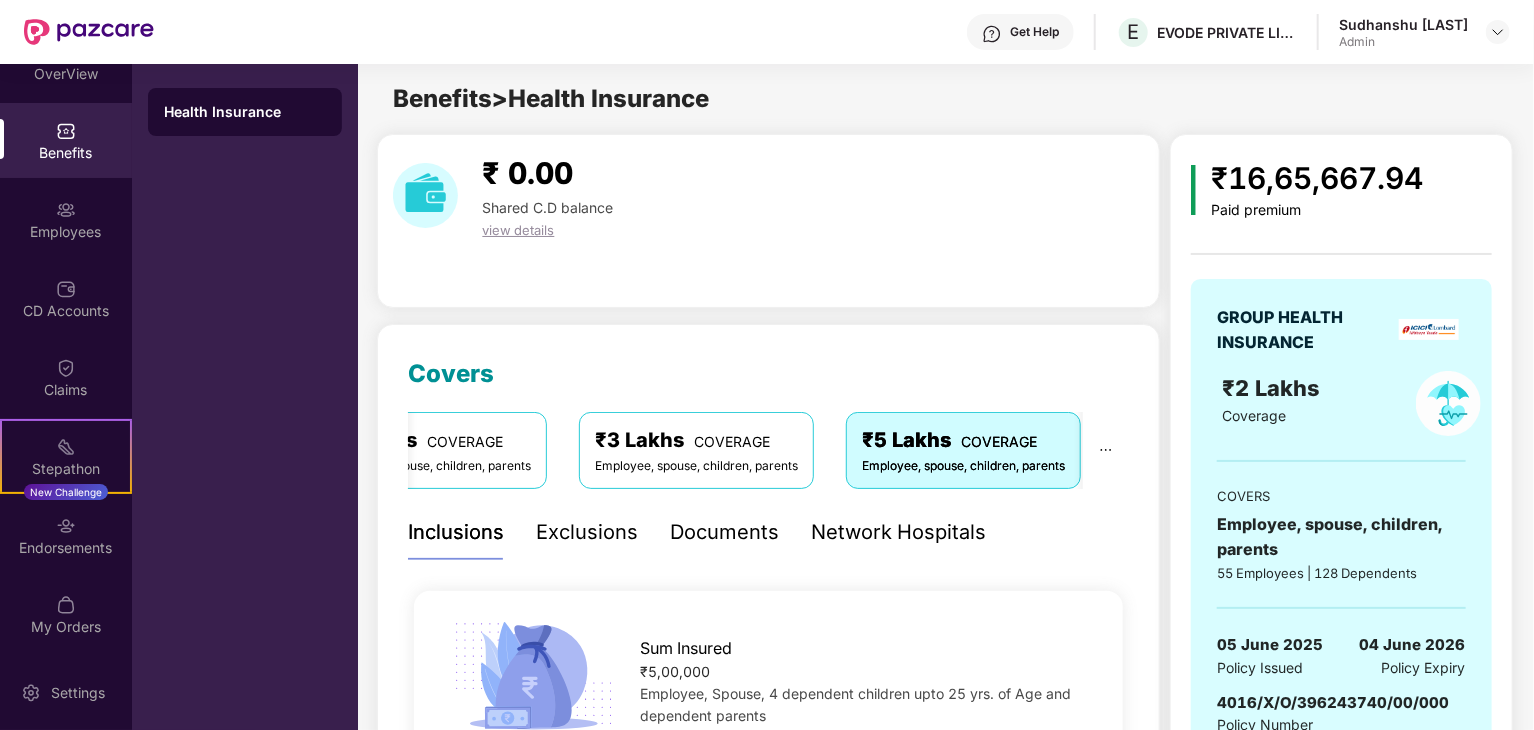 click on "₹ [AMOUNT] Shared C.D balance view details" at bounding box center (768, 195) 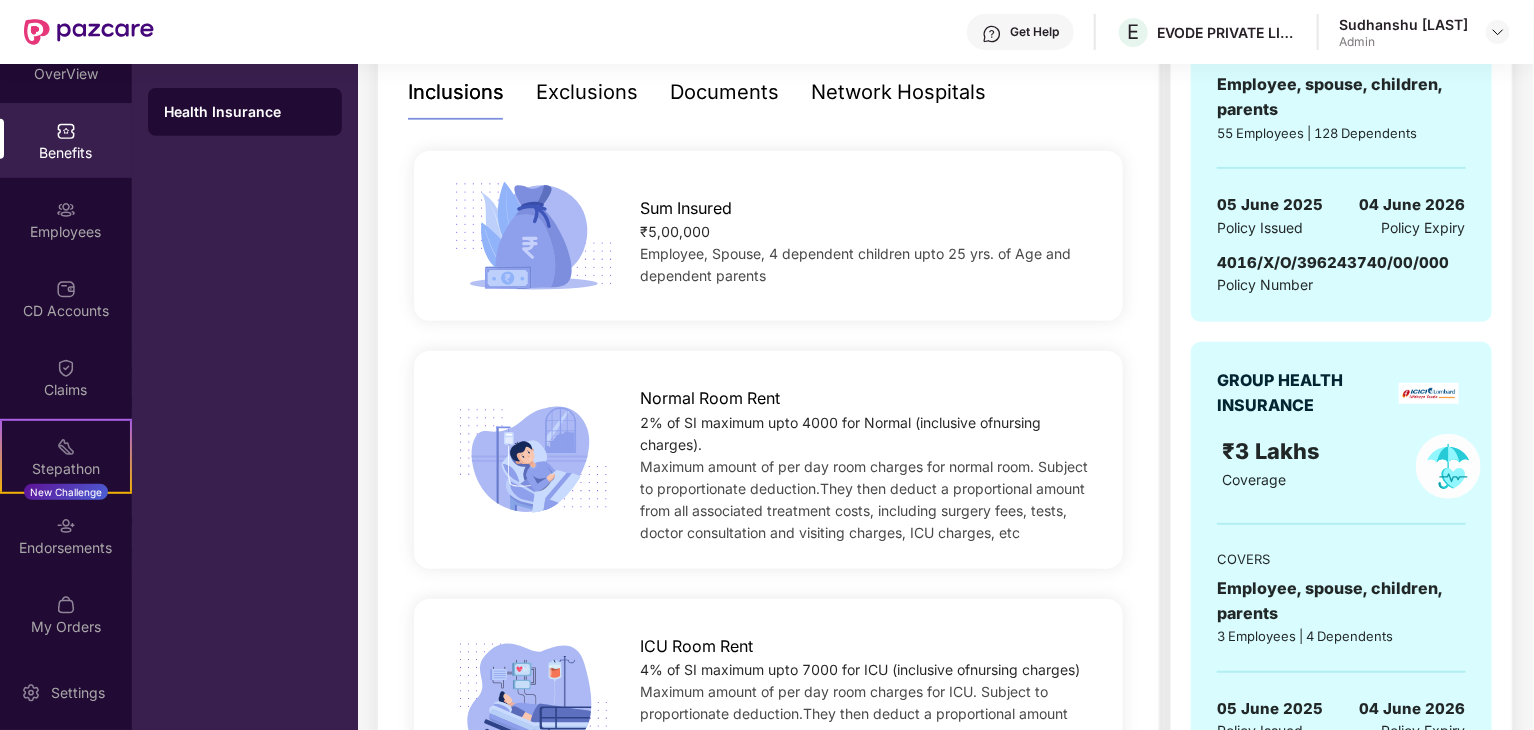 scroll, scrollTop: 320, scrollLeft: 0, axis: vertical 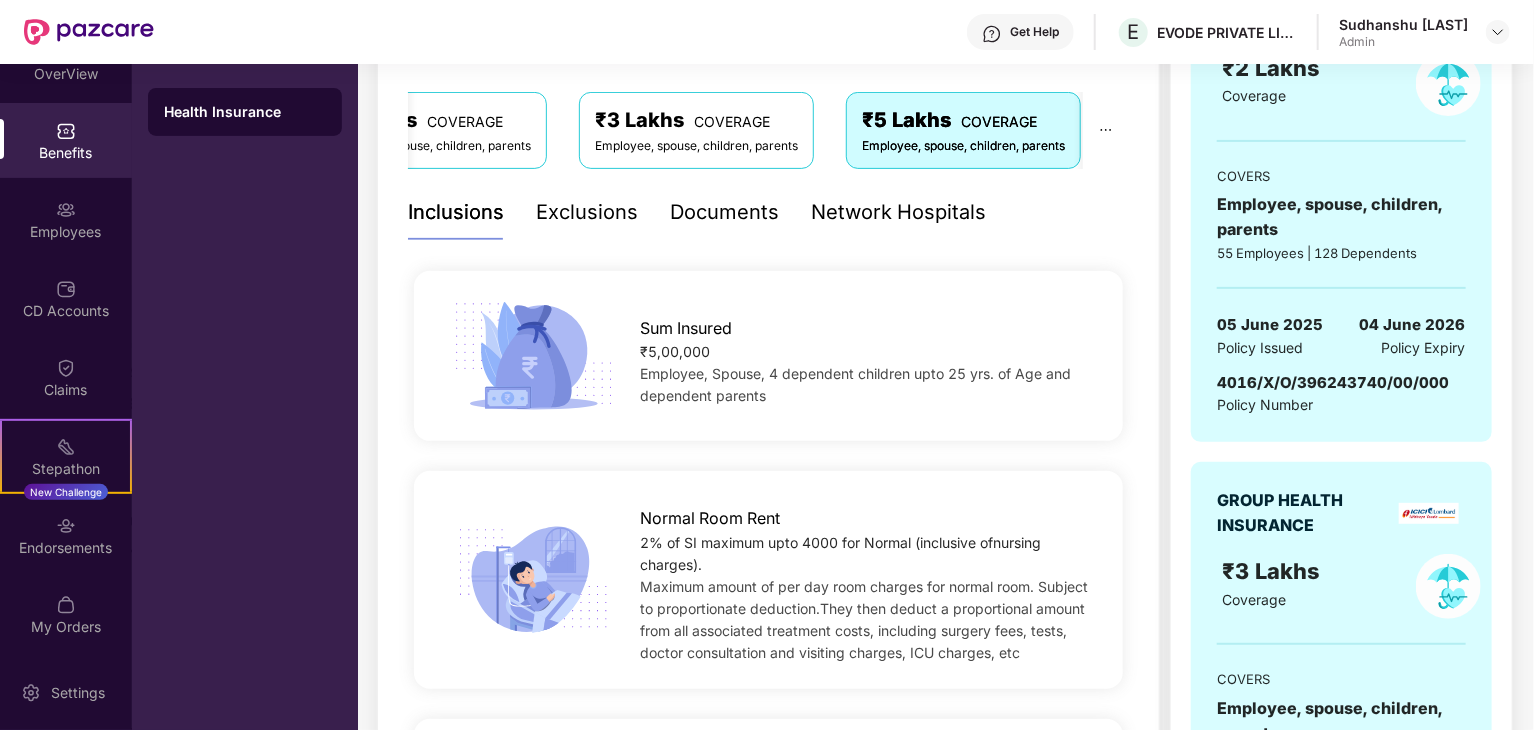 click on "Exclusions" at bounding box center [587, 212] 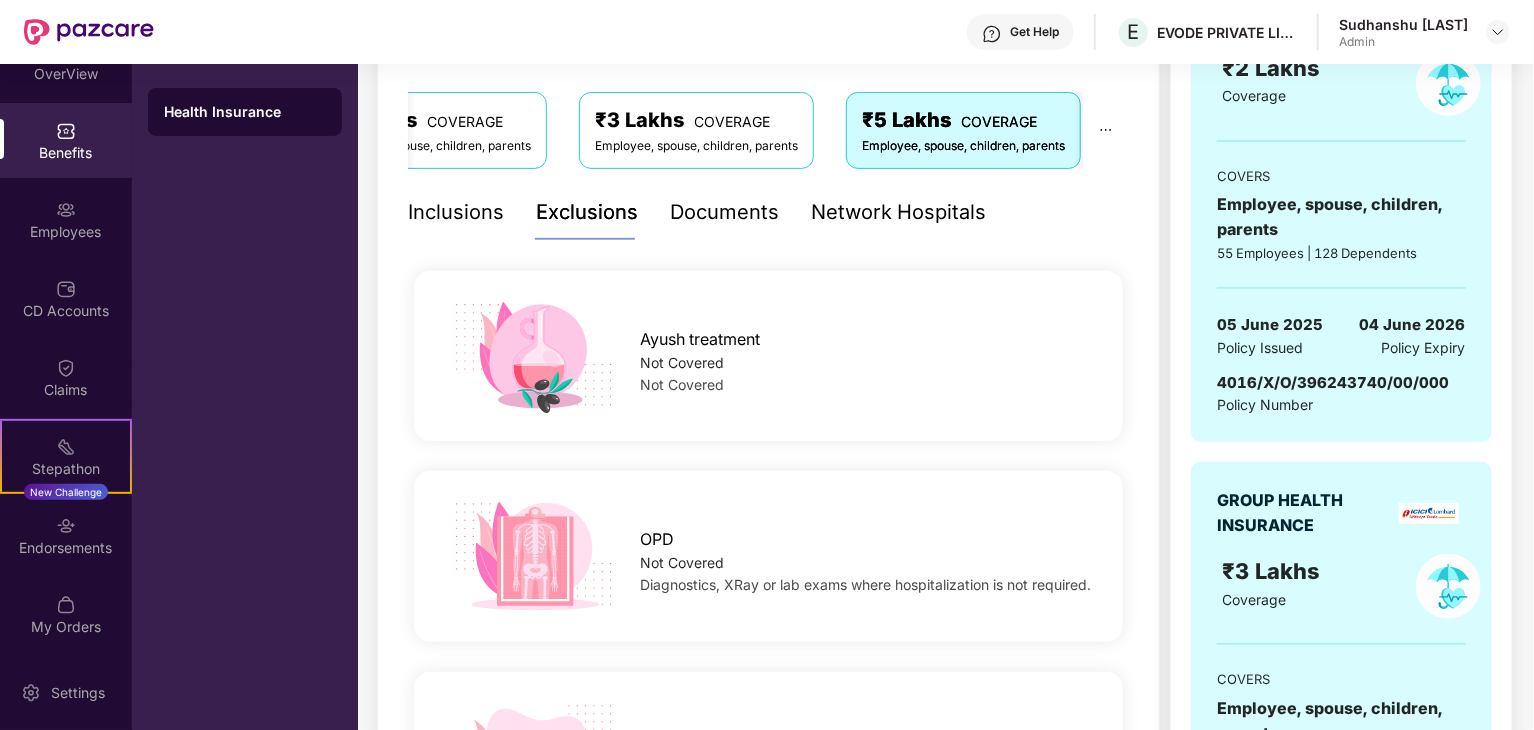 click on "Documents" at bounding box center (724, 212) 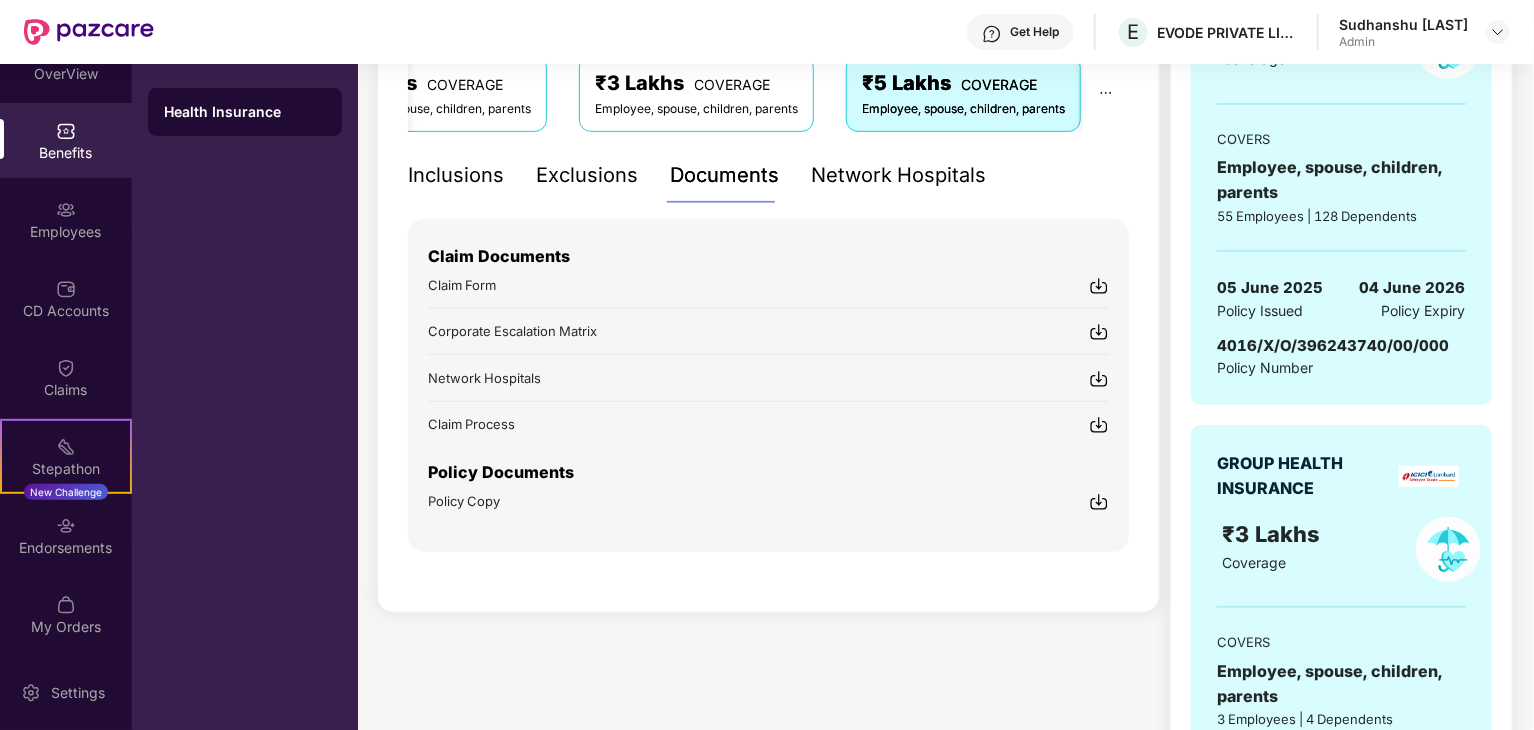 scroll, scrollTop: 360, scrollLeft: 0, axis: vertical 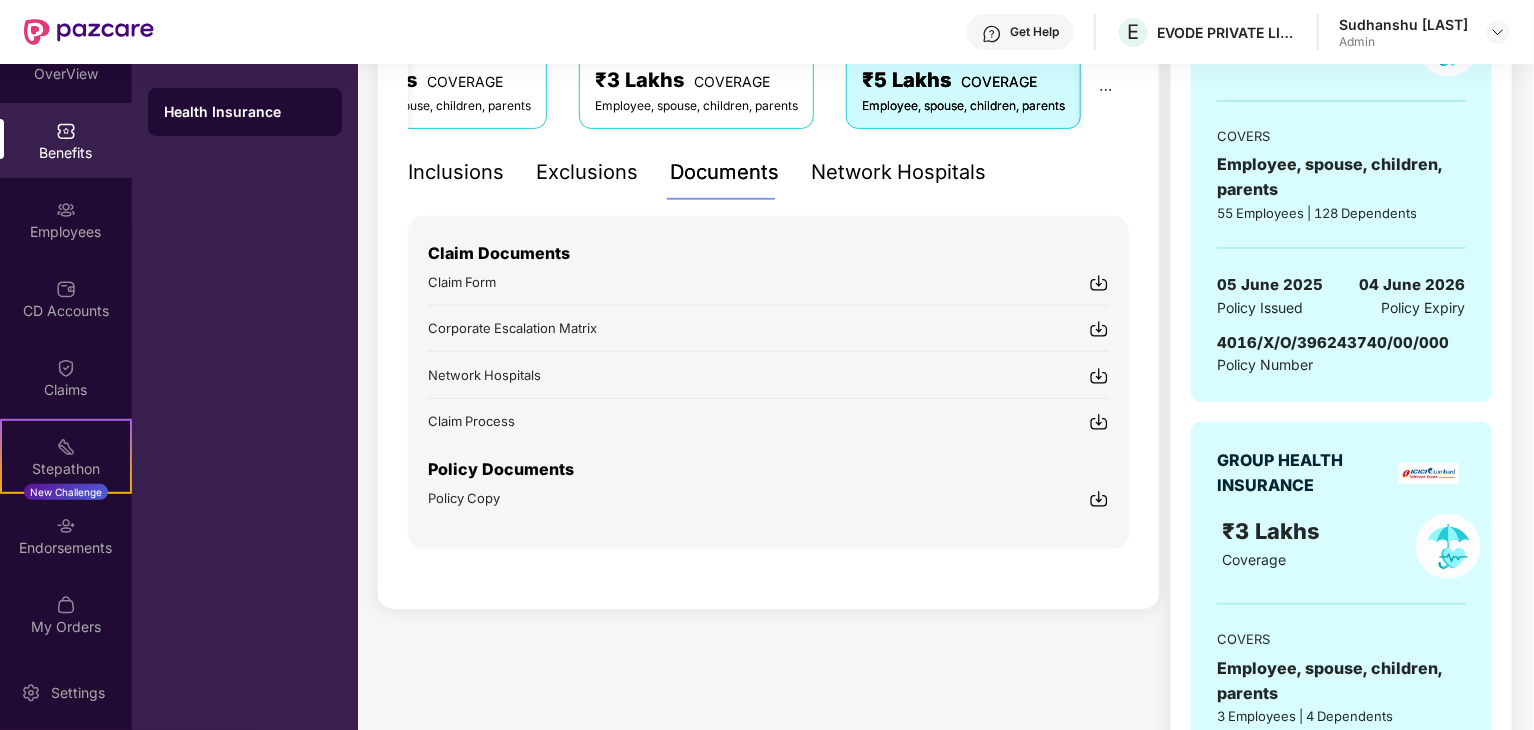 click on "Network Hospitals" at bounding box center [898, 172] 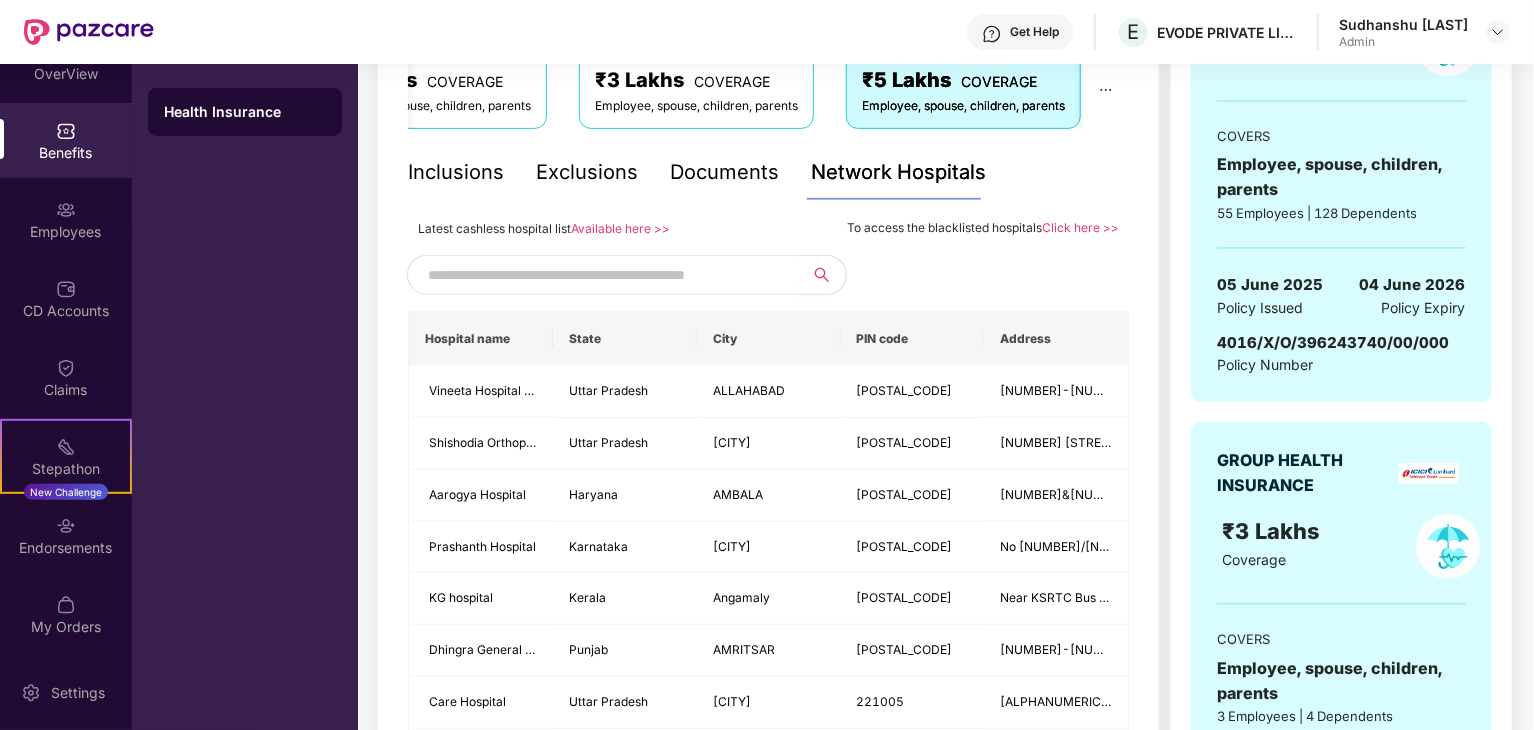 click at bounding box center [599, 275] 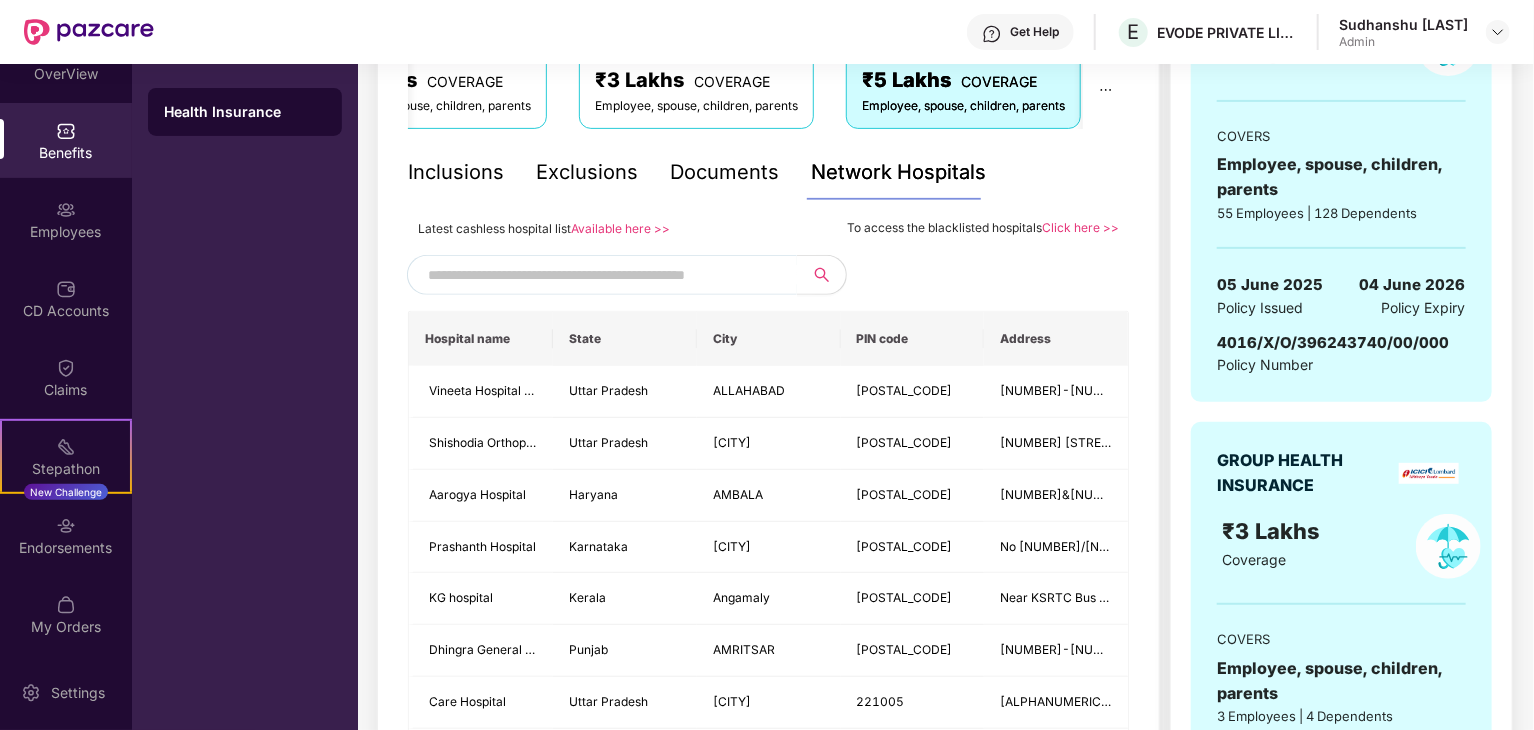 click on "Available here >>" at bounding box center [620, 228] 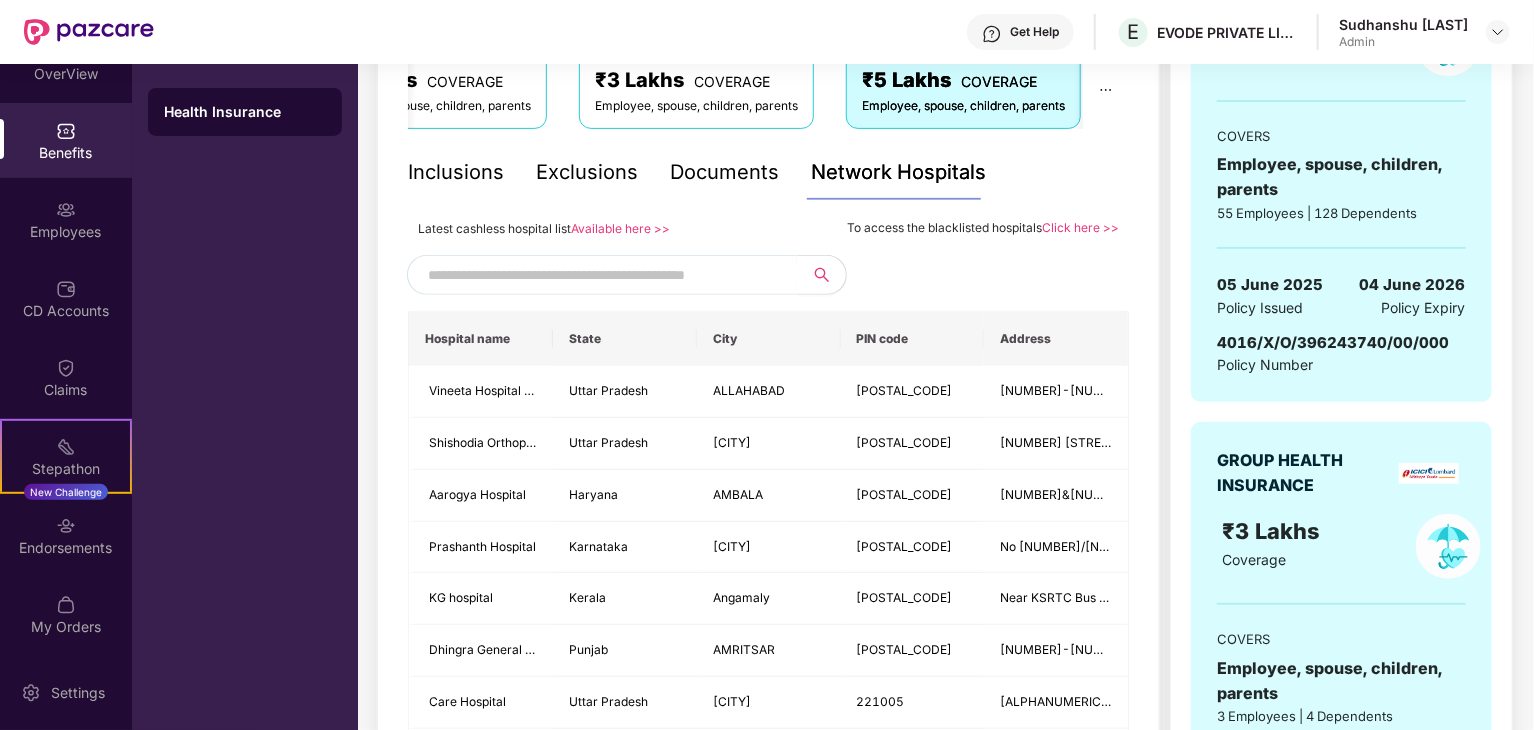 click on "₹3 Lakhs COVERAGE Employee, spouse, children, parents" at bounding box center [696, 90] 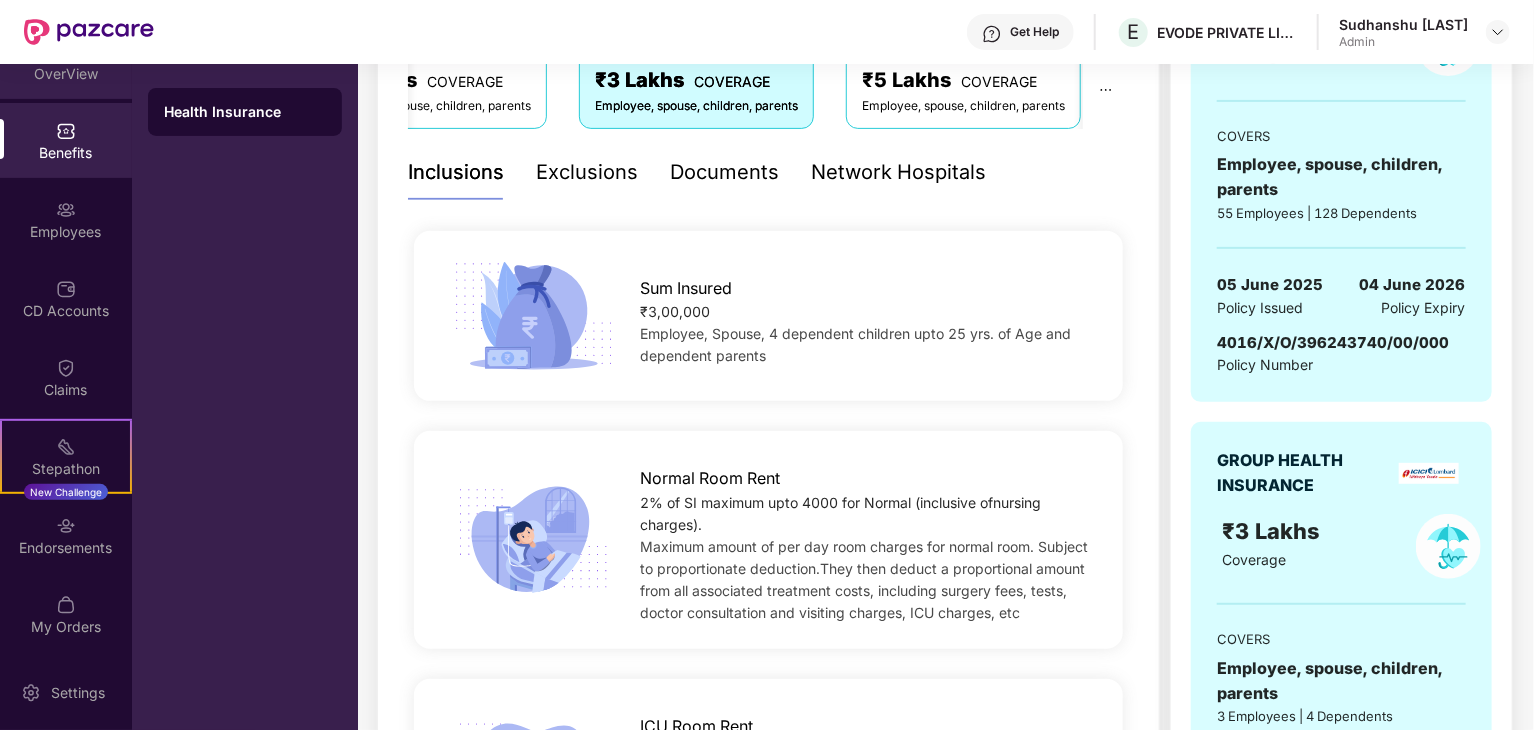 click on "OverView" at bounding box center [66, 74] 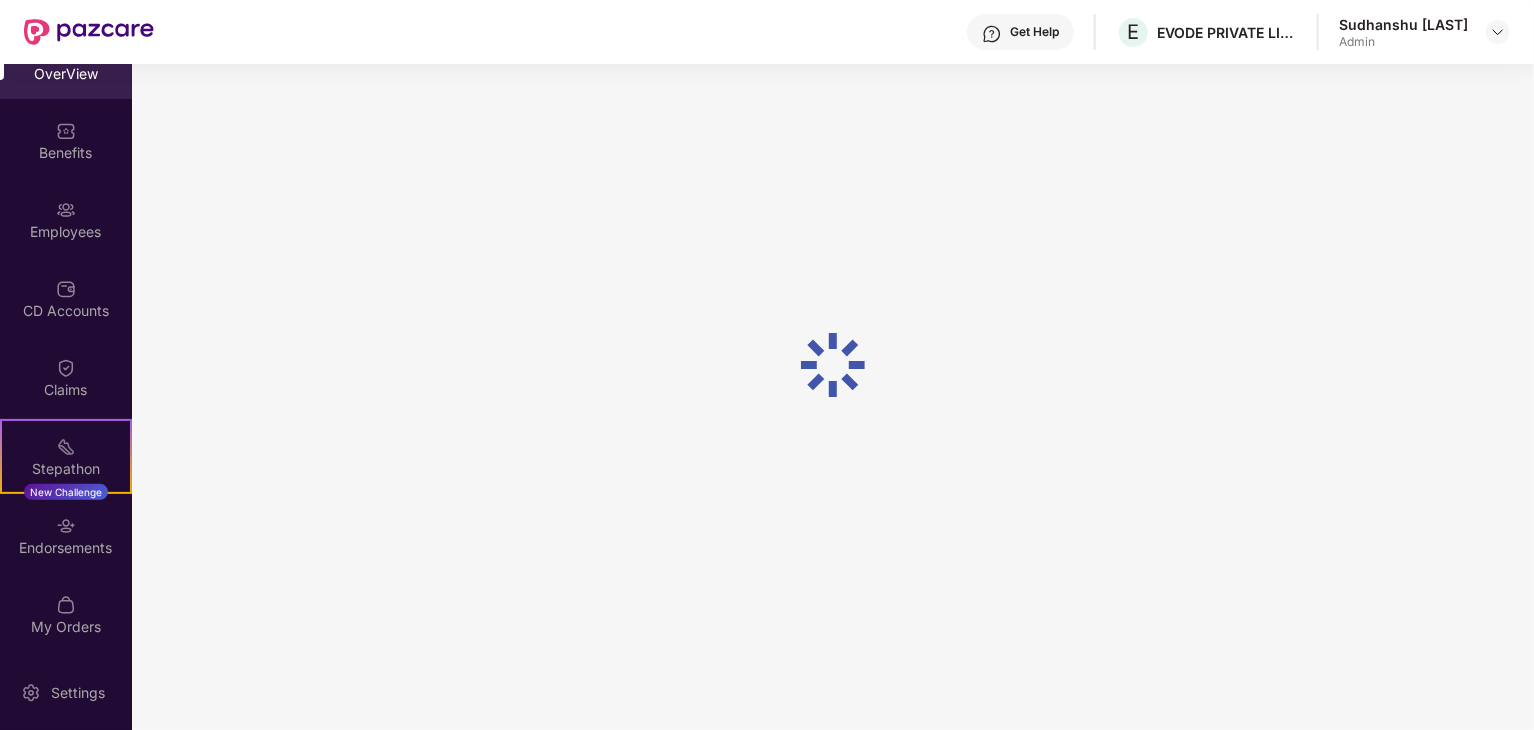 scroll, scrollTop: 64, scrollLeft: 0, axis: vertical 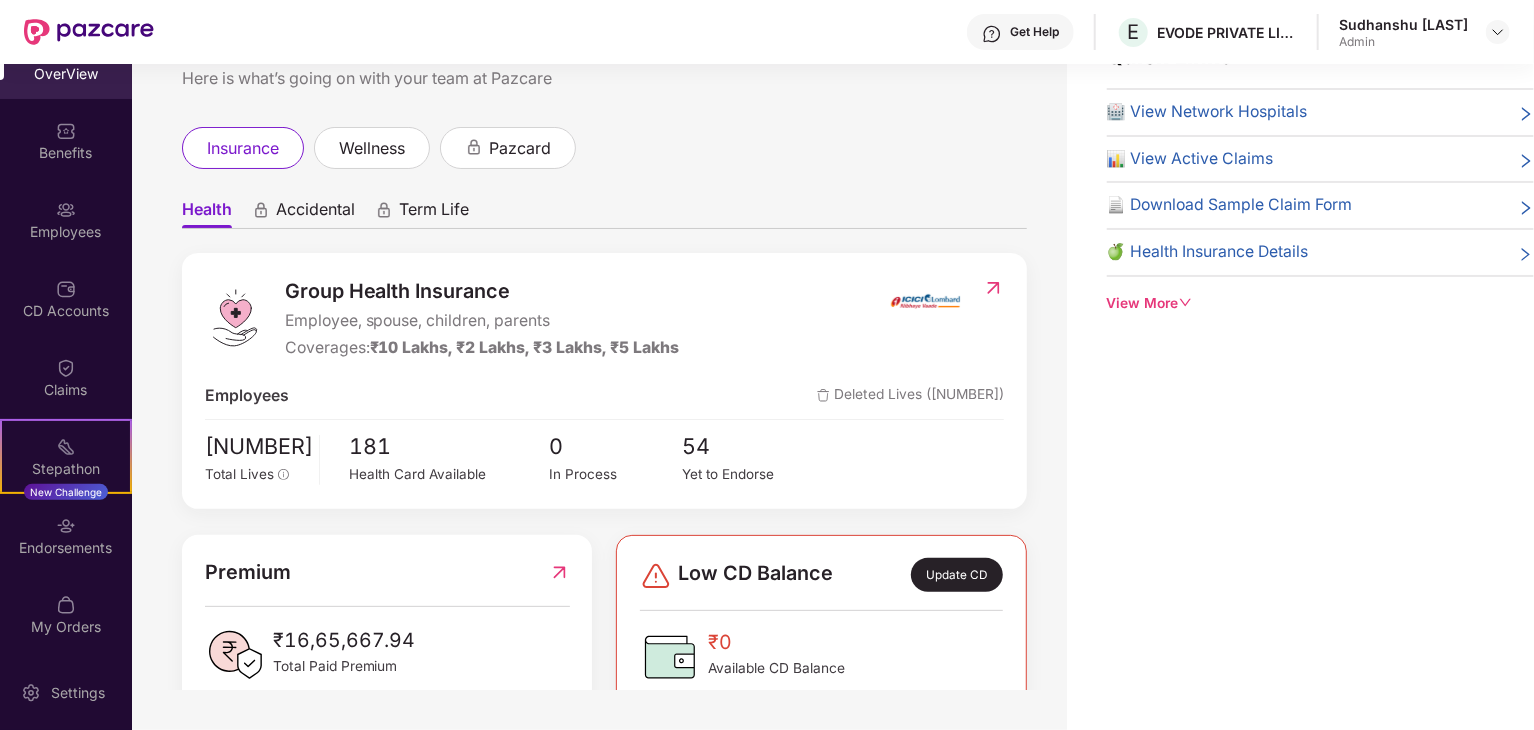 click on "Welcome back, [FIRST] [LAST]! Here is what’s going on with your team at Pazcare insurance wellness pazcard Health Accidental Term Life Group Health Insurance Employee, spouse, children, parents Coverages: ₹[AMOUNT], ₹[AMOUNT], ₹[AMOUNT], ₹[AMOUNT] Employees Deleted Lives ([NUMBER]) [NUMBER] Total Lives [NUMBER] Health Card Available [NUMBER] In Process [NUMBER] Yet to Endorse Premium ₹[AMOUNT] Total Paid Premium Low CD Balance Update CD ₹[AMOUNT] Available CD Balance Claim Update Total Claims Raised [NUMBER] *Last updated on [TIME], [DATE] Initiated Claims ([NUMBER]) In Process [NUMBER] Approved [NUMBER] IR Raised [NUMBER] Rejected [NUMBER] Settled [NUMBER] Uninitiated Claims ([NUMBER])" at bounding box center [599, 345] 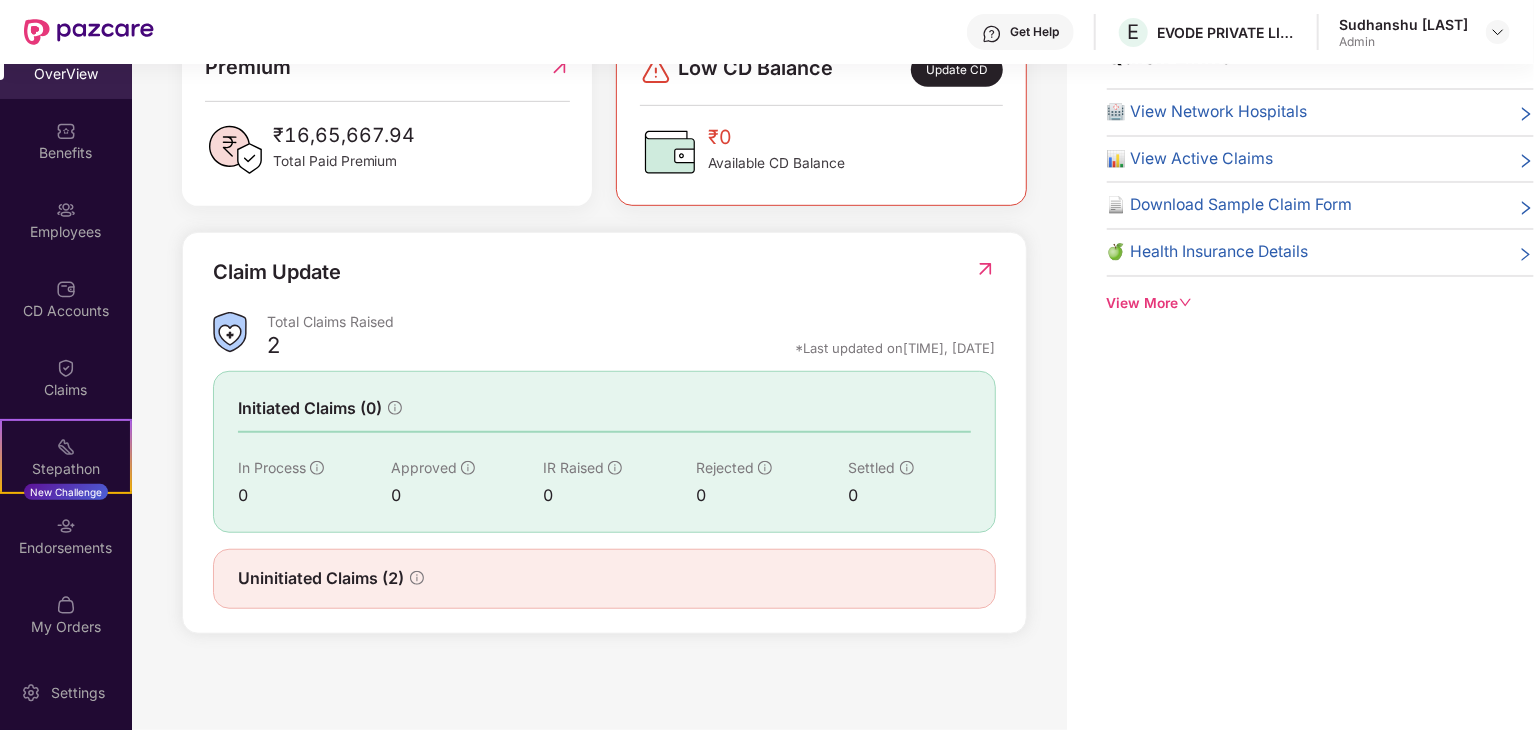 scroll, scrollTop: 506, scrollLeft: 0, axis: vertical 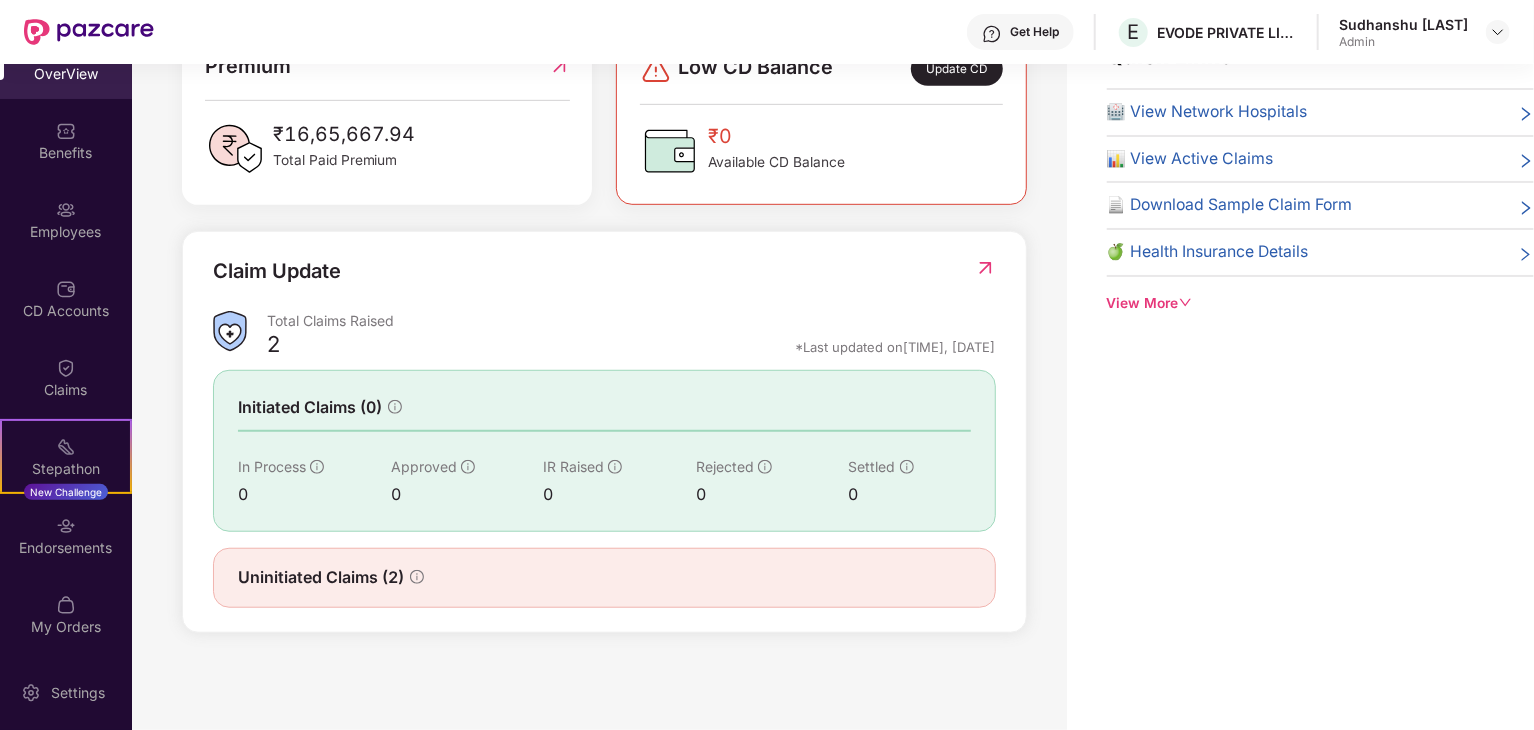 click at bounding box center [985, 268] 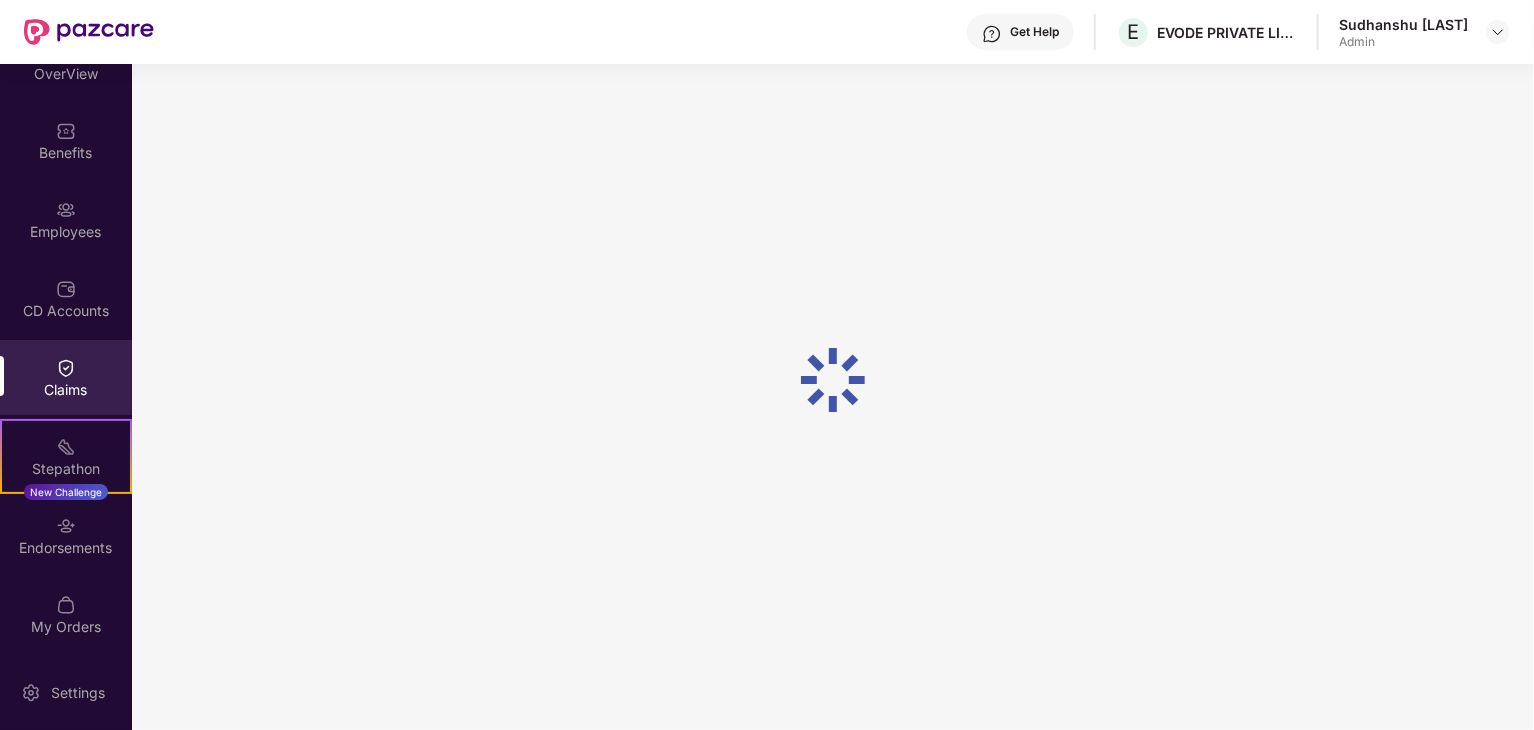 scroll, scrollTop: 0, scrollLeft: 0, axis: both 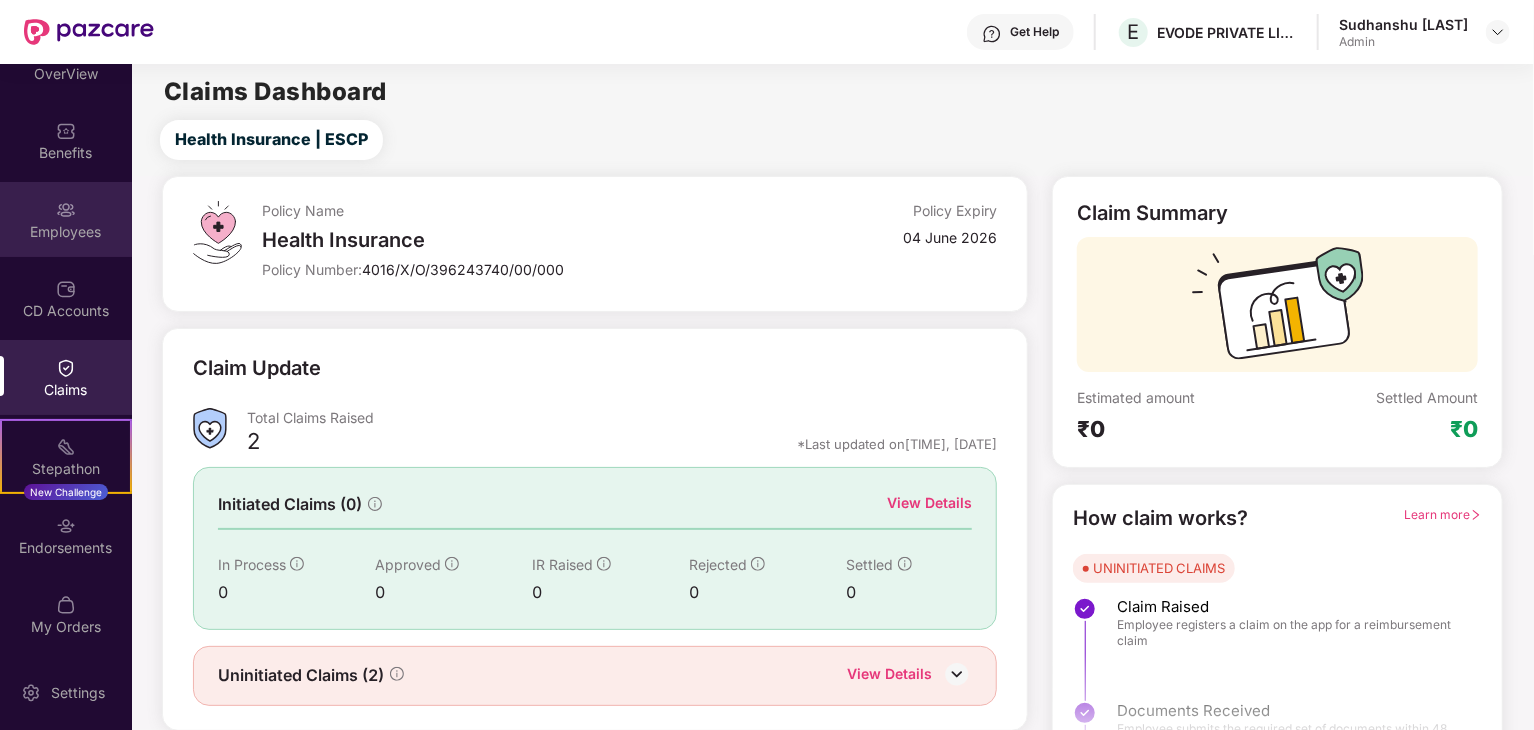 click on "Employees" at bounding box center (66, 219) 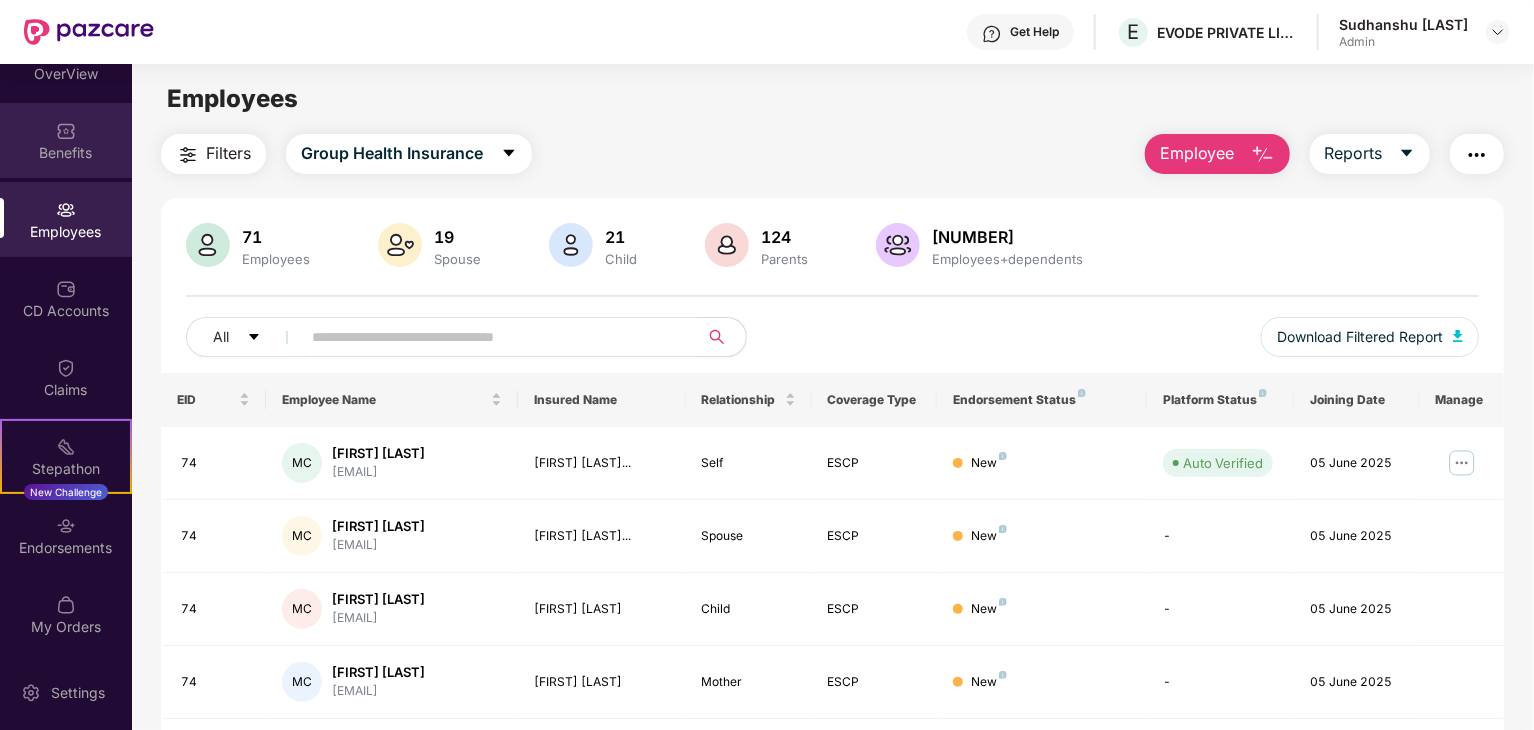 click on "Benefits" at bounding box center [66, 153] 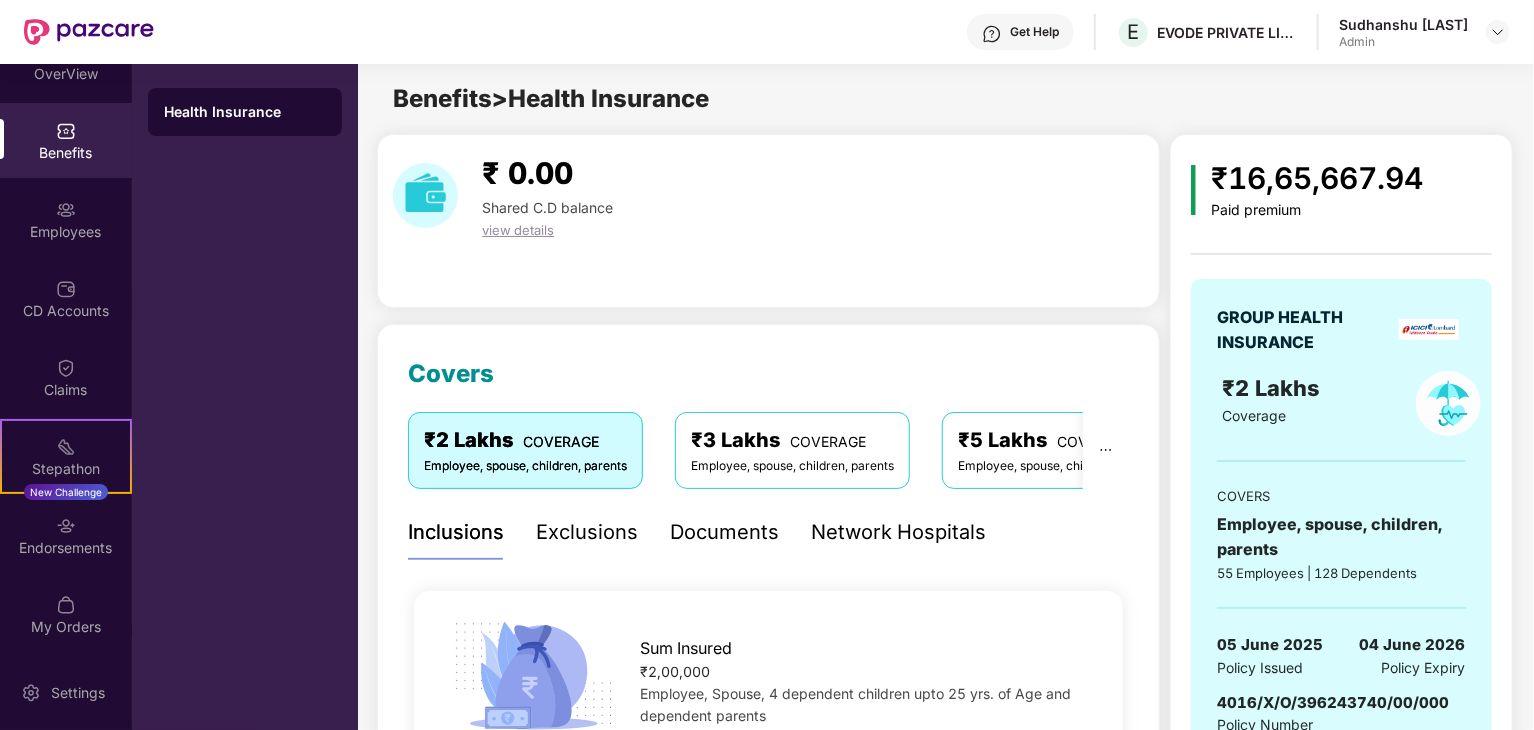 scroll, scrollTop: 0, scrollLeft: 0, axis: both 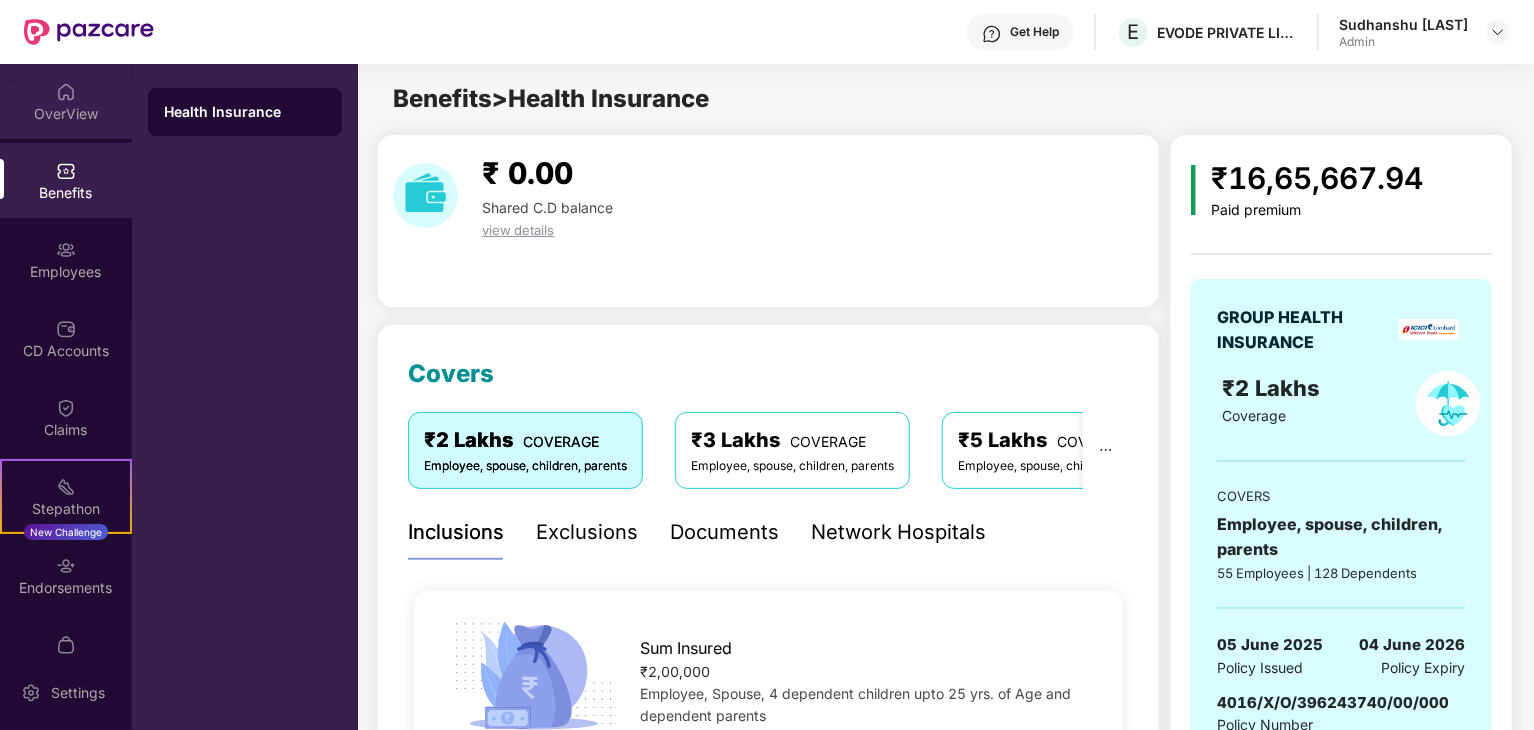 click on "OverView" at bounding box center (66, 114) 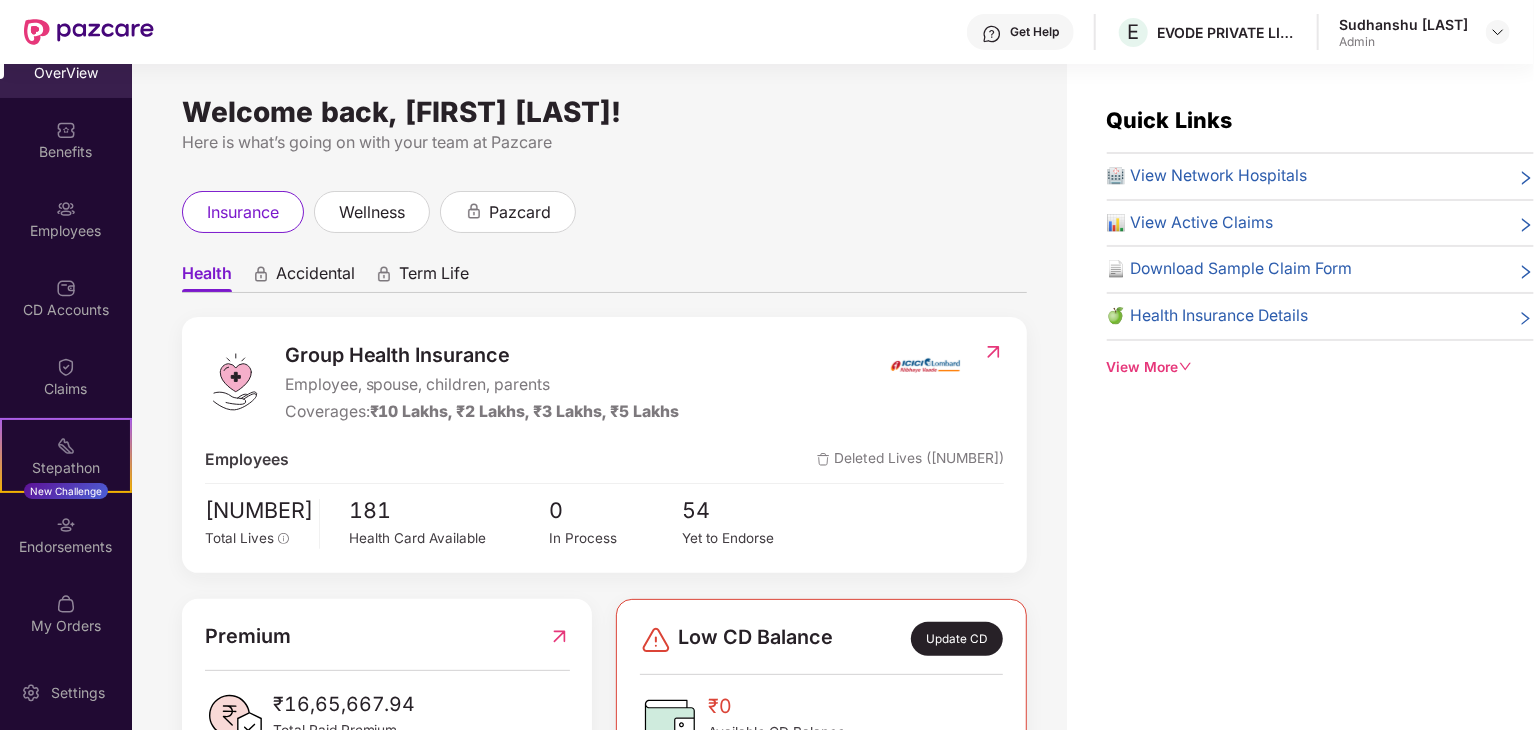 scroll, scrollTop: 0, scrollLeft: 0, axis: both 